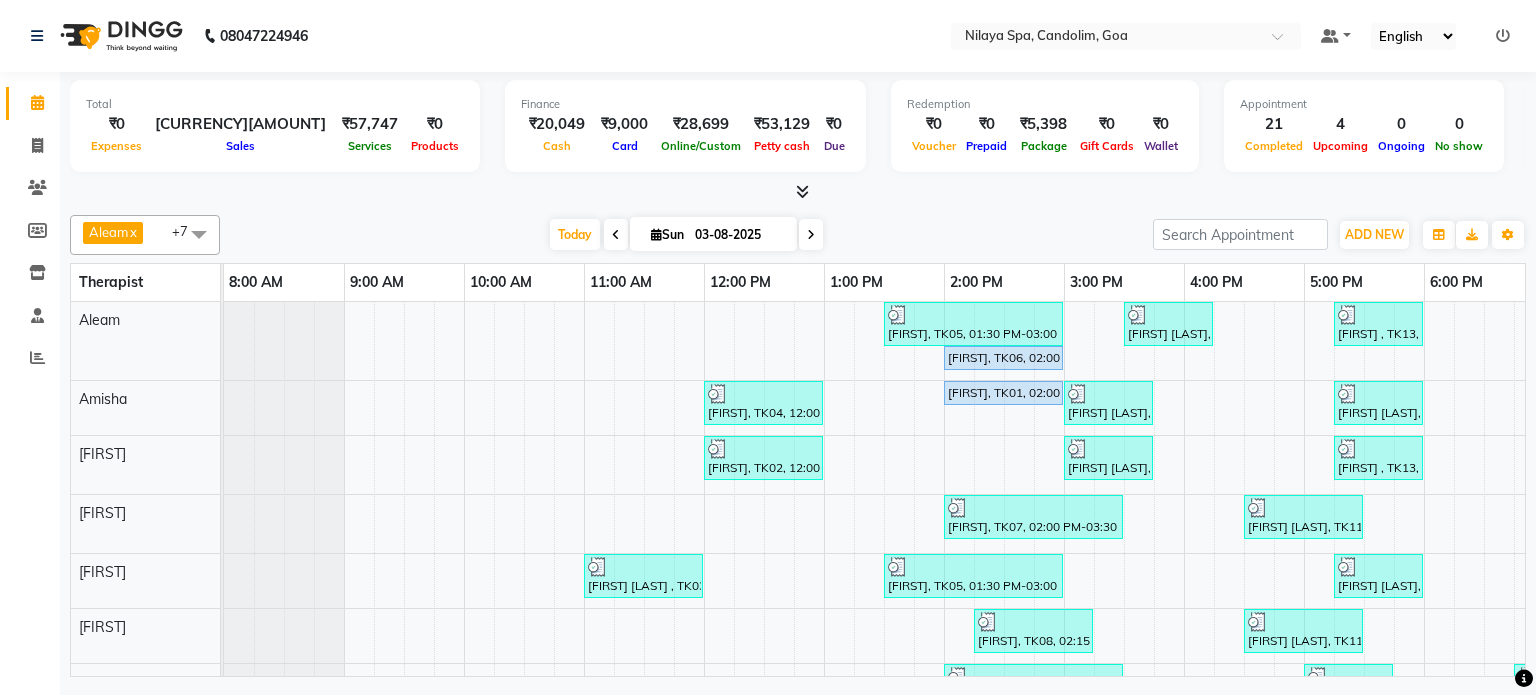 scroll, scrollTop: 0, scrollLeft: 0, axis: both 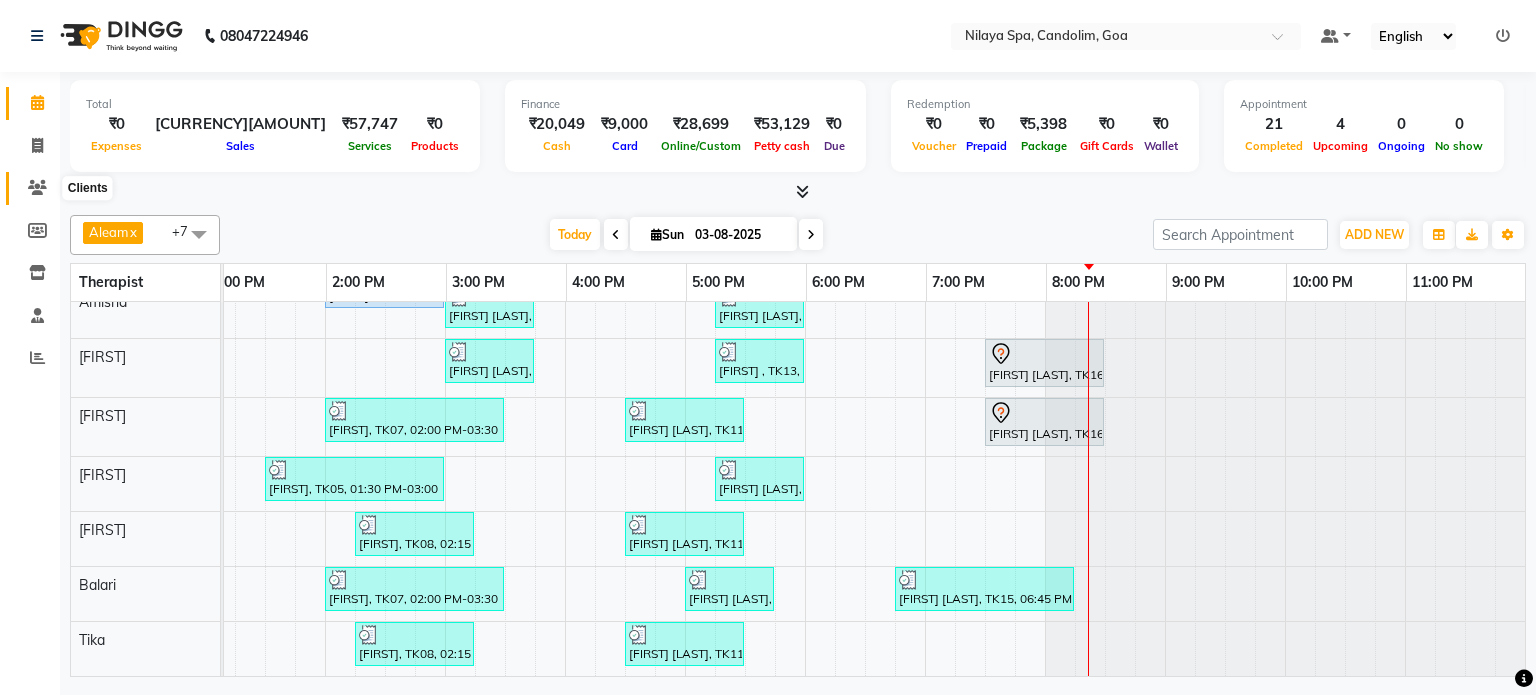click 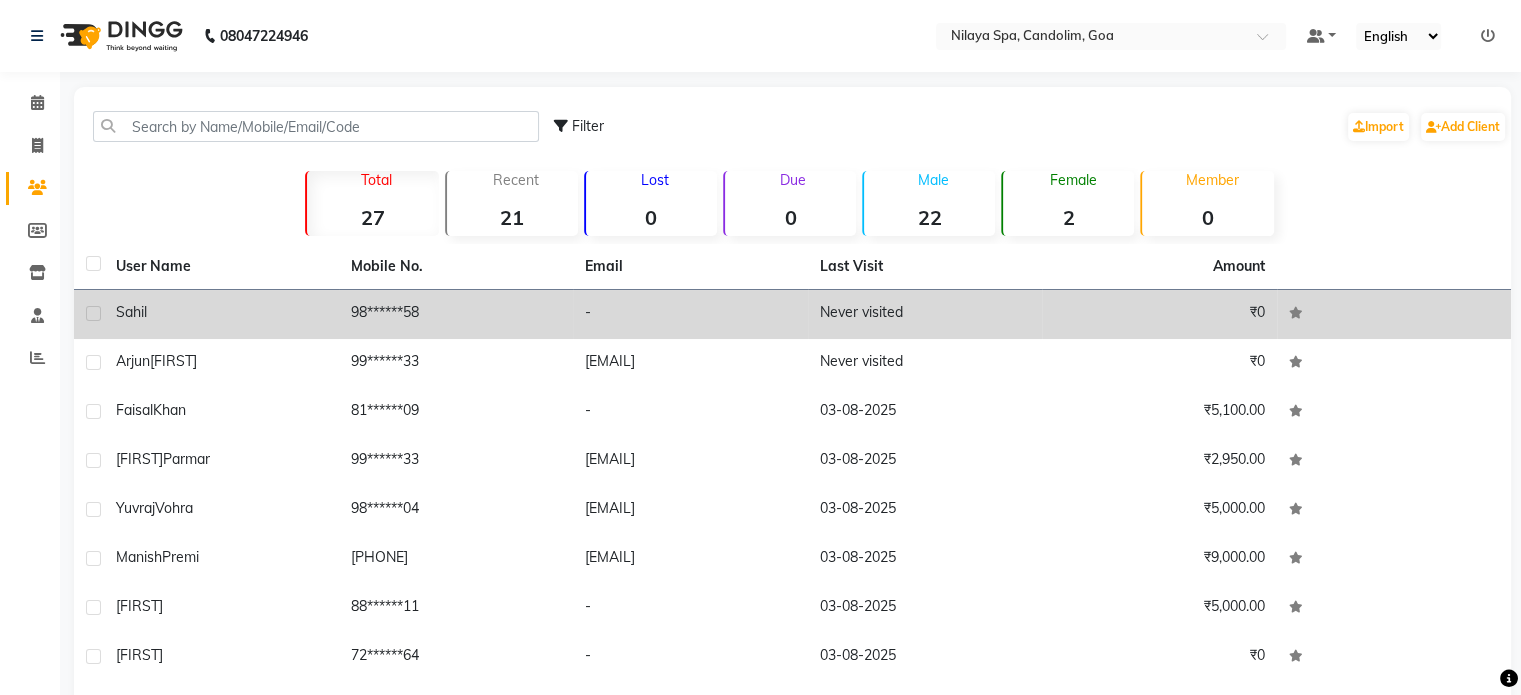 click on "Sahil" 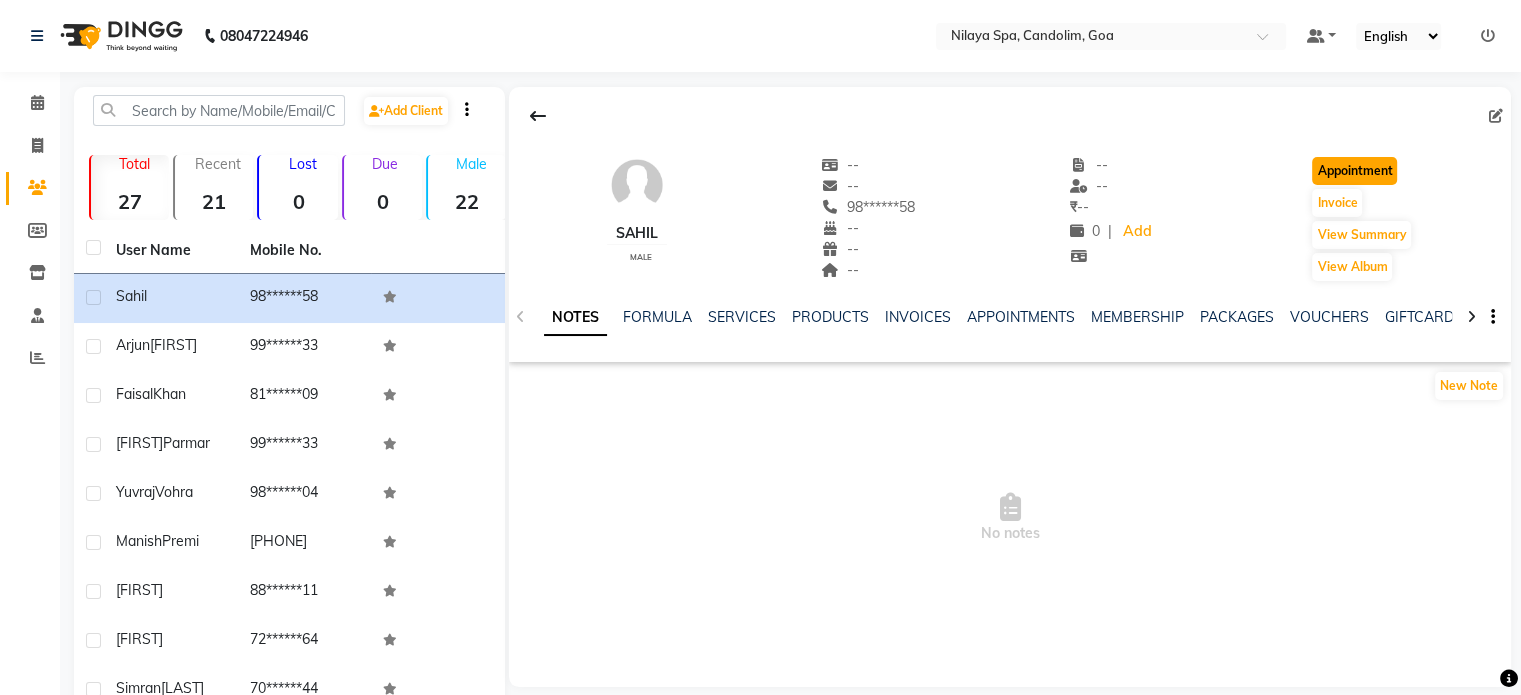 click on "Appointment" 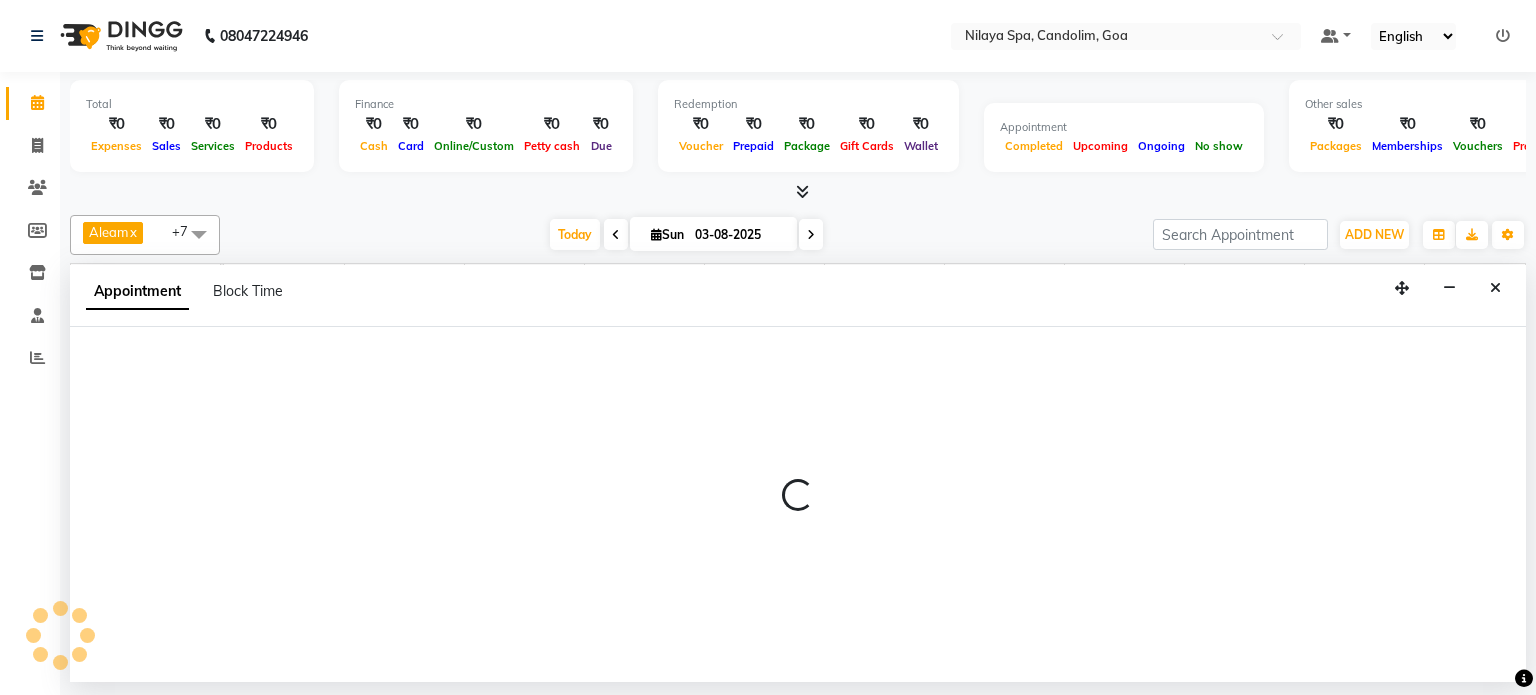 scroll, scrollTop: 0, scrollLeft: 0, axis: both 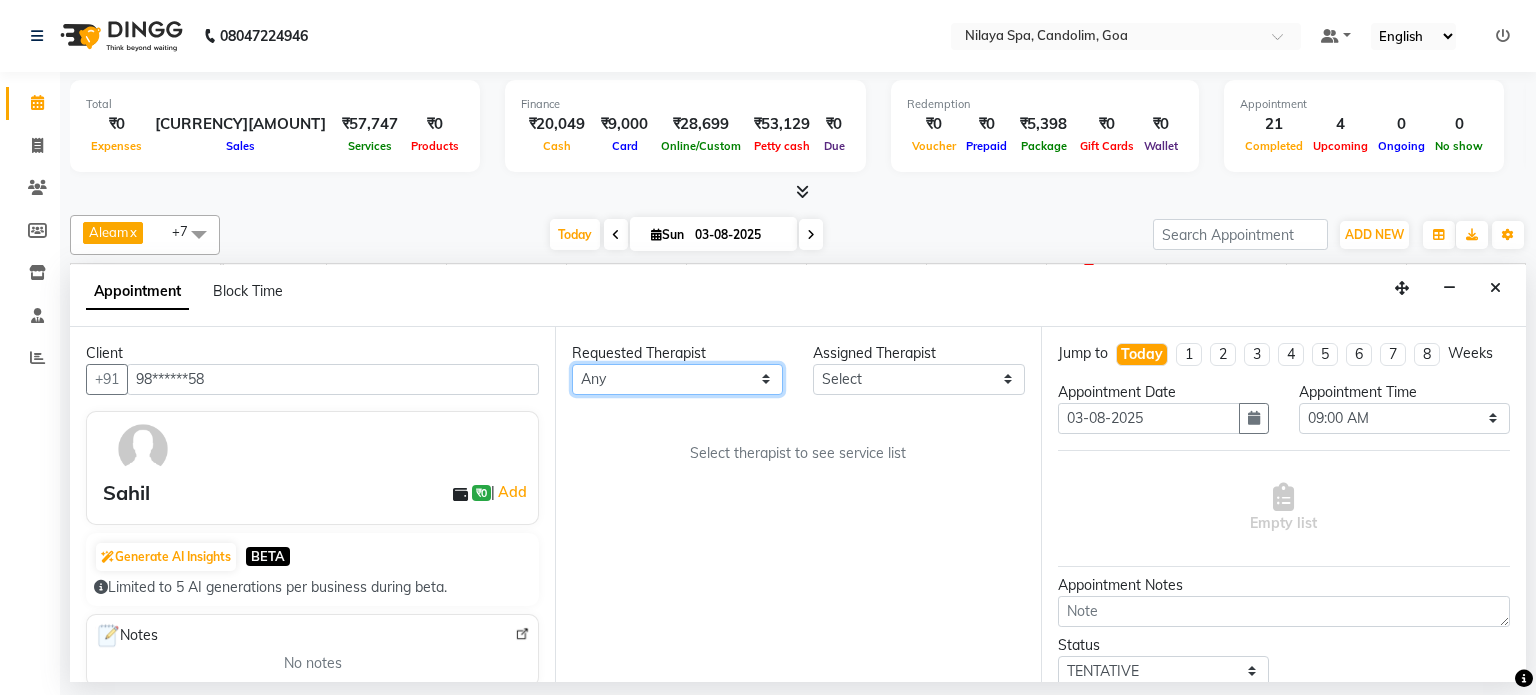 click on "Any Aleam [FIRST] [LAST] [FIRST] [LAST] [FIRST] [FIRST] [FIRST] [FIRST] [FIRST]" at bounding box center [677, 379] 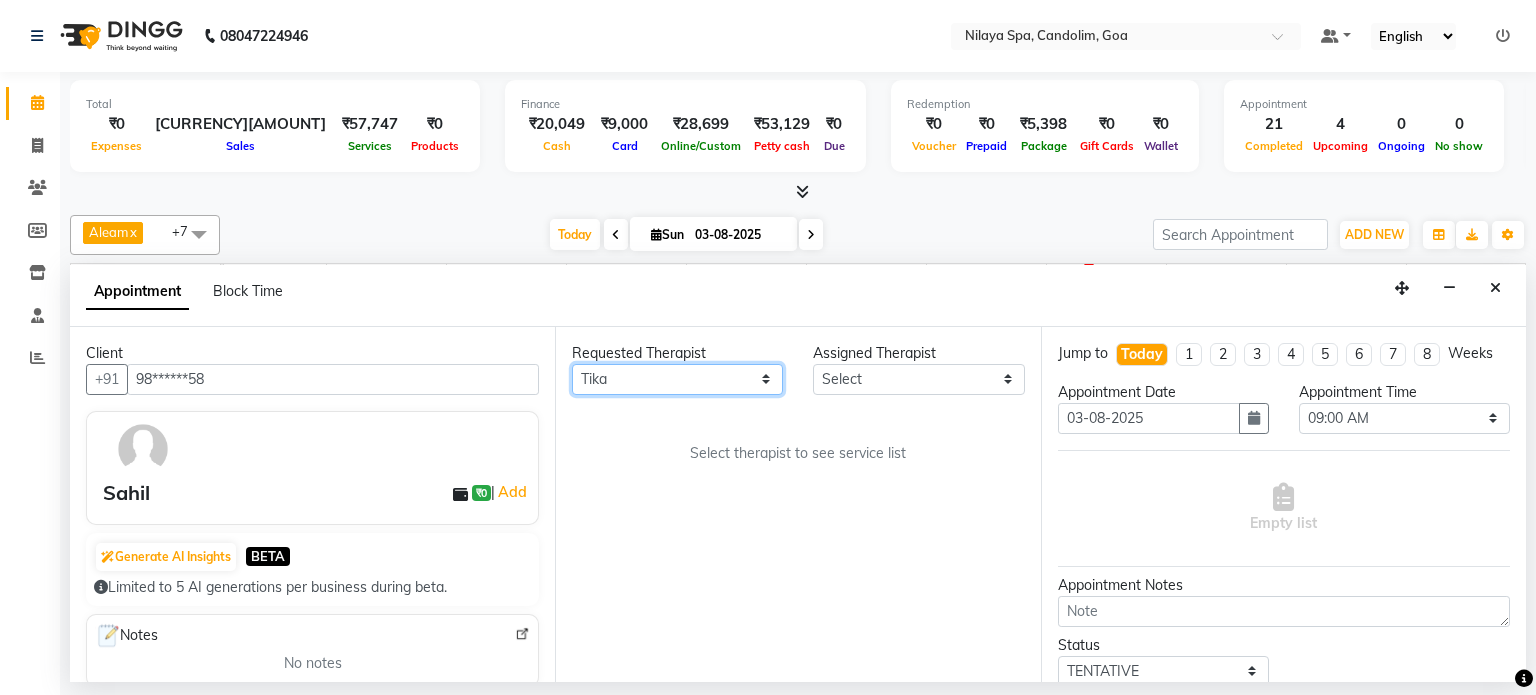 click on "Any Aleam [FIRST] [LAST] [FIRST] [LAST] [FIRST] [FIRST] [FIRST] [FIRST] [FIRST]" at bounding box center [677, 379] 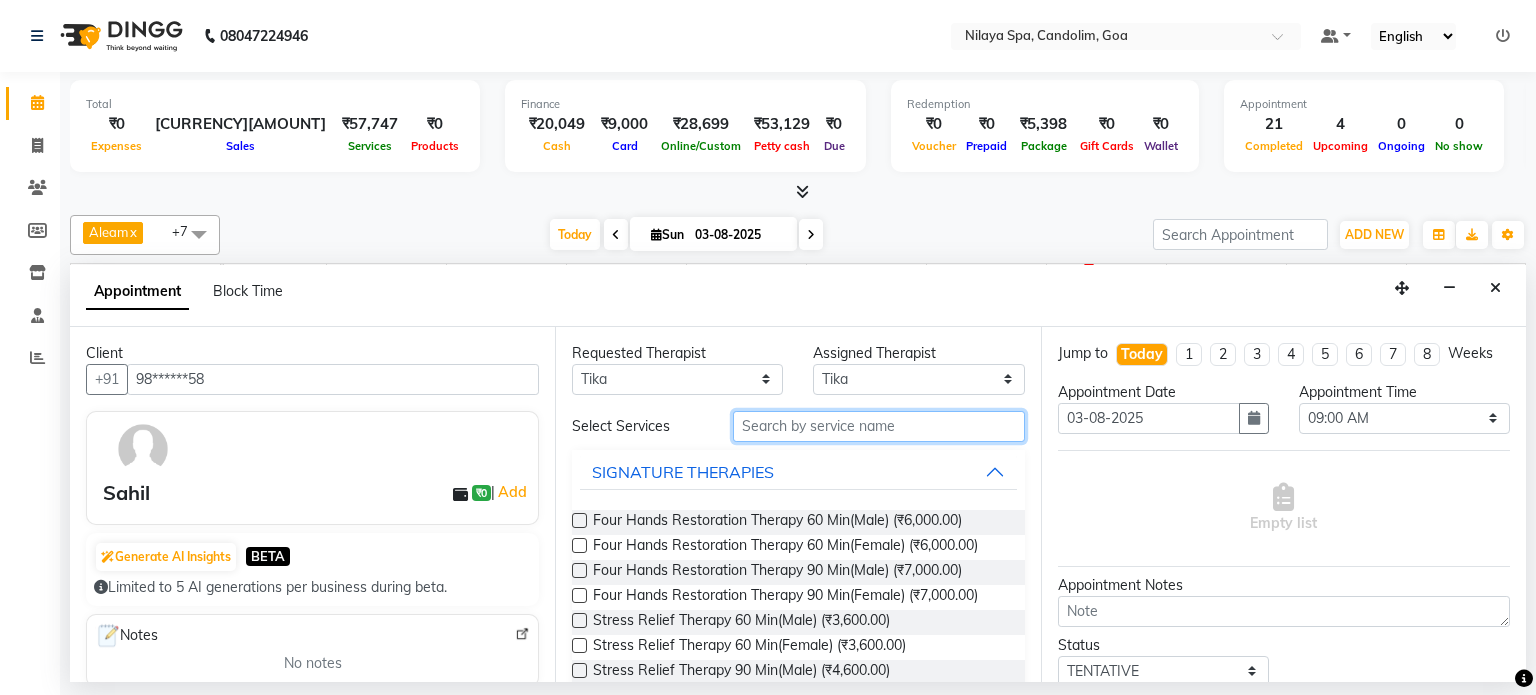 click at bounding box center (879, 426) 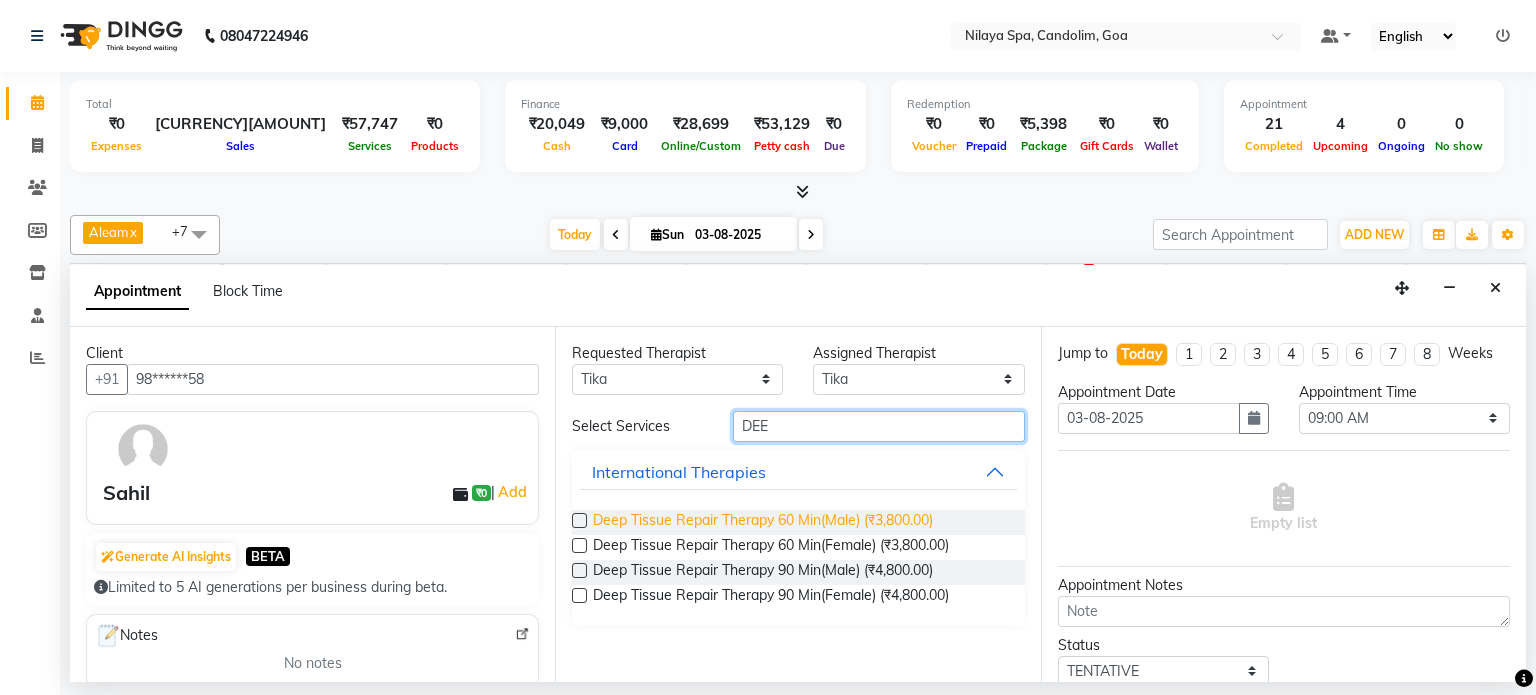 type on "DEE" 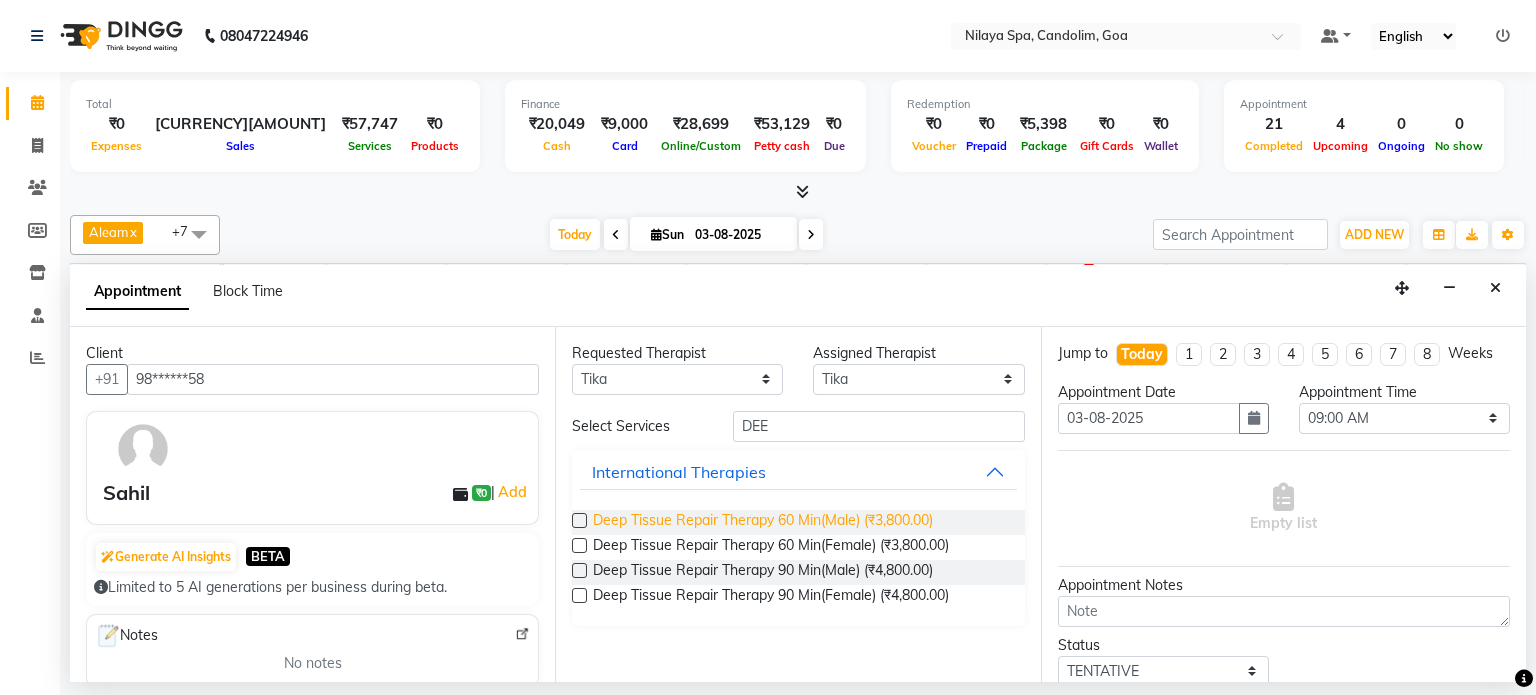 click on "Deep Tissue Repair Therapy 60 Min(Male) (₹3,800.00)" at bounding box center [763, 522] 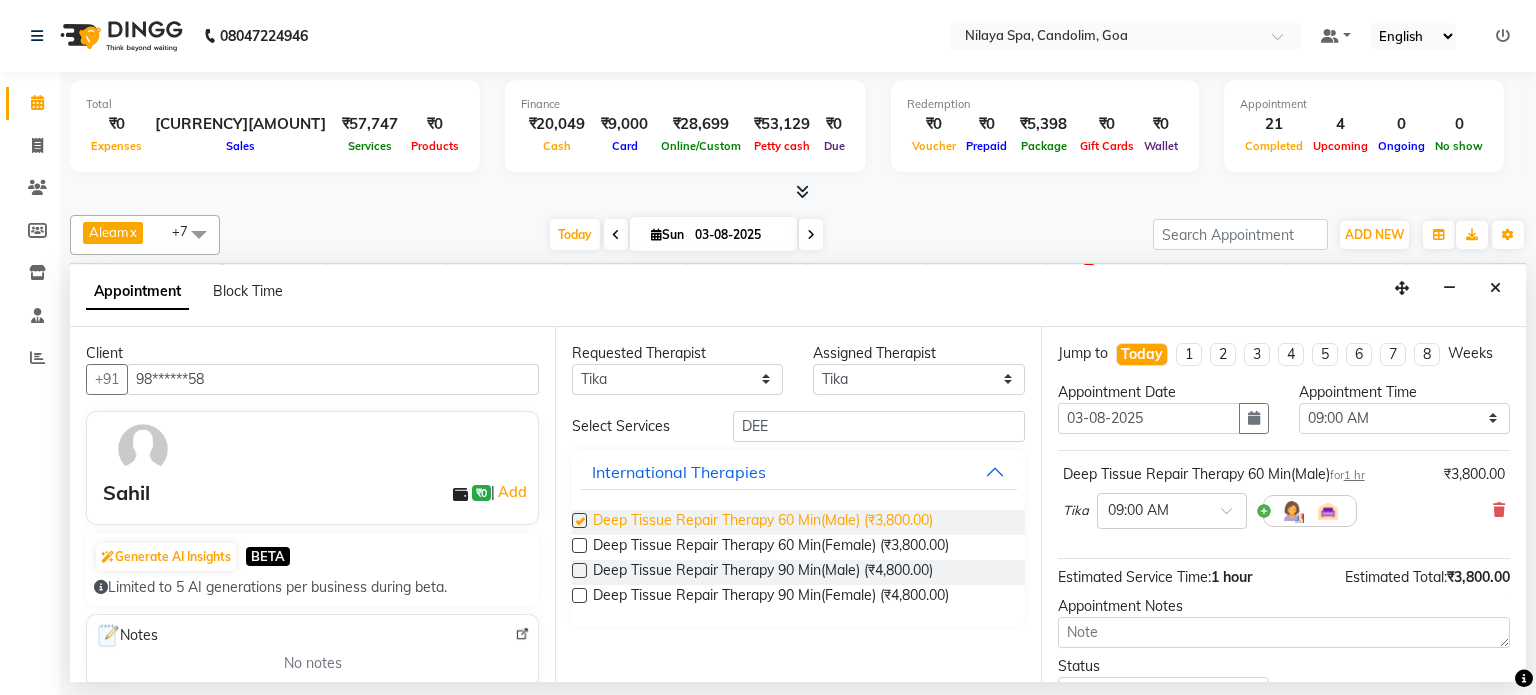 checkbox on "false" 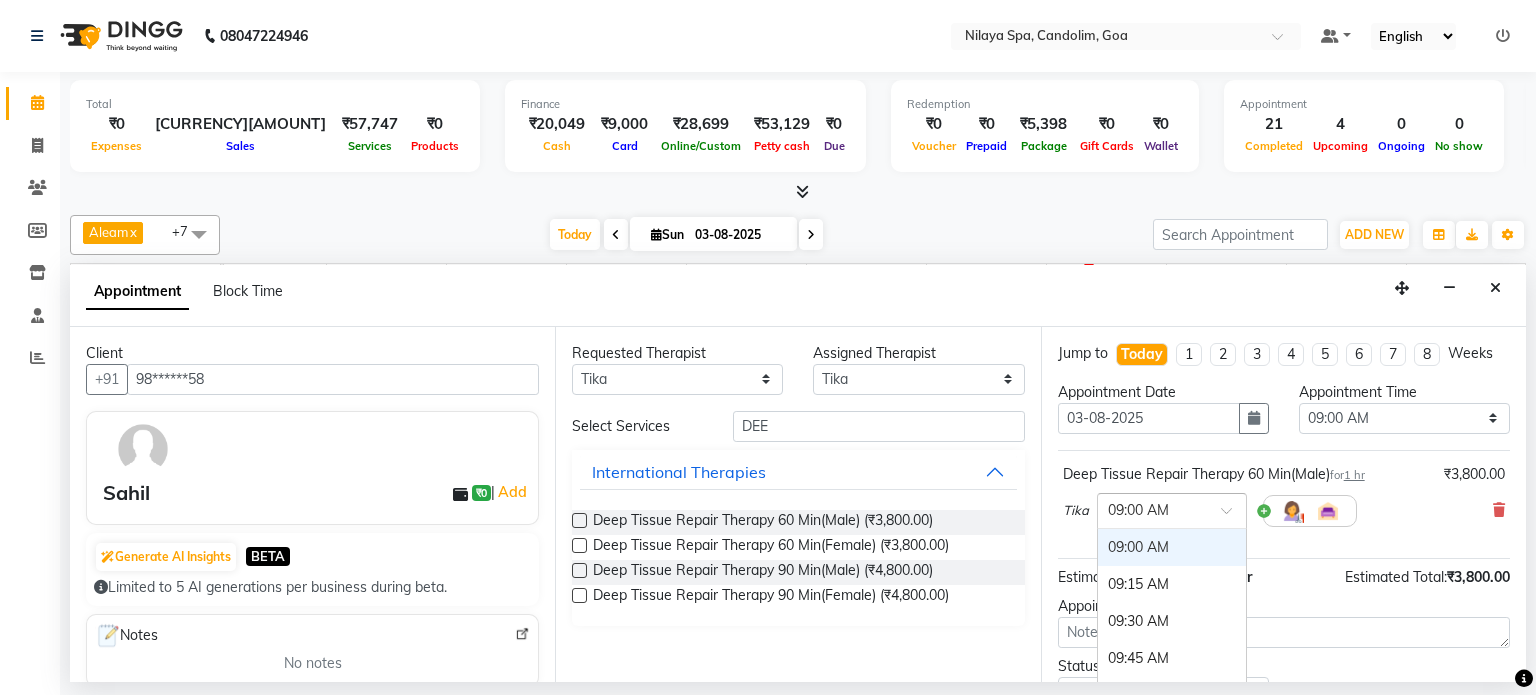 click at bounding box center [1233, 516] 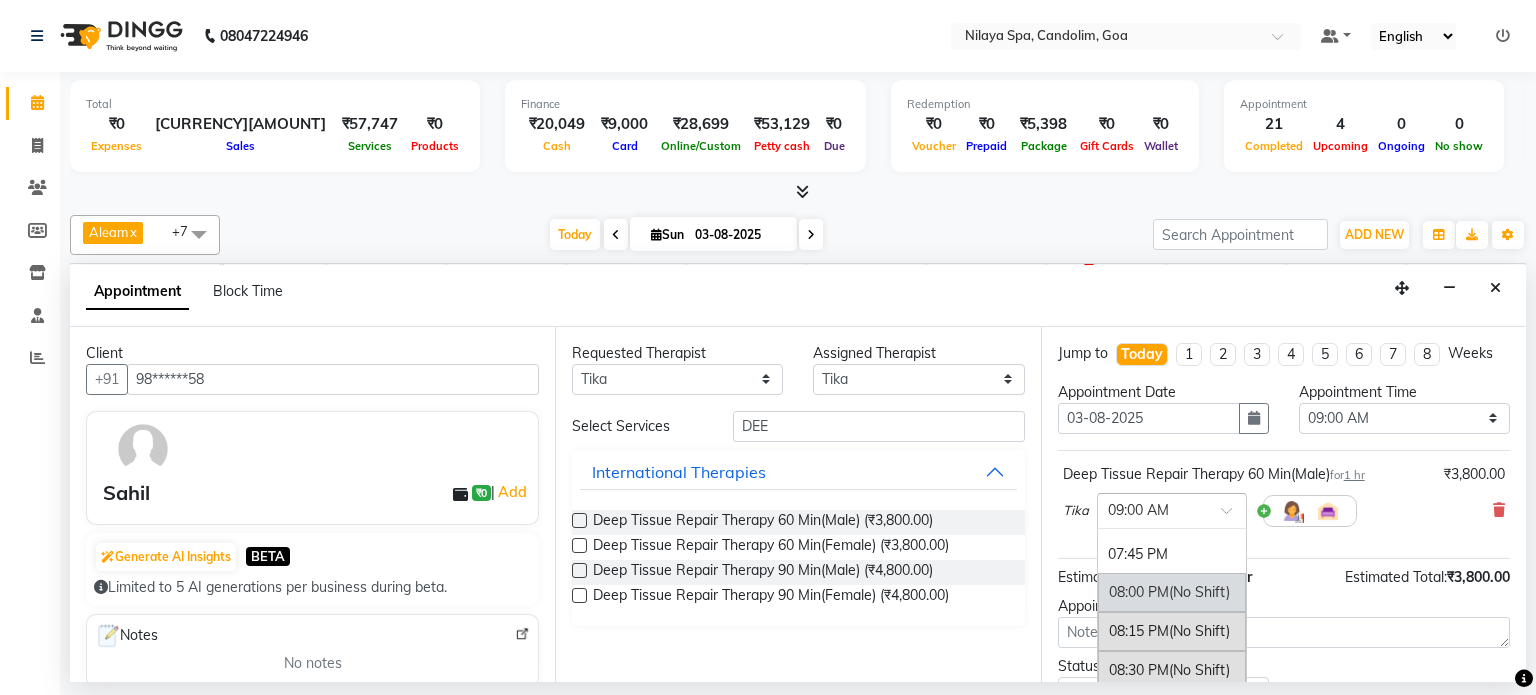 scroll, scrollTop: 1700, scrollLeft: 0, axis: vertical 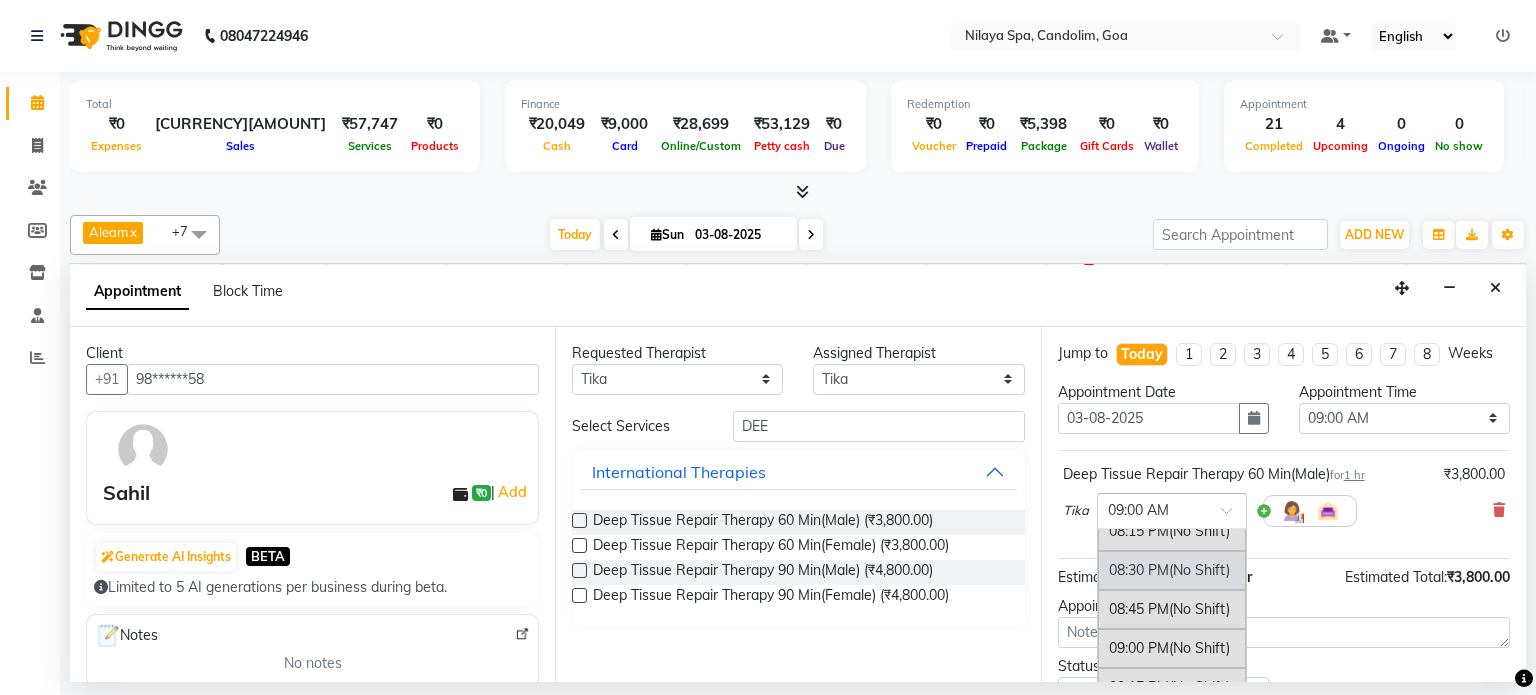 click on "08:30 PM   (No Shift)" at bounding box center (1172, 570) 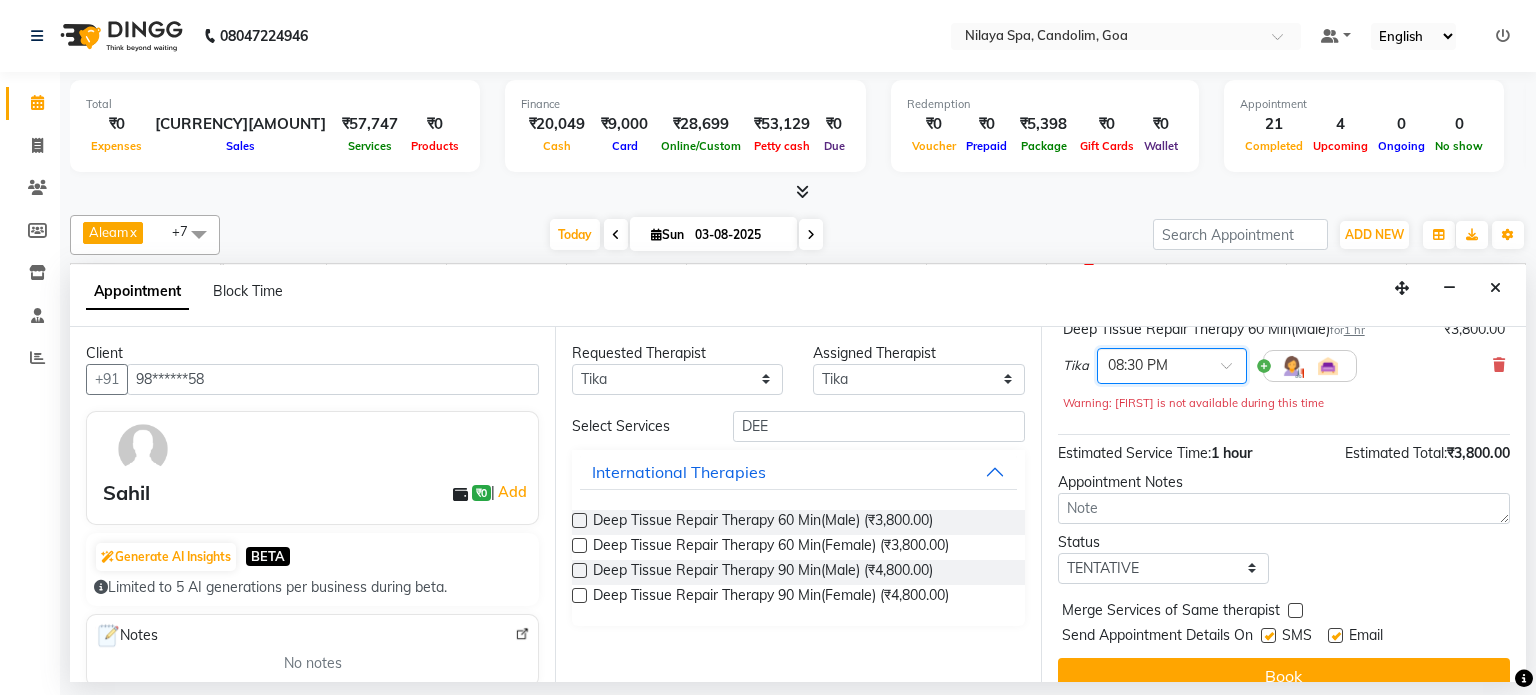 scroll, scrollTop: 172, scrollLeft: 0, axis: vertical 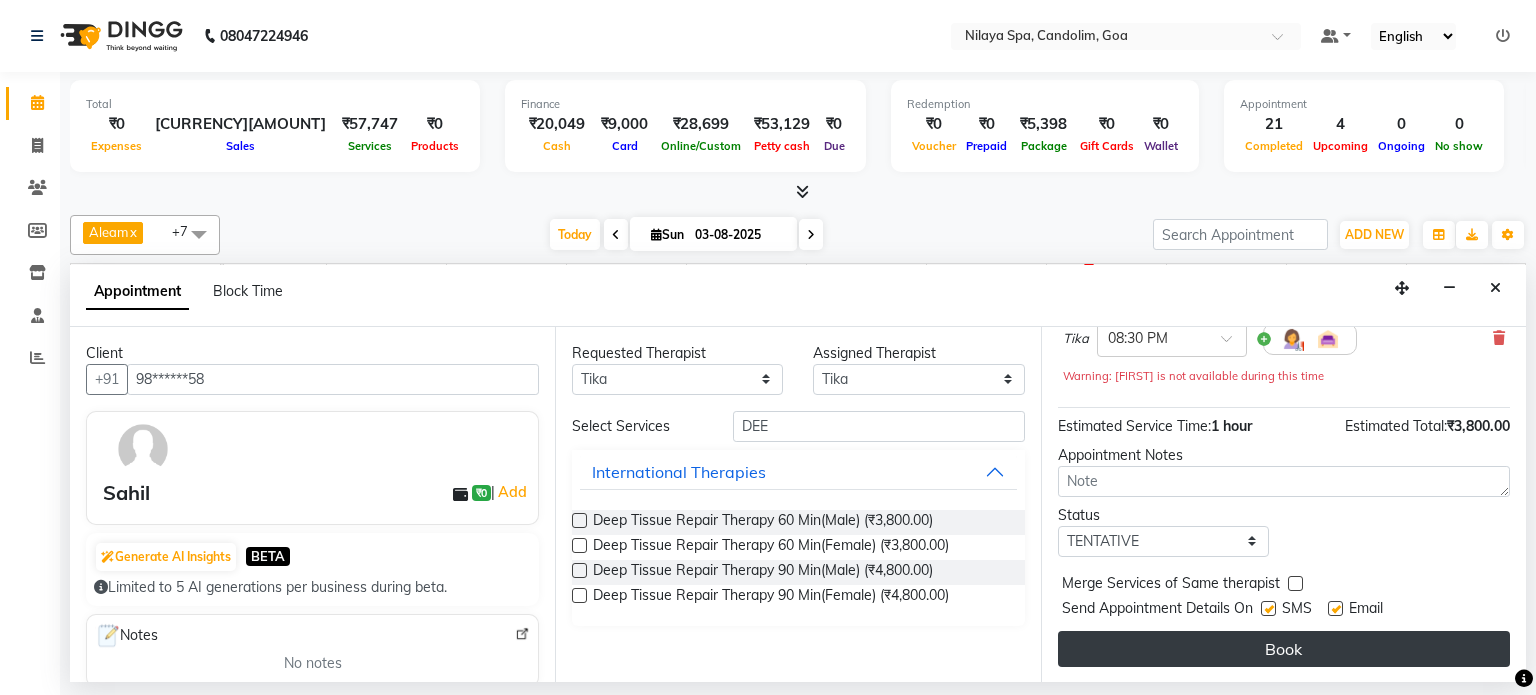click on "Book" at bounding box center (1284, 649) 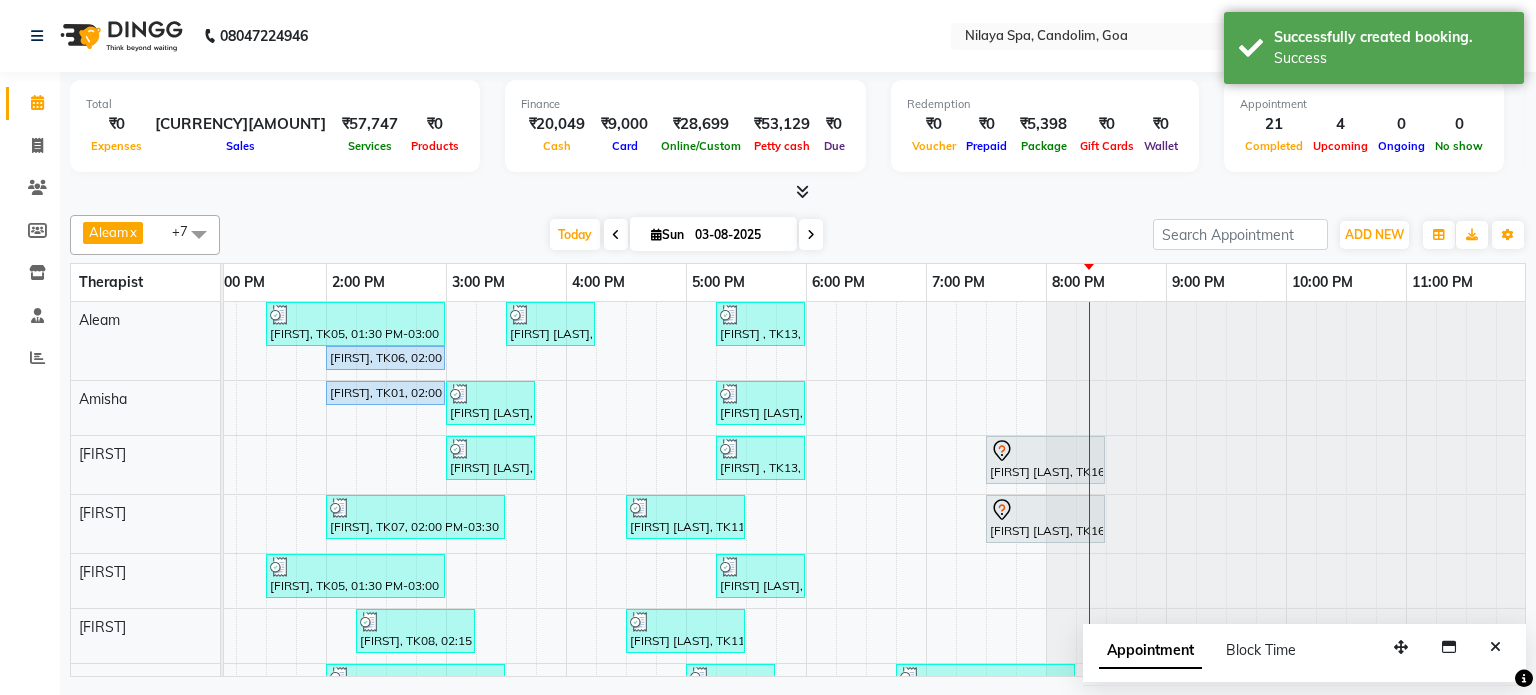 scroll, scrollTop: 114, scrollLeft: 618, axis: both 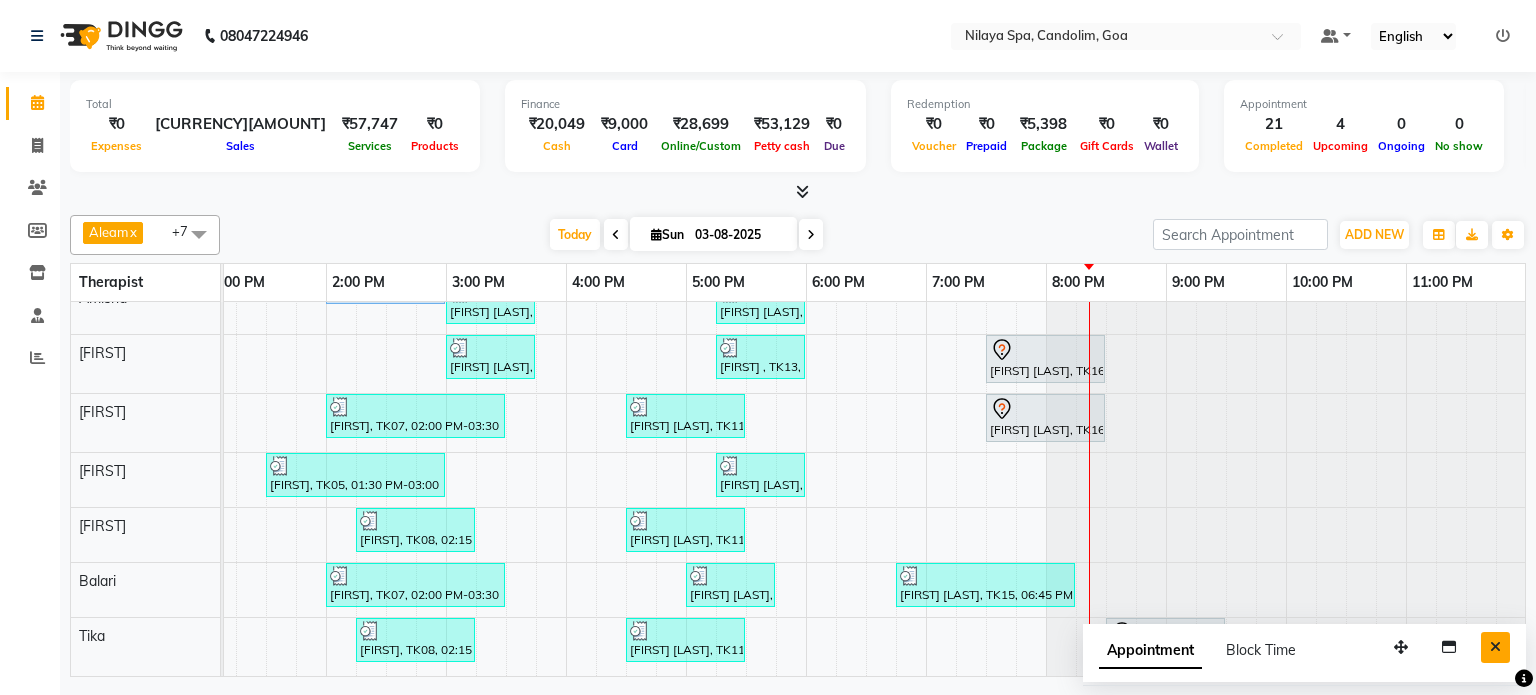 click at bounding box center [1495, 647] 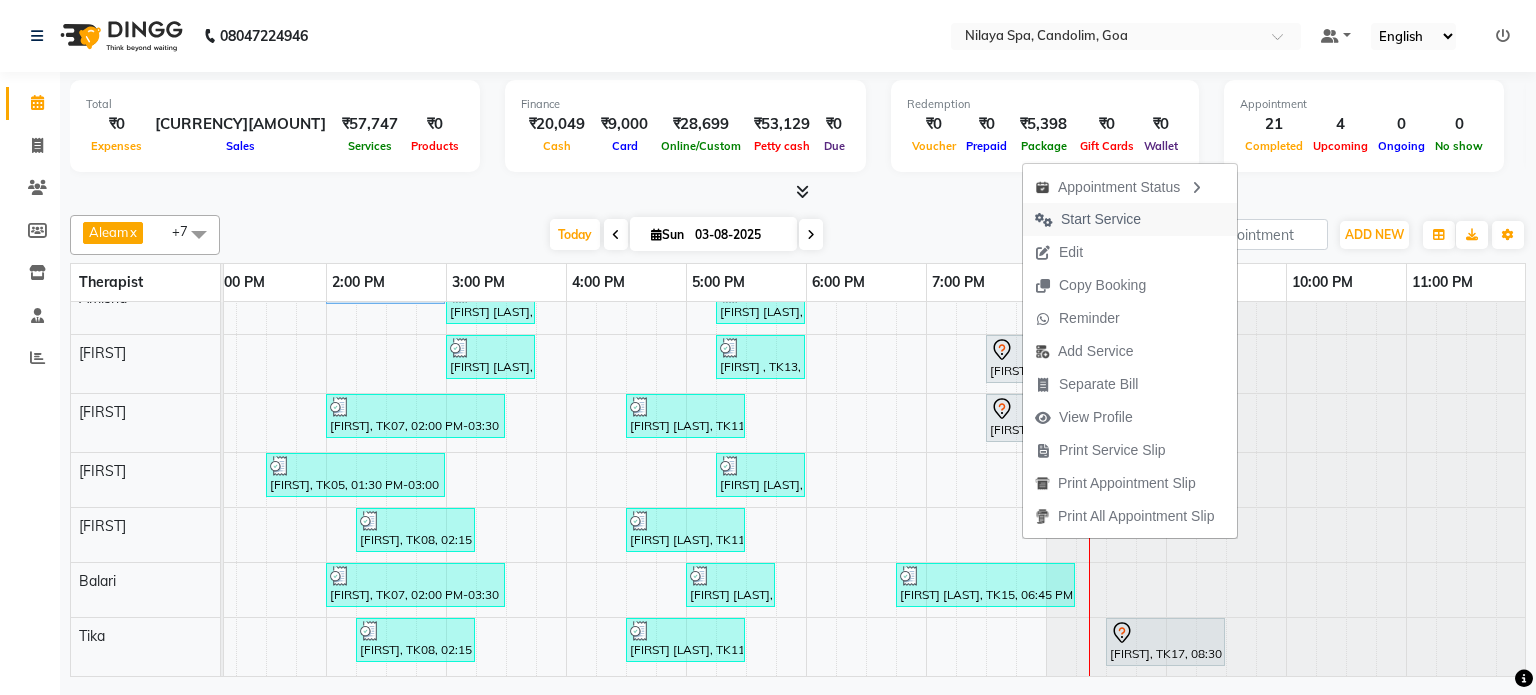 click on "Start Service" at bounding box center (1101, 219) 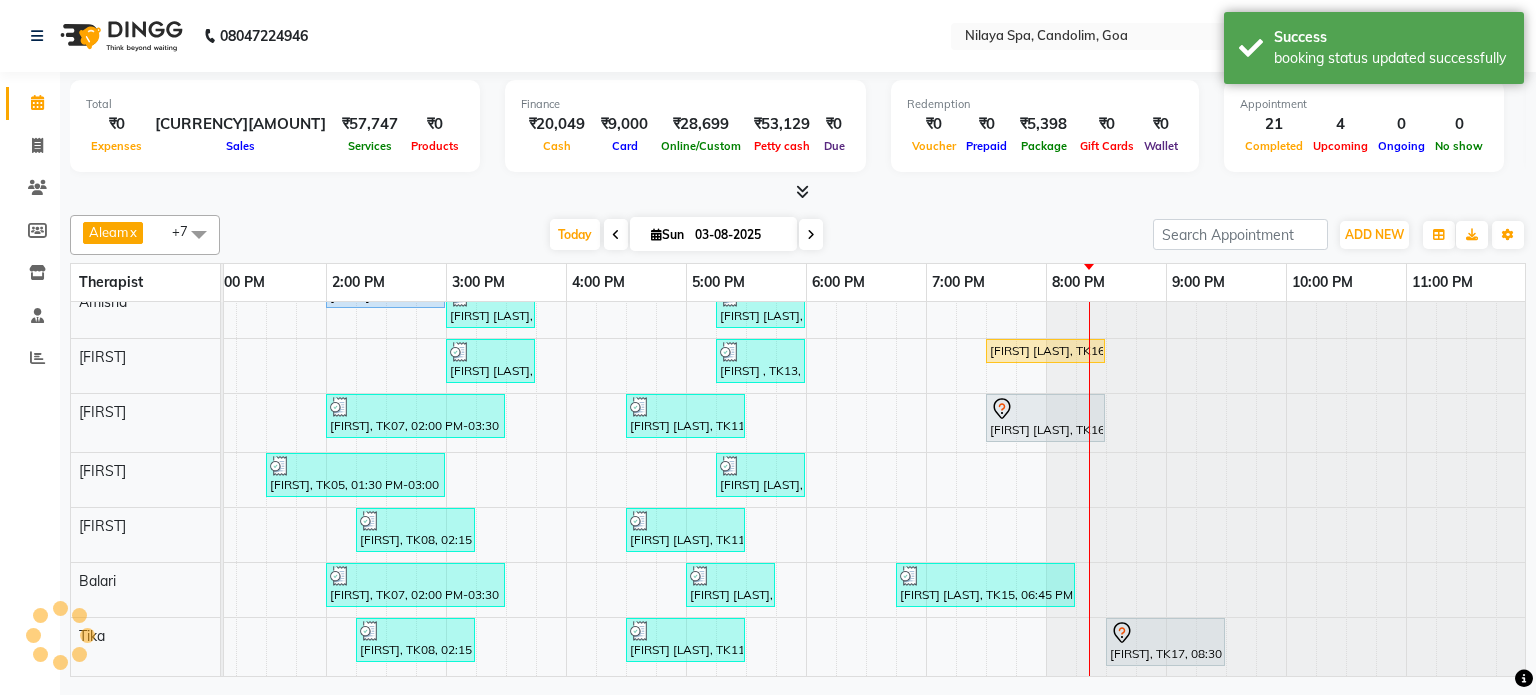 scroll, scrollTop: 110, scrollLeft: 0, axis: vertical 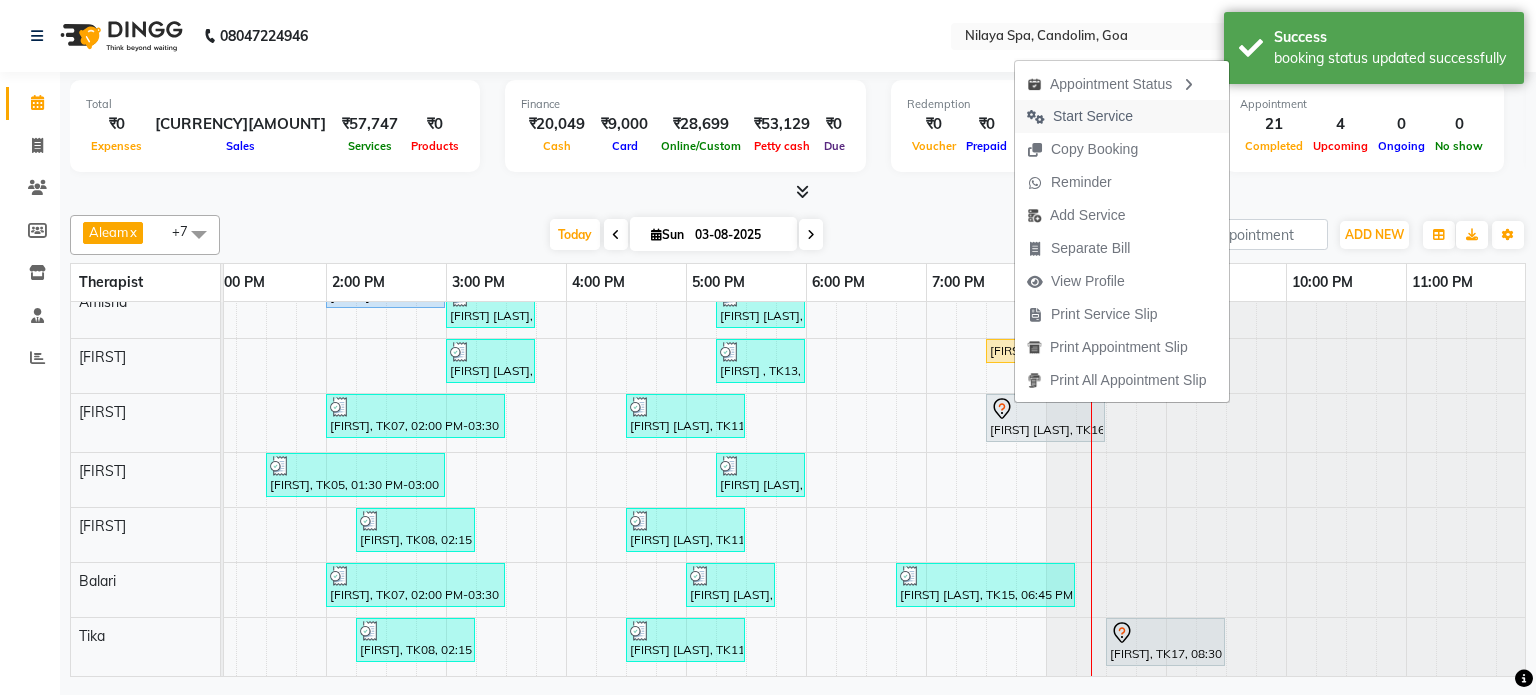 click on "Start Service" at bounding box center [1093, 116] 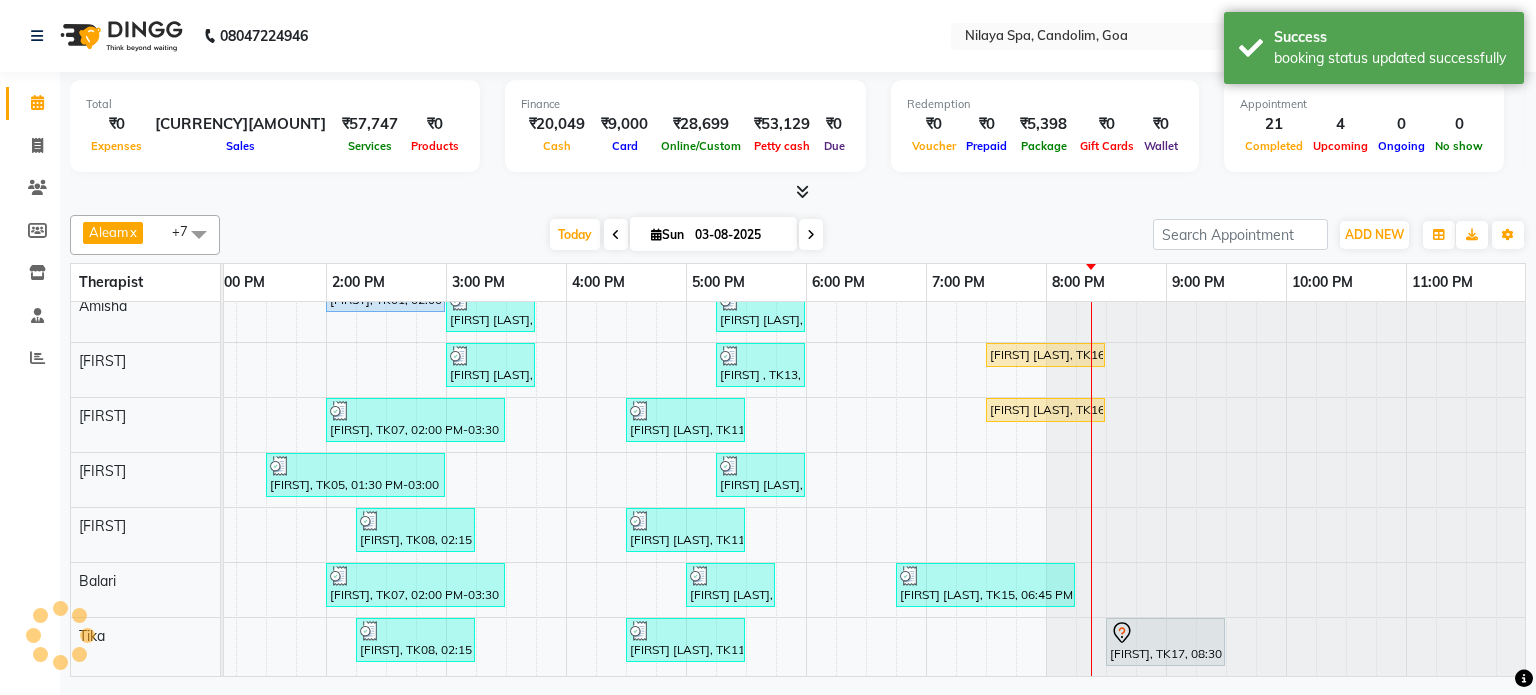 scroll, scrollTop: 106, scrollLeft: 0, axis: vertical 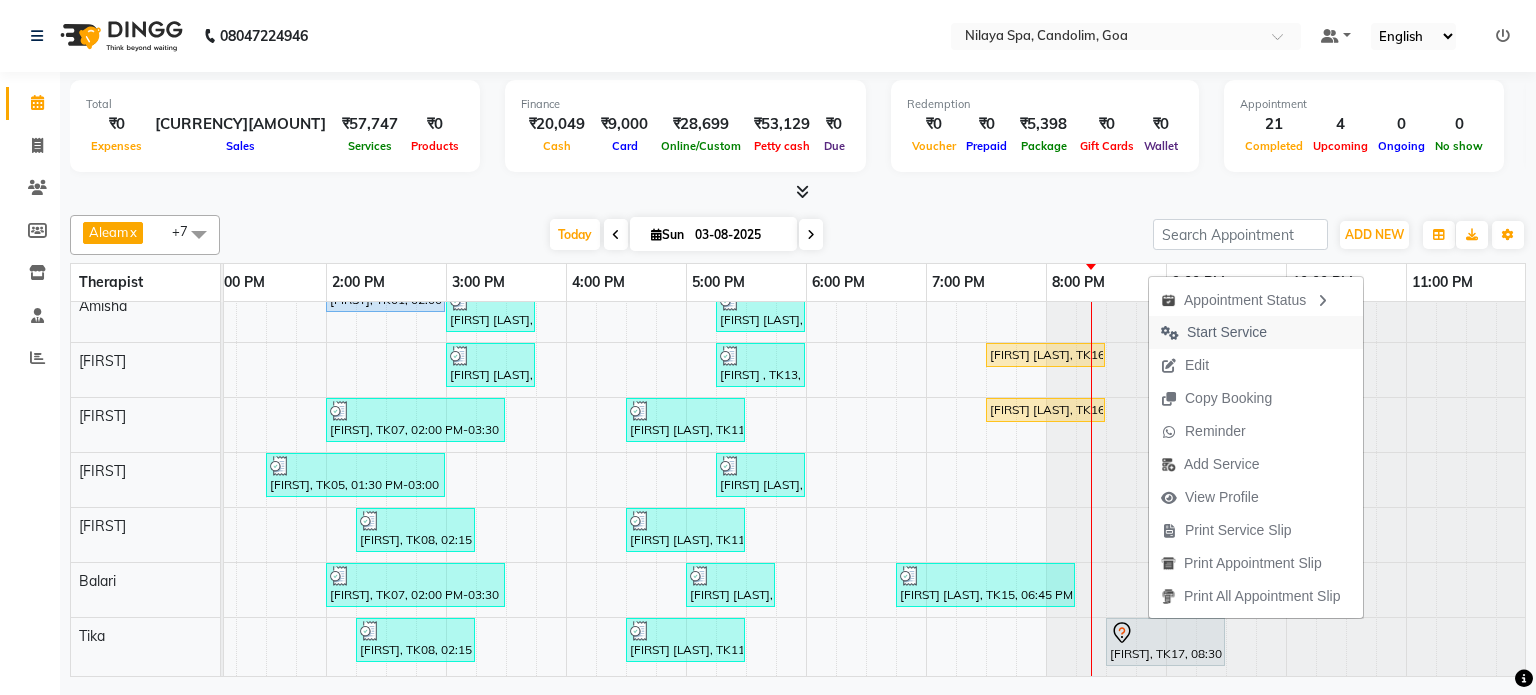 click on "Start Service" at bounding box center [1227, 332] 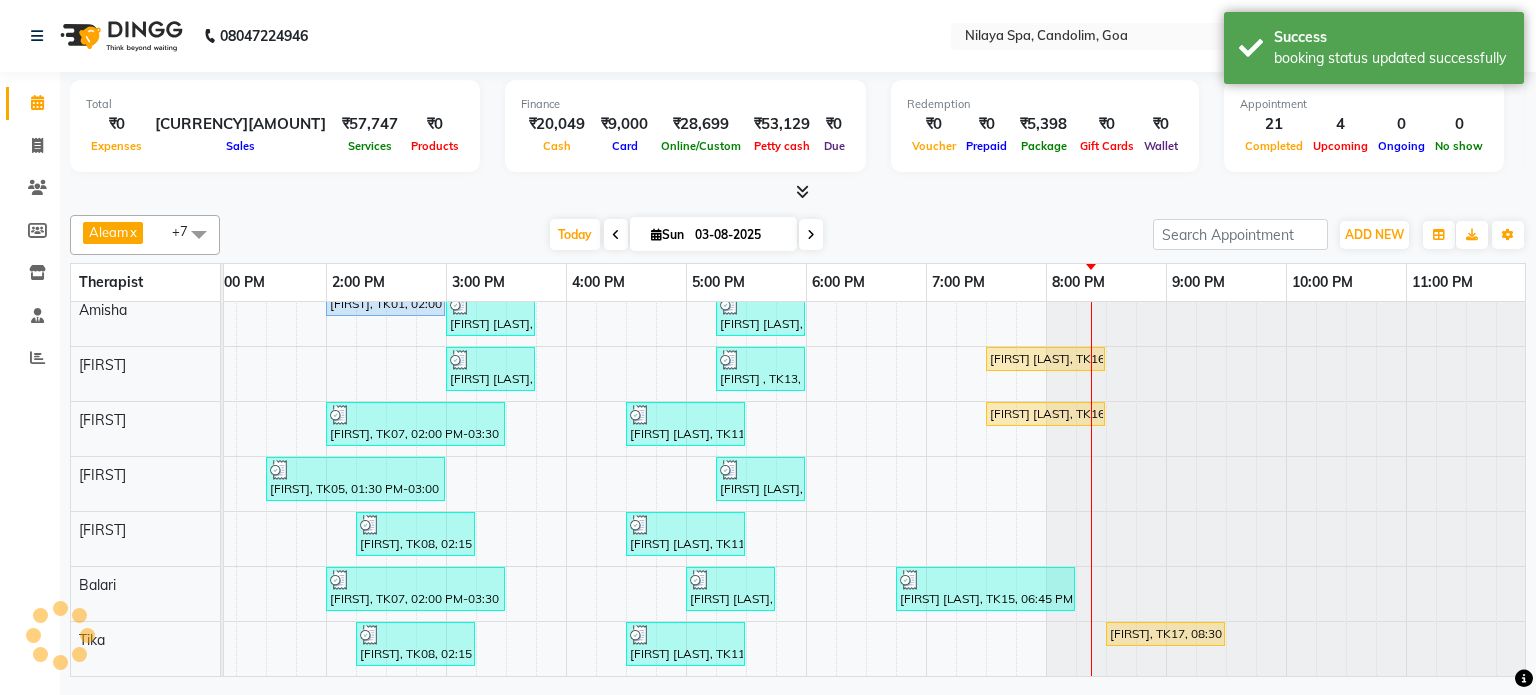 scroll, scrollTop: 102, scrollLeft: 0, axis: vertical 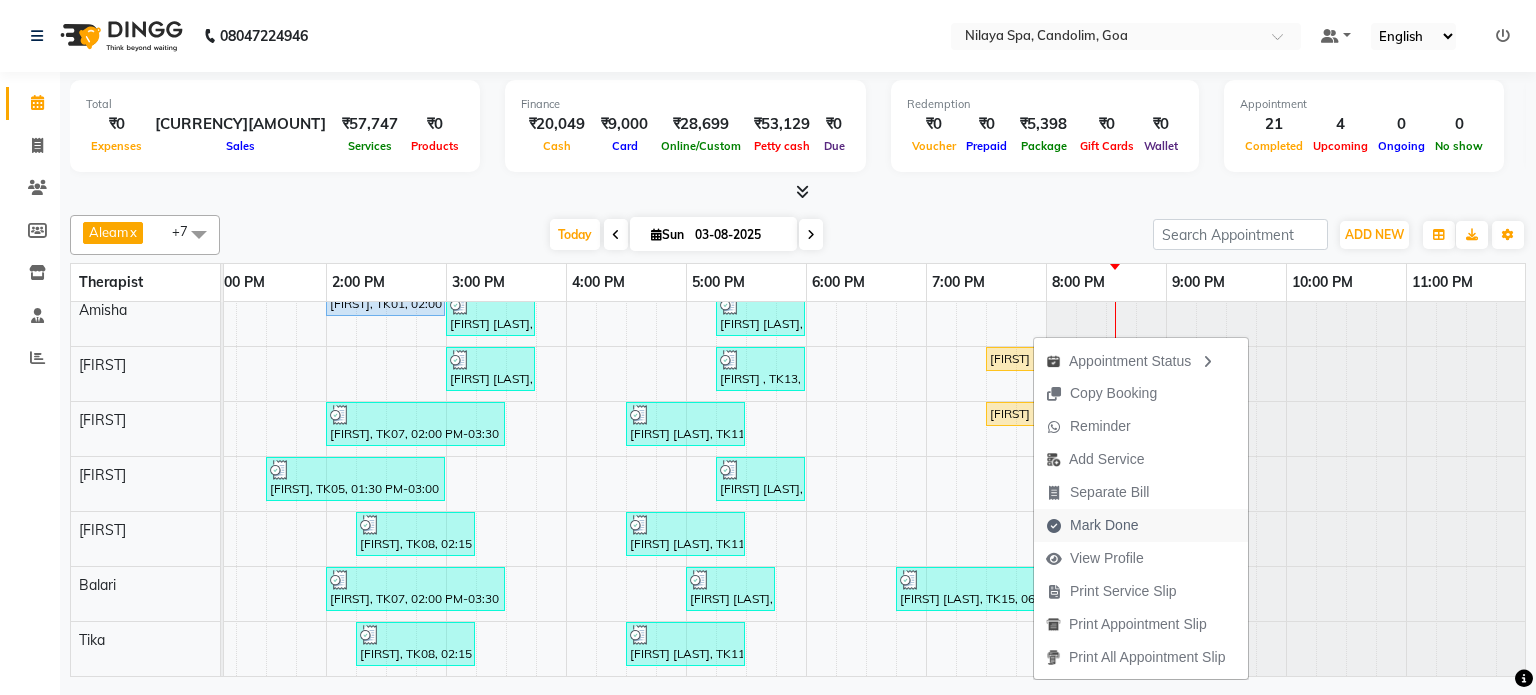 click on "Mark Done" at bounding box center [1104, 525] 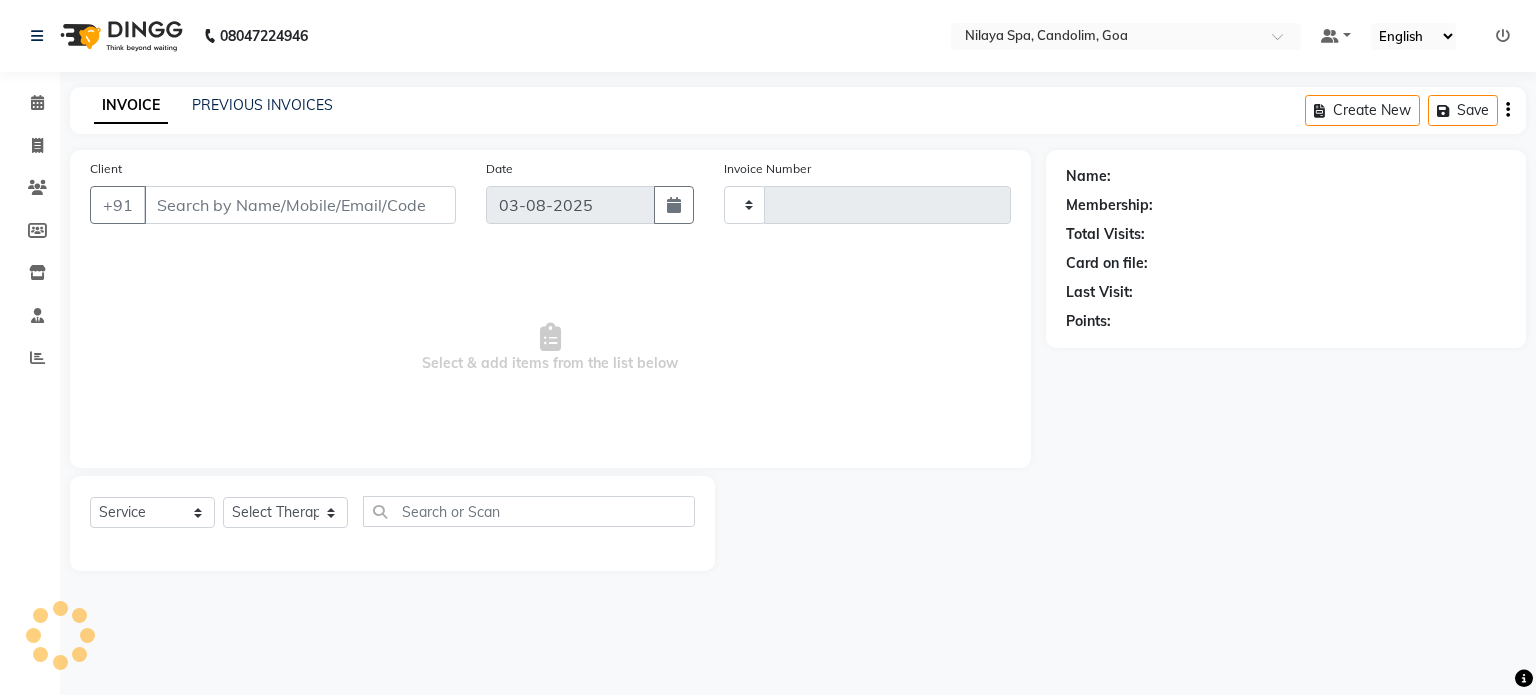 type on "0030" 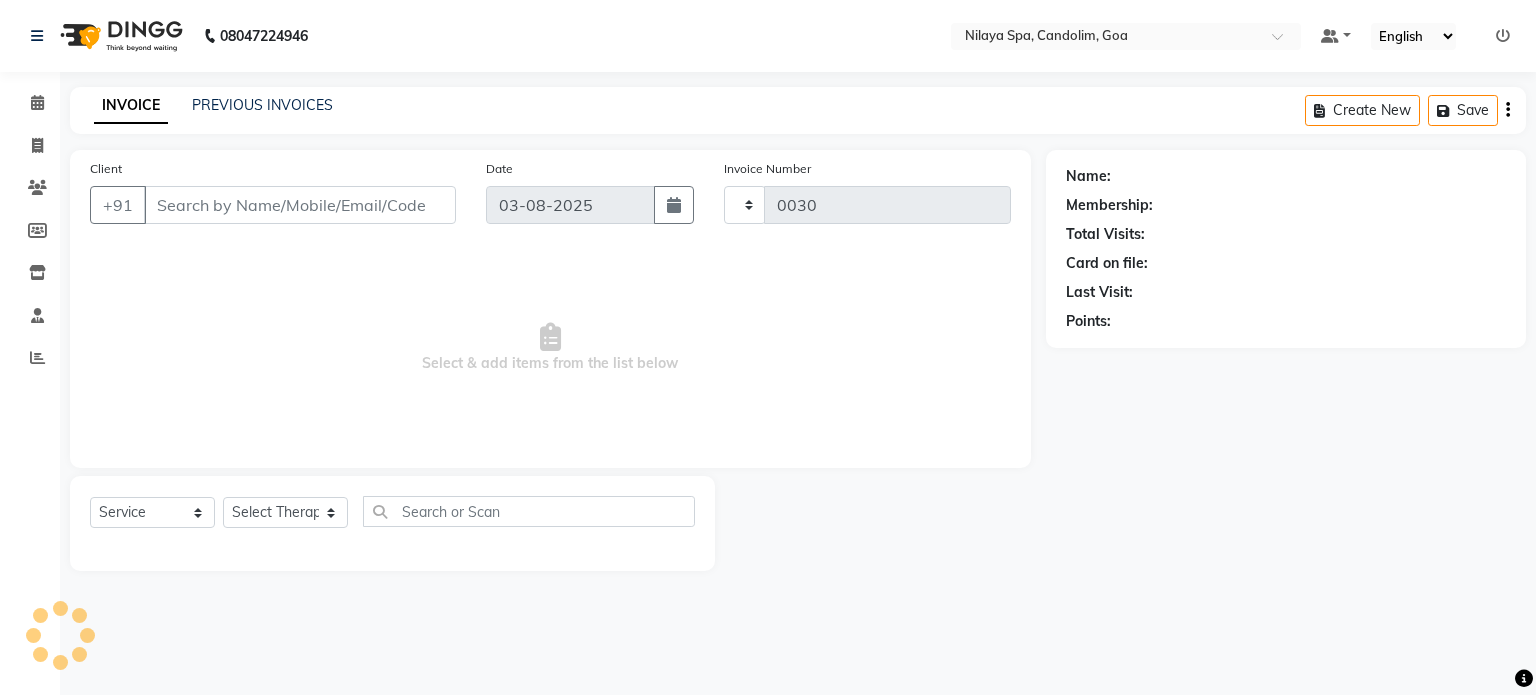 select on "8694" 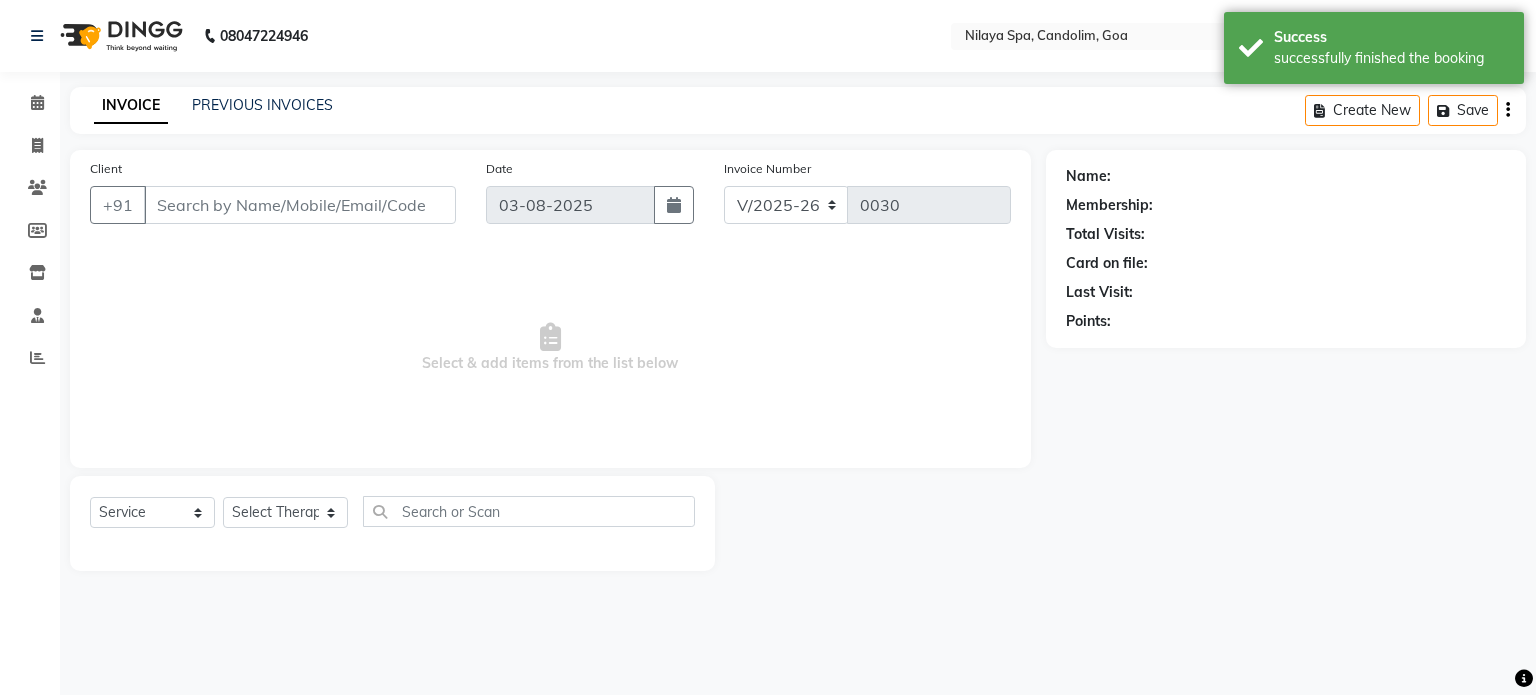type on "99******33" 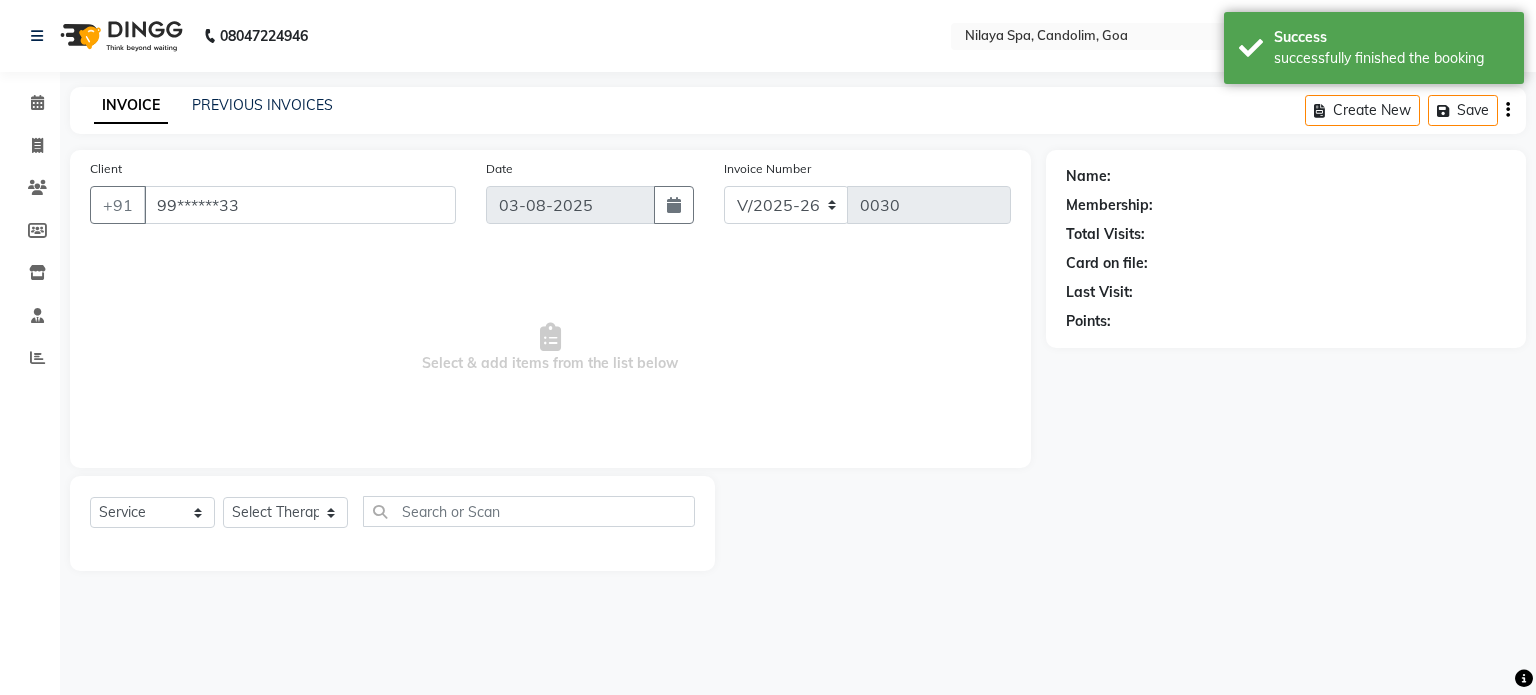 select on "[NUMBER]" 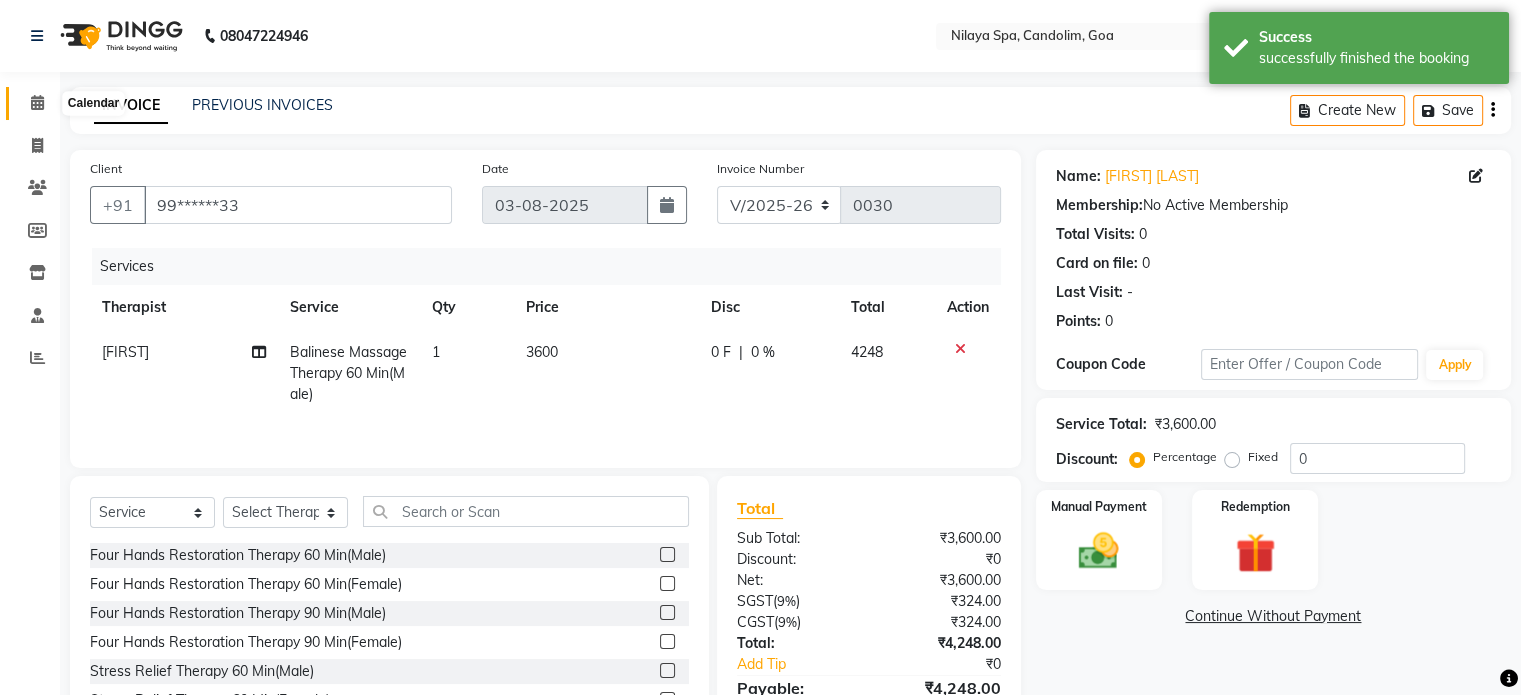click 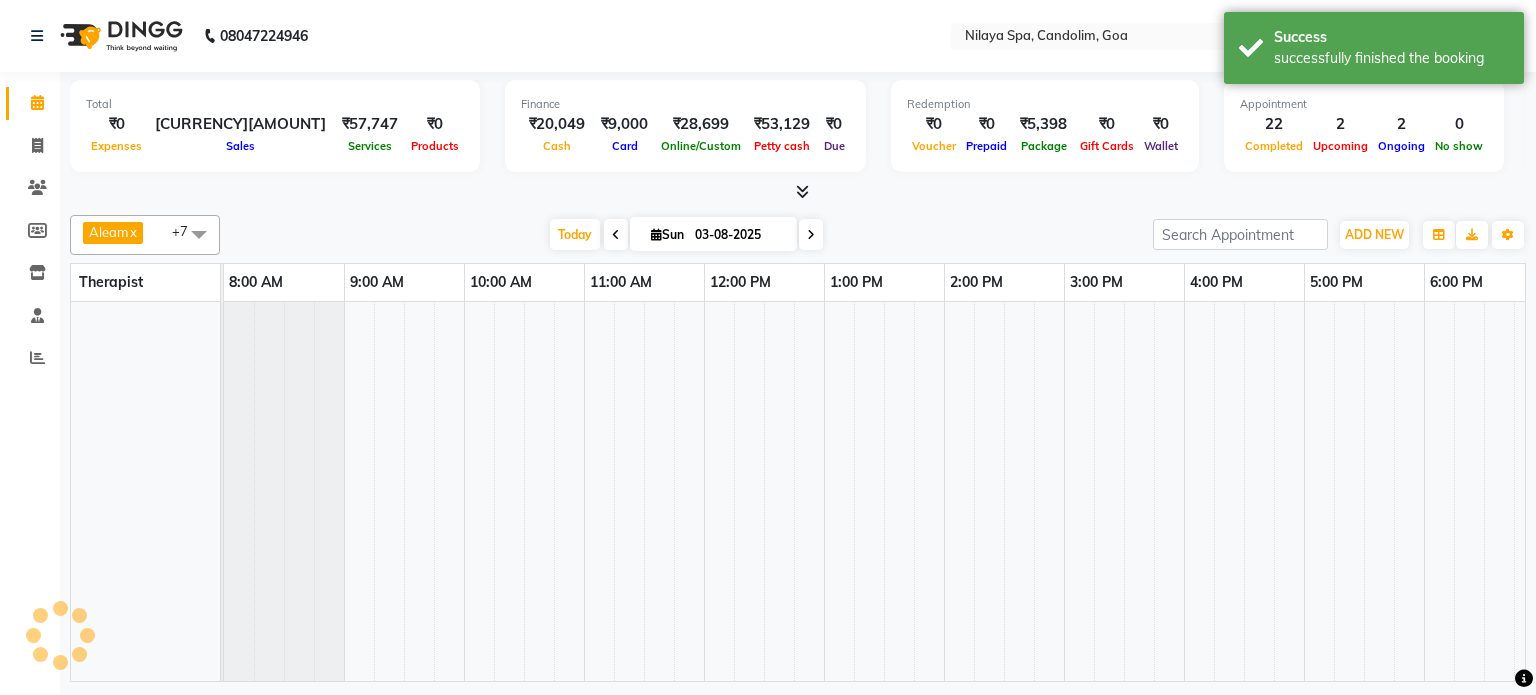 scroll, scrollTop: 0, scrollLeft: 0, axis: both 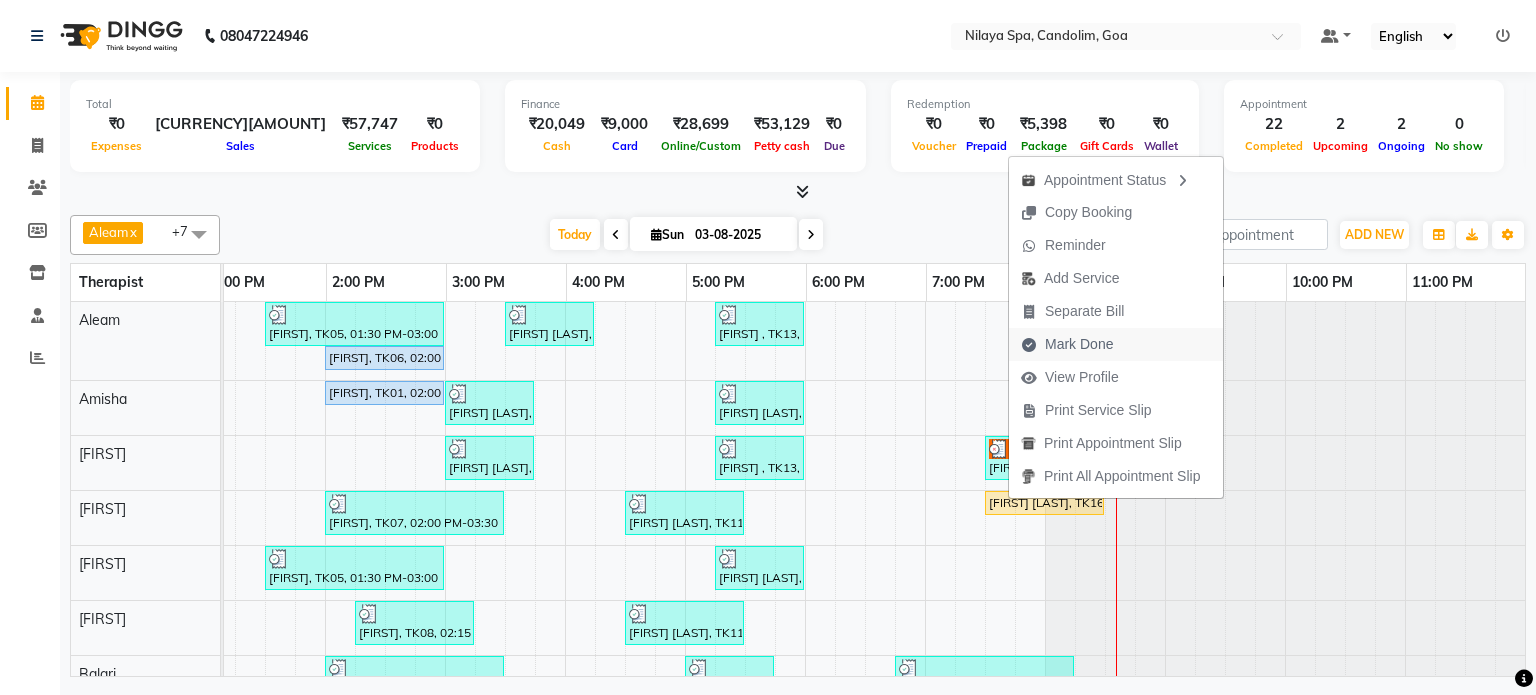 click on "Mark Done" at bounding box center [1079, 344] 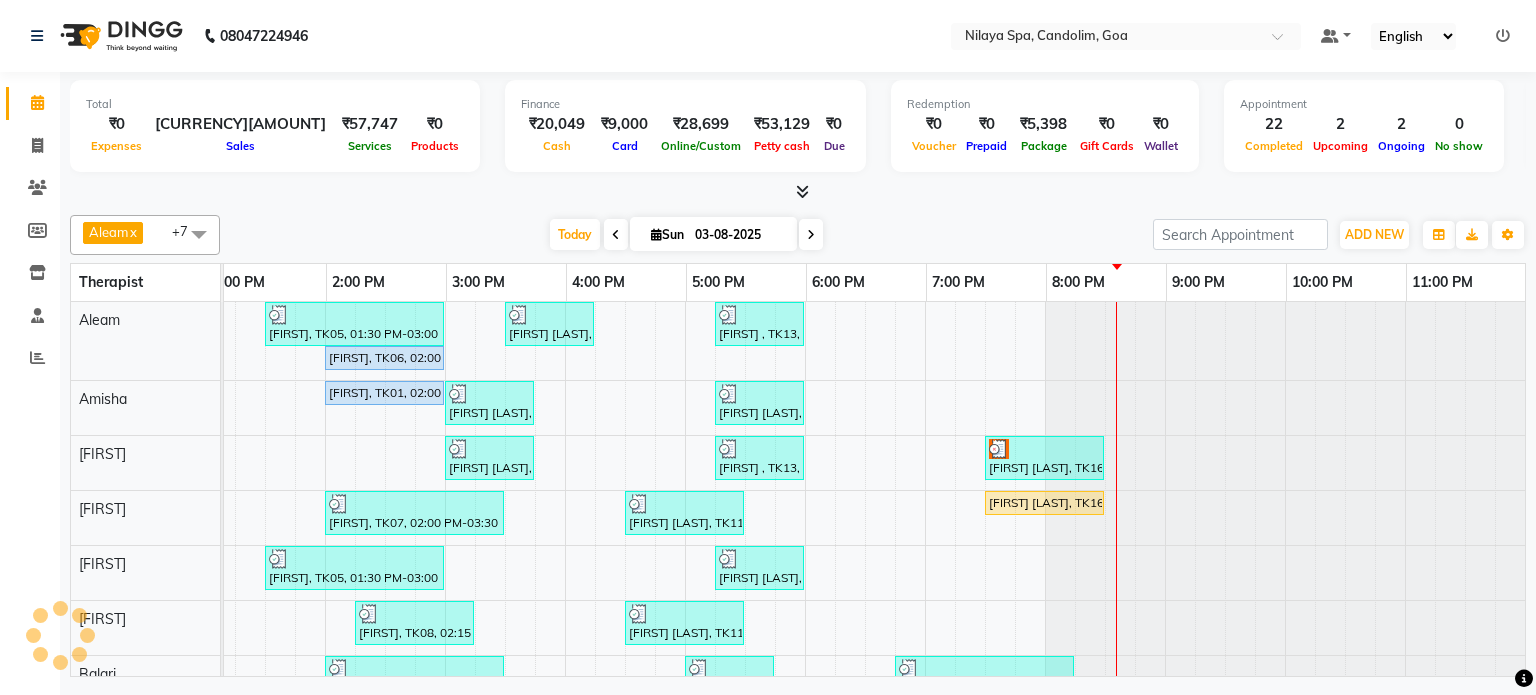 select on "service" 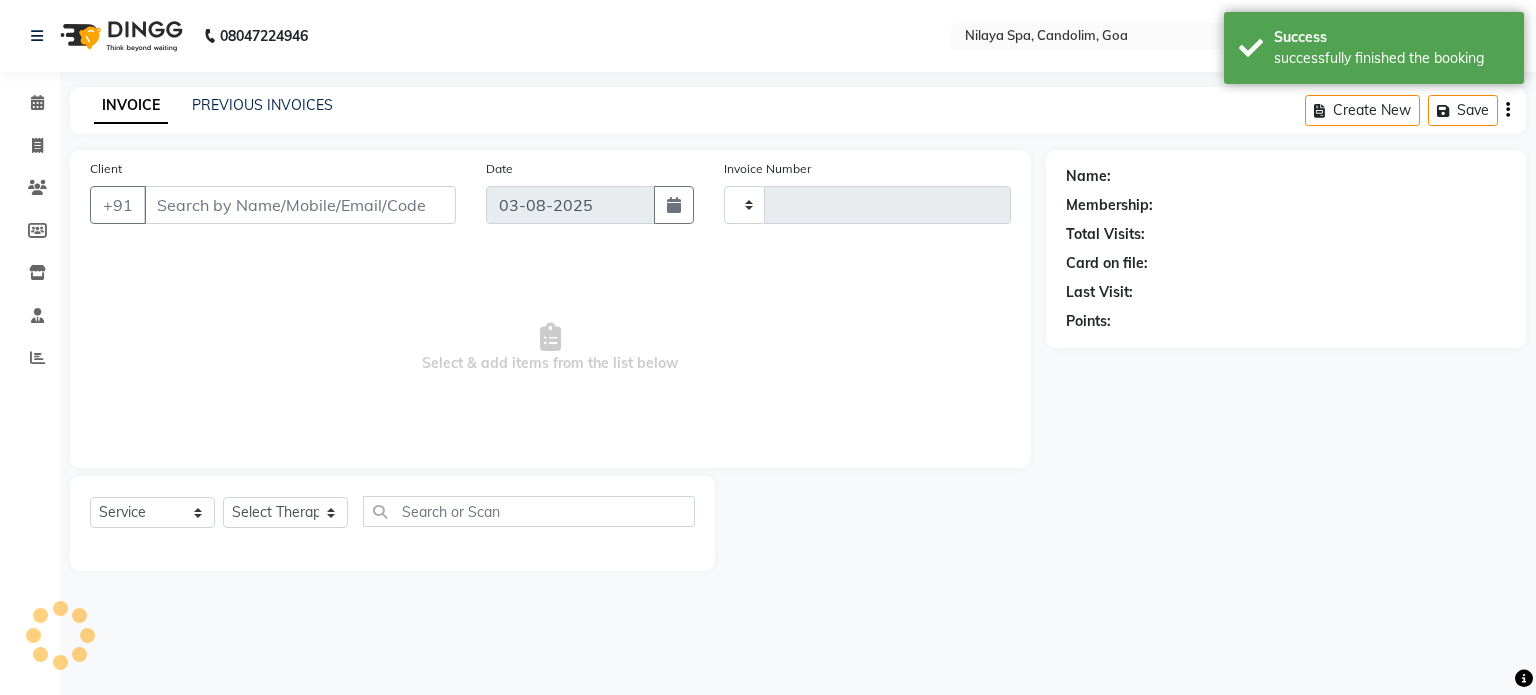 type on "0030" 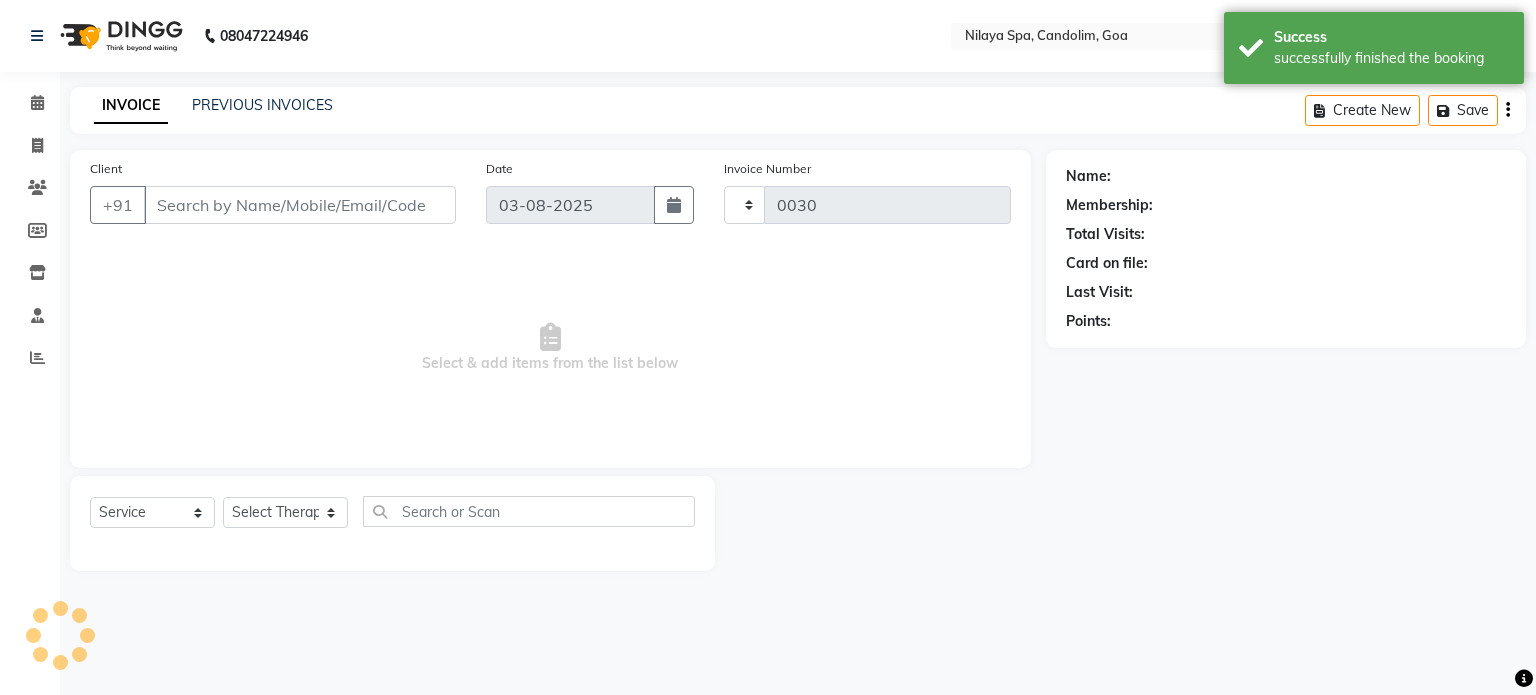 select on "8694" 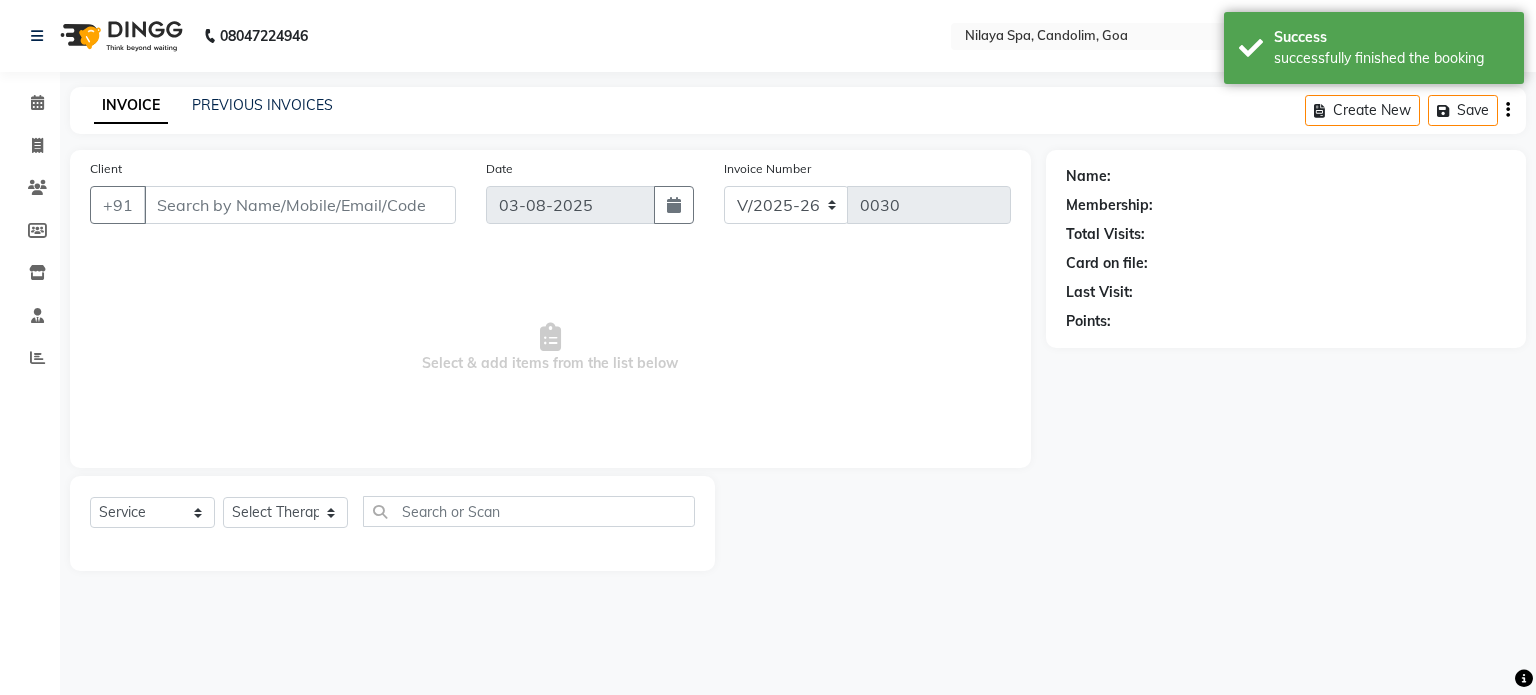 type on "99******33" 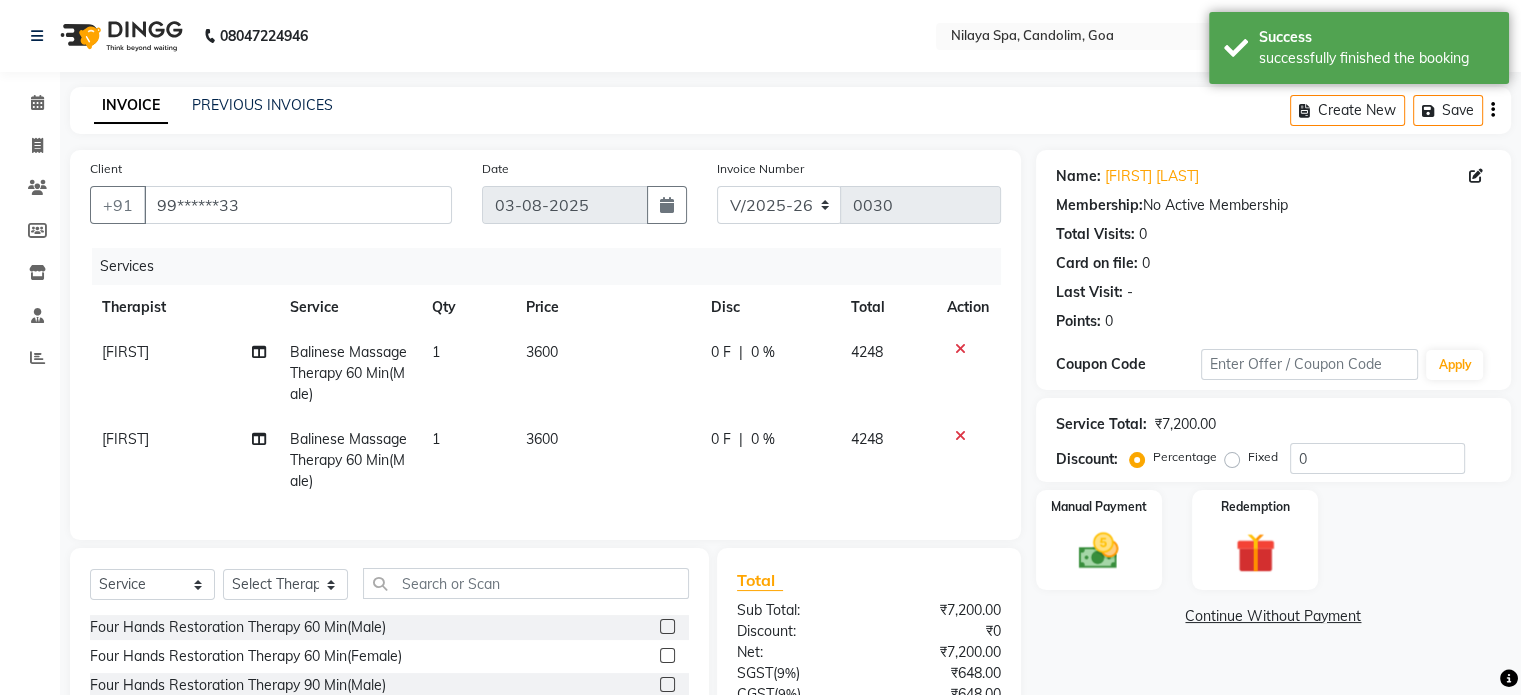 scroll, scrollTop: 193, scrollLeft: 0, axis: vertical 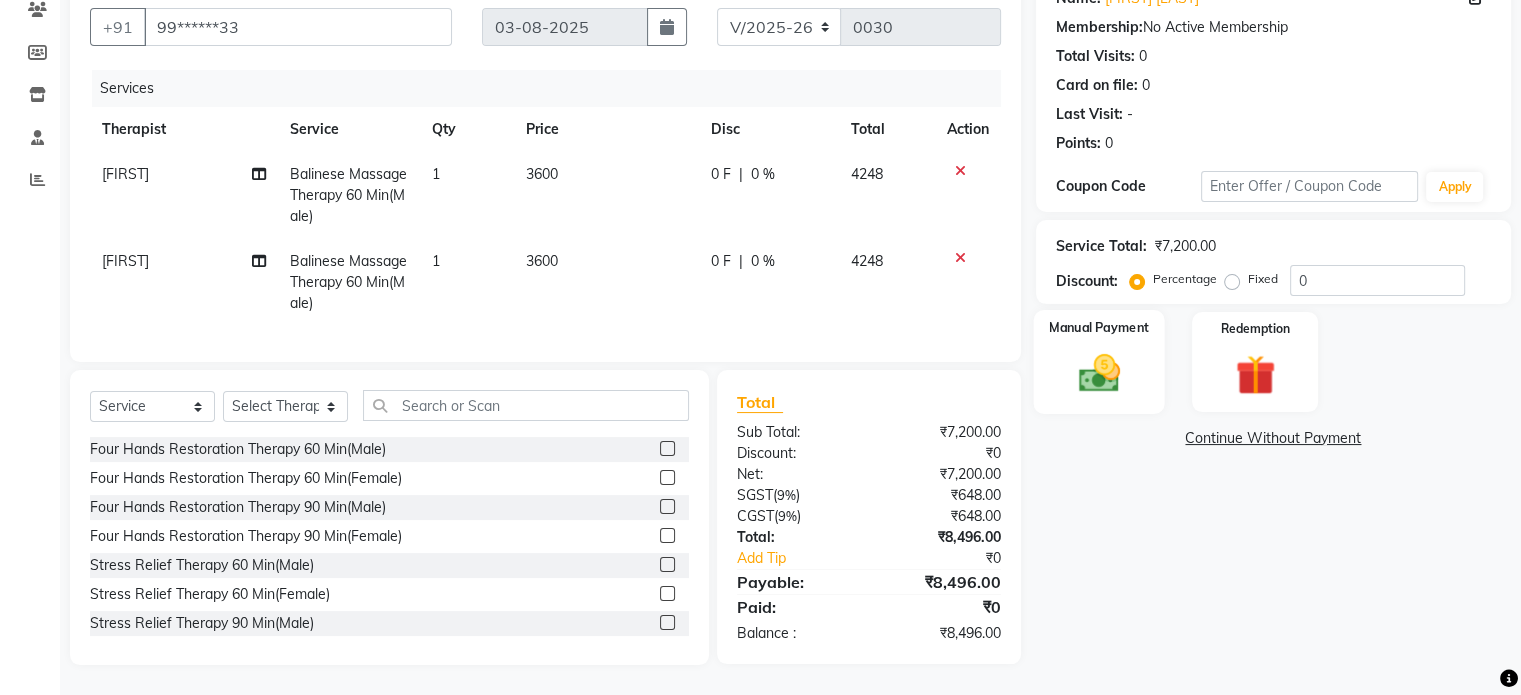 click 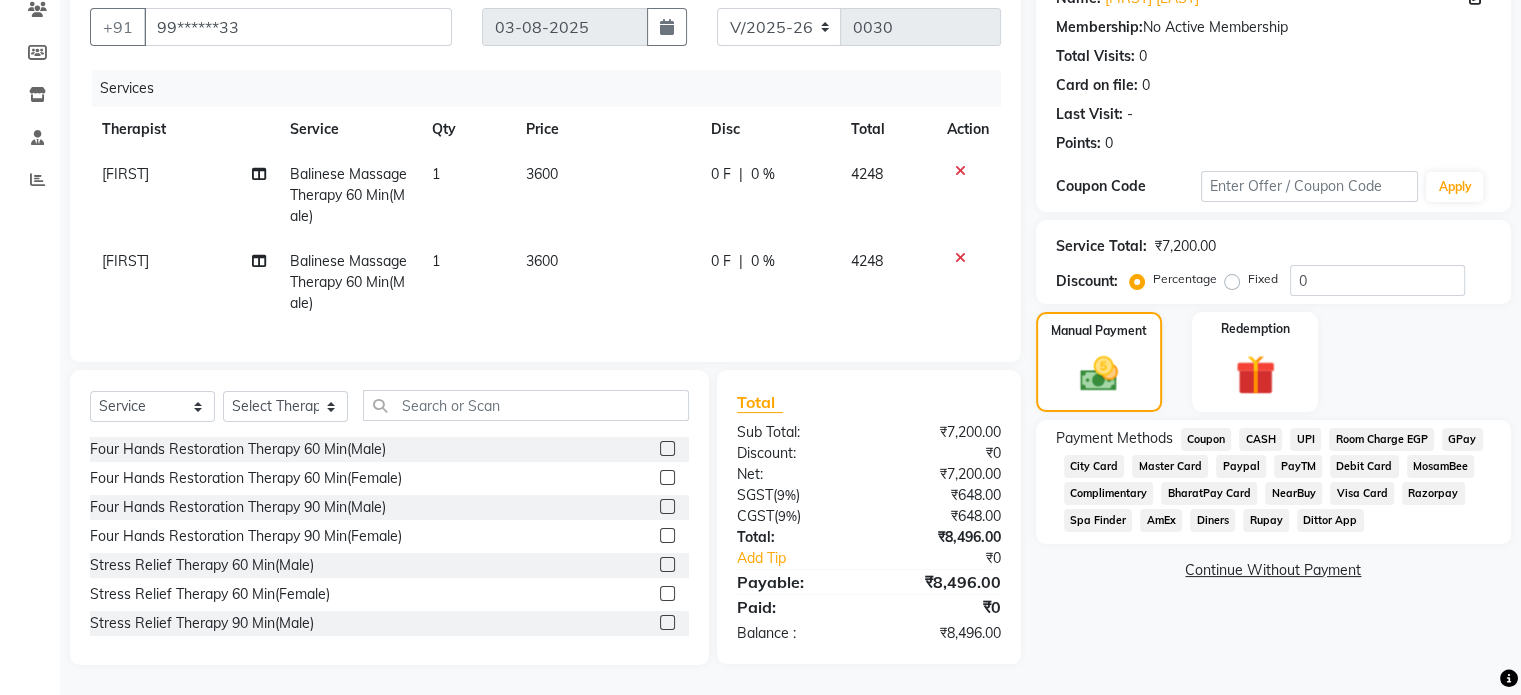 click on "CASH" 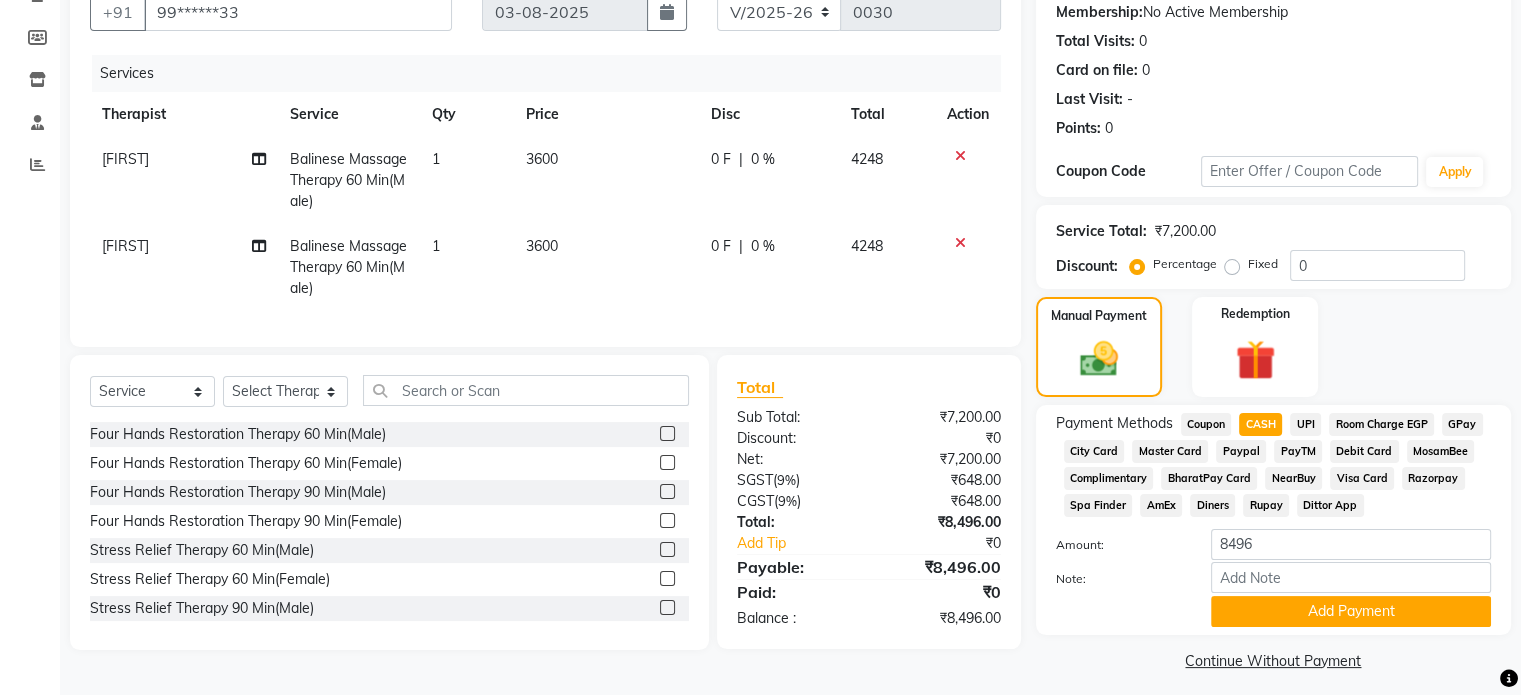scroll, scrollTop: 207, scrollLeft: 0, axis: vertical 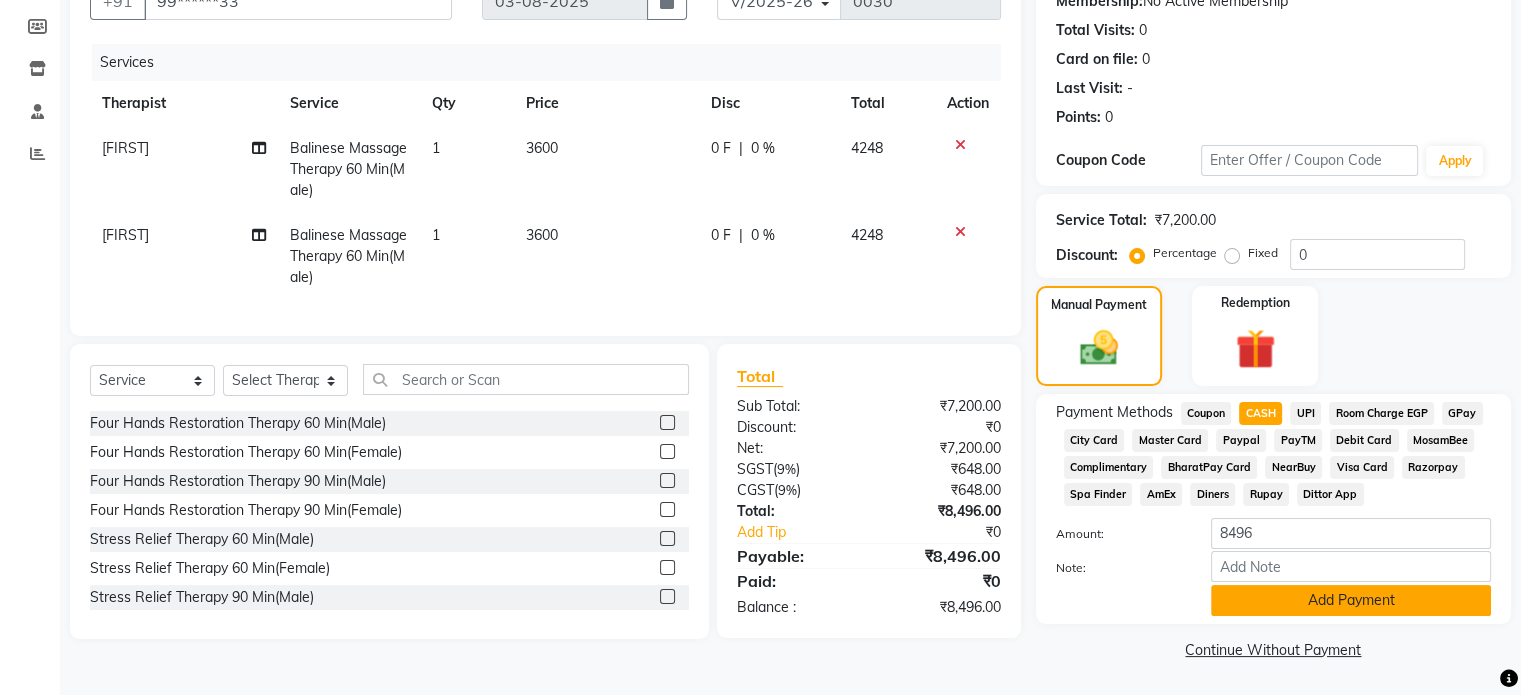 click on "Add Payment" 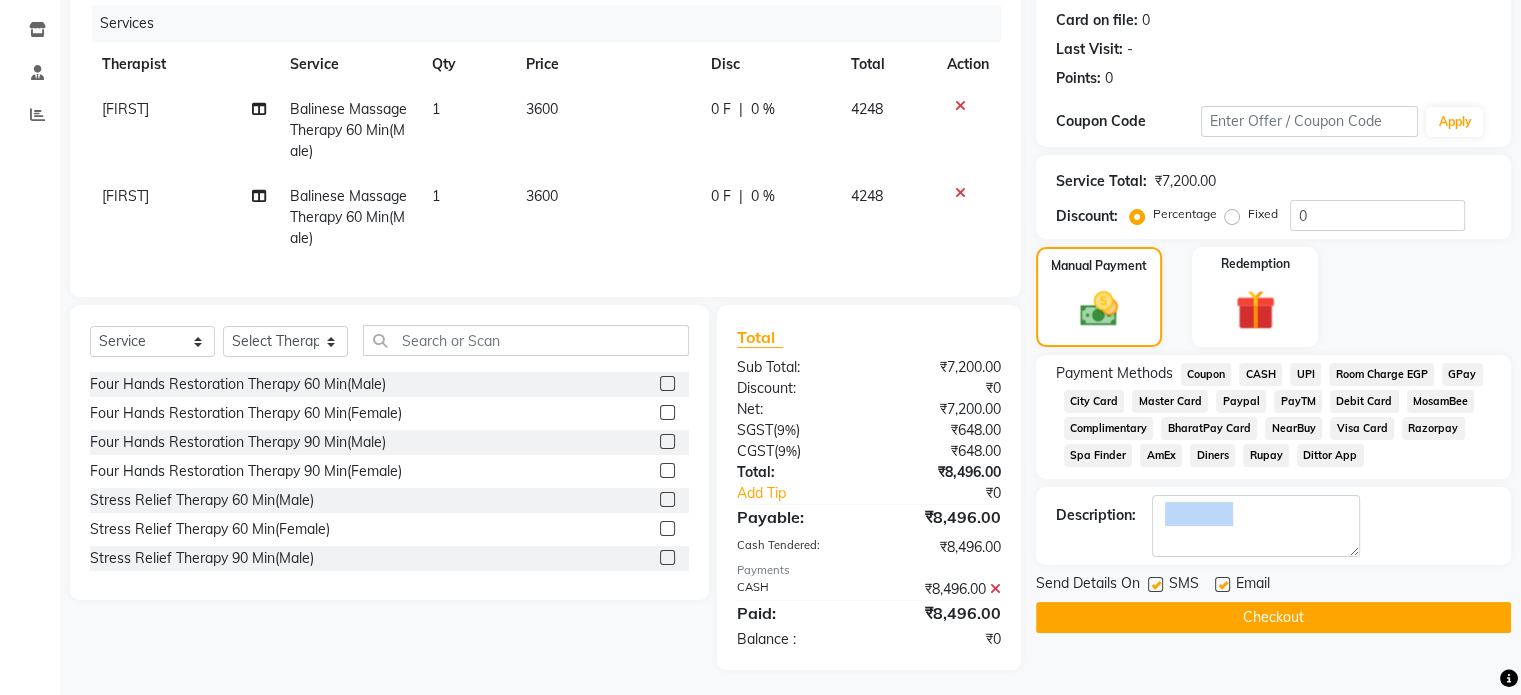 scroll, scrollTop: 263, scrollLeft: 0, axis: vertical 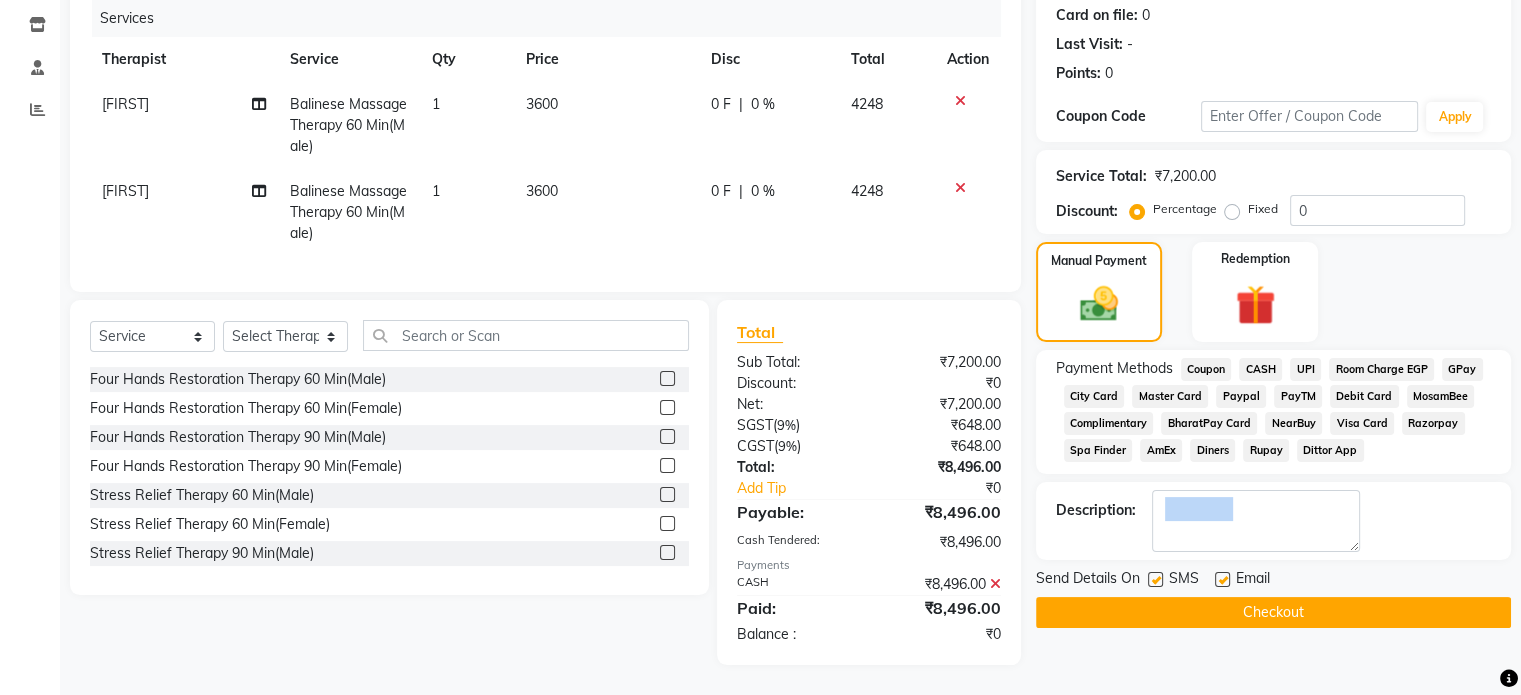 click on "Checkout" 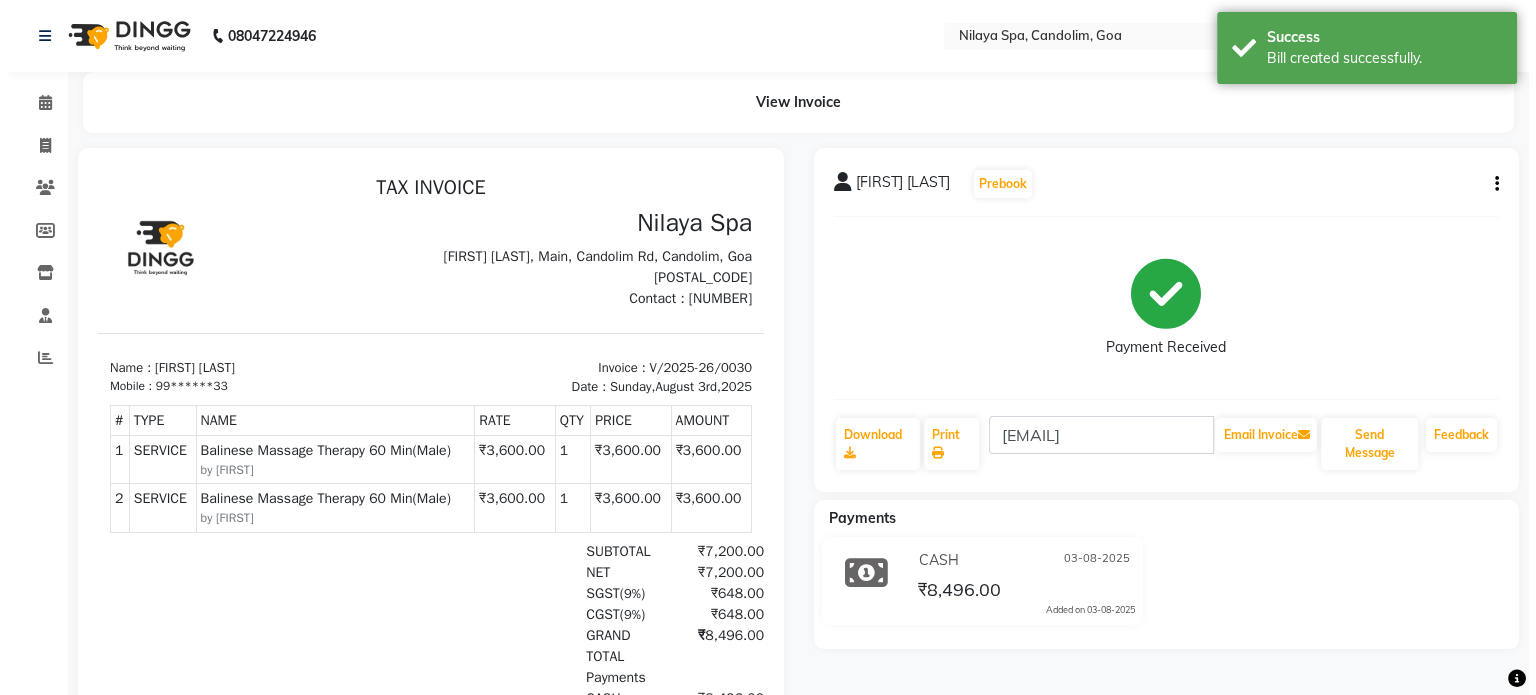 scroll, scrollTop: 0, scrollLeft: 0, axis: both 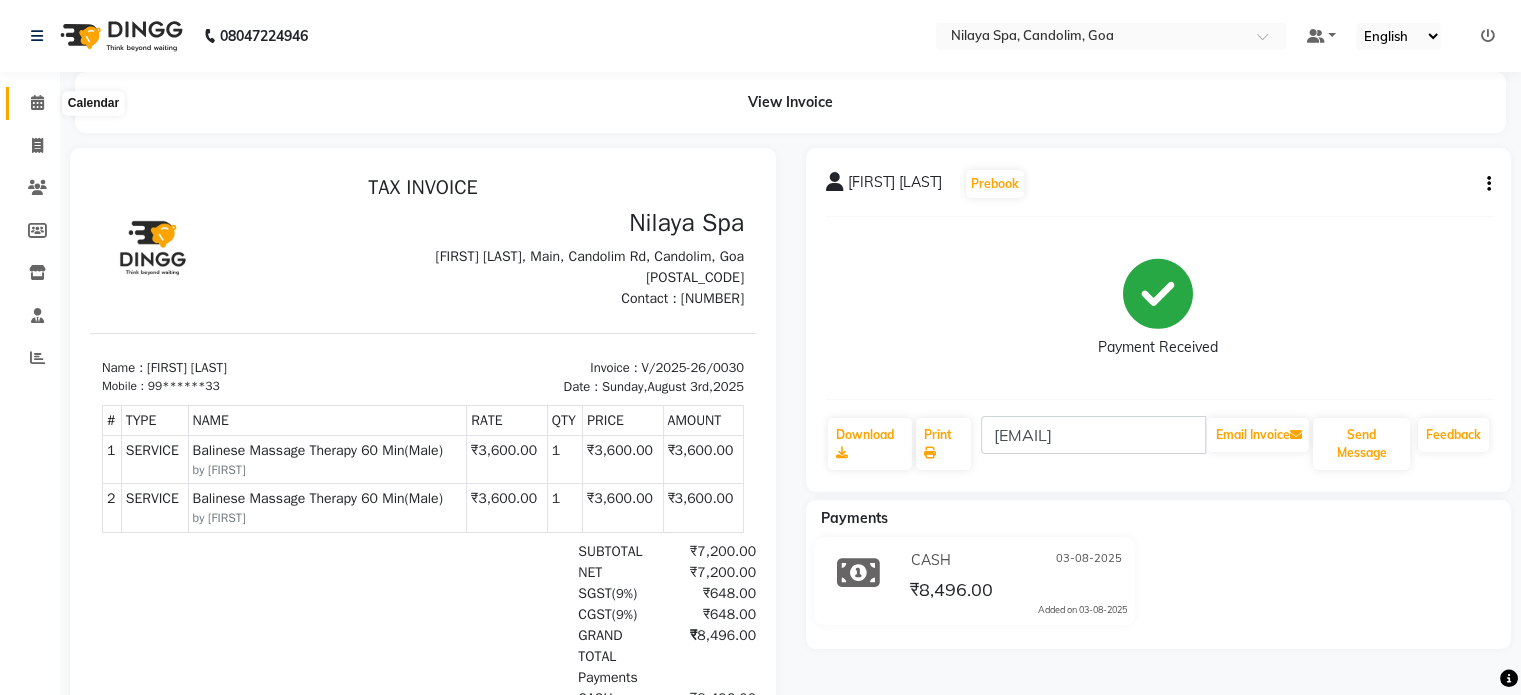 click 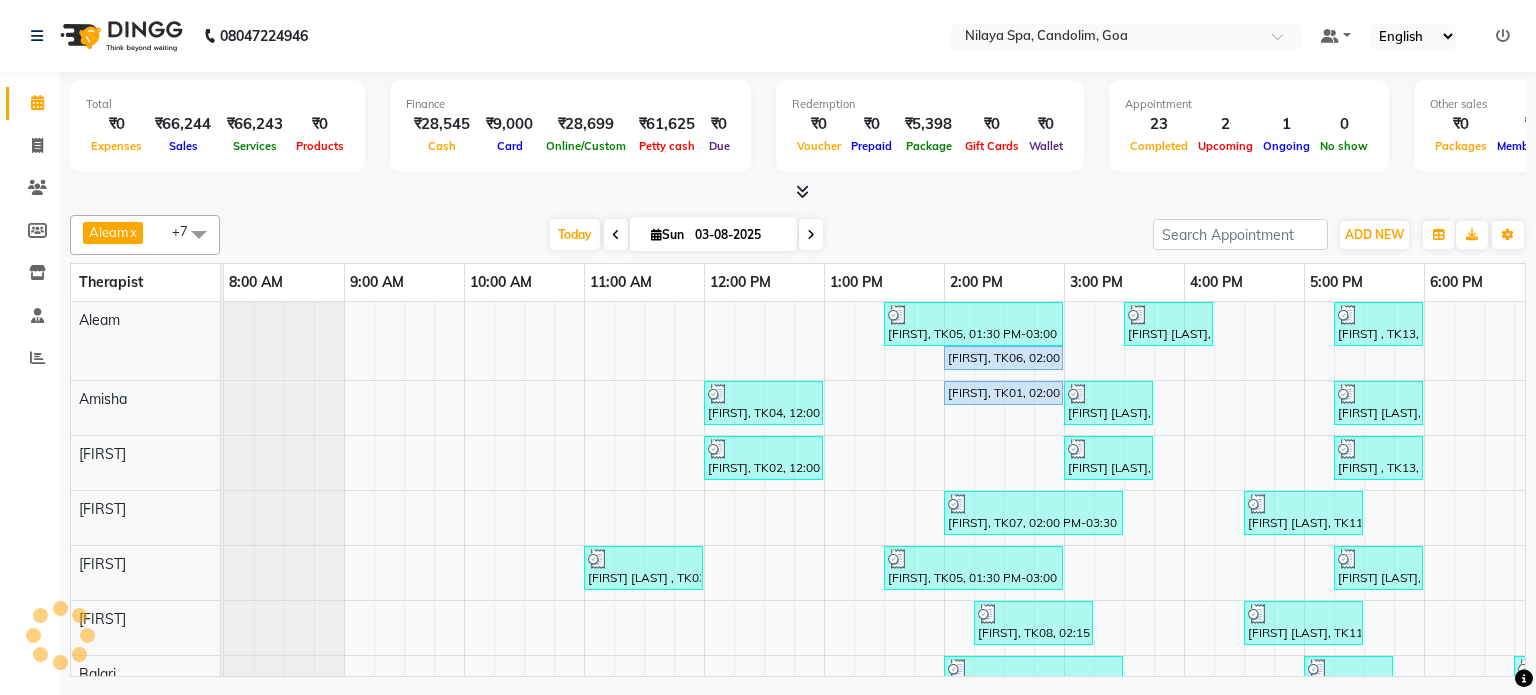 scroll, scrollTop: 0, scrollLeft: 0, axis: both 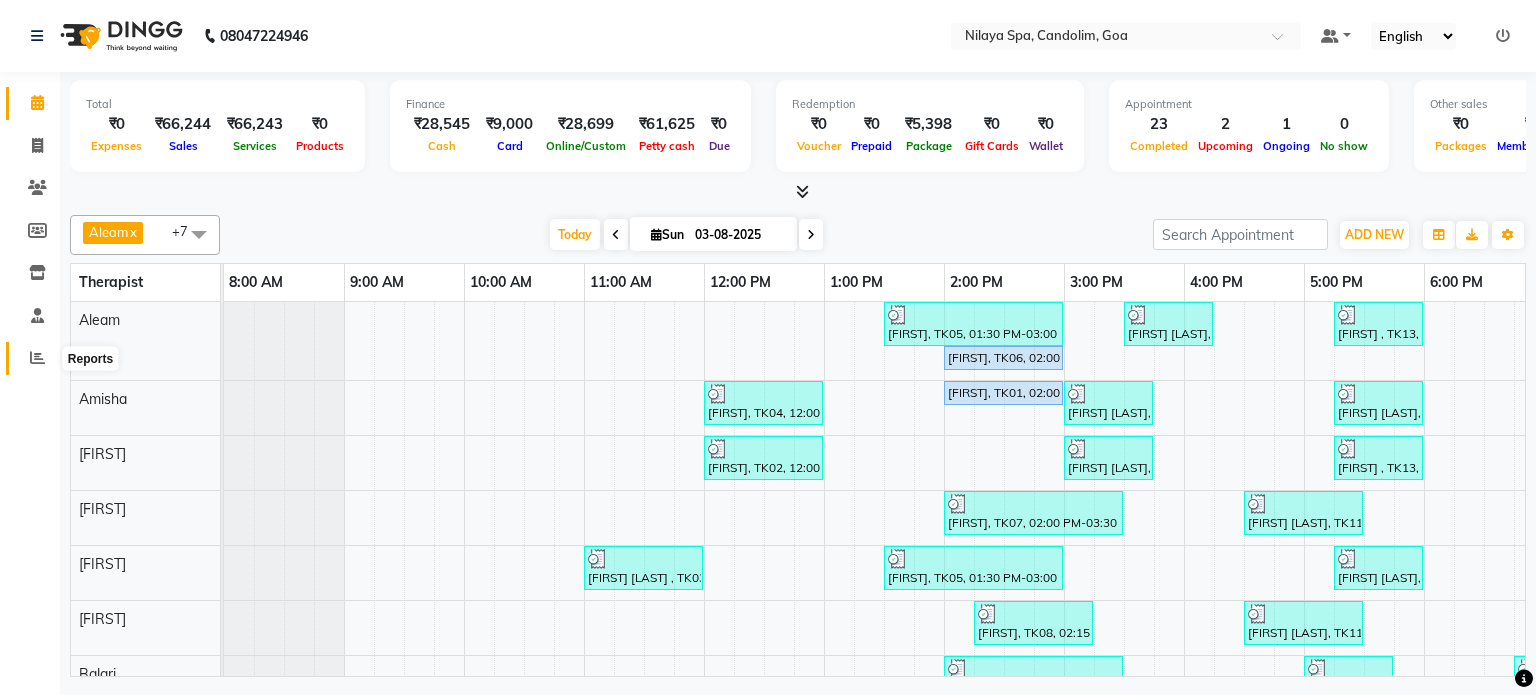 click 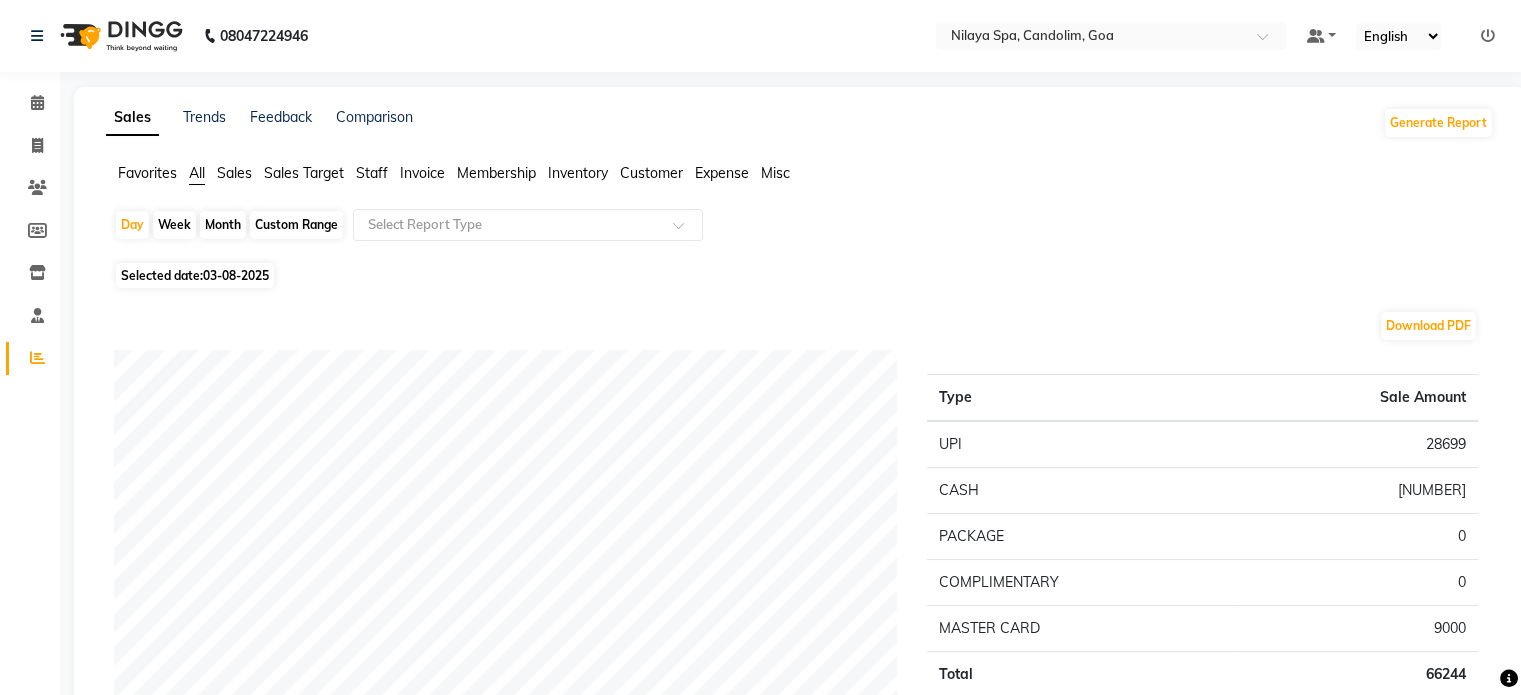 click on "Sales" 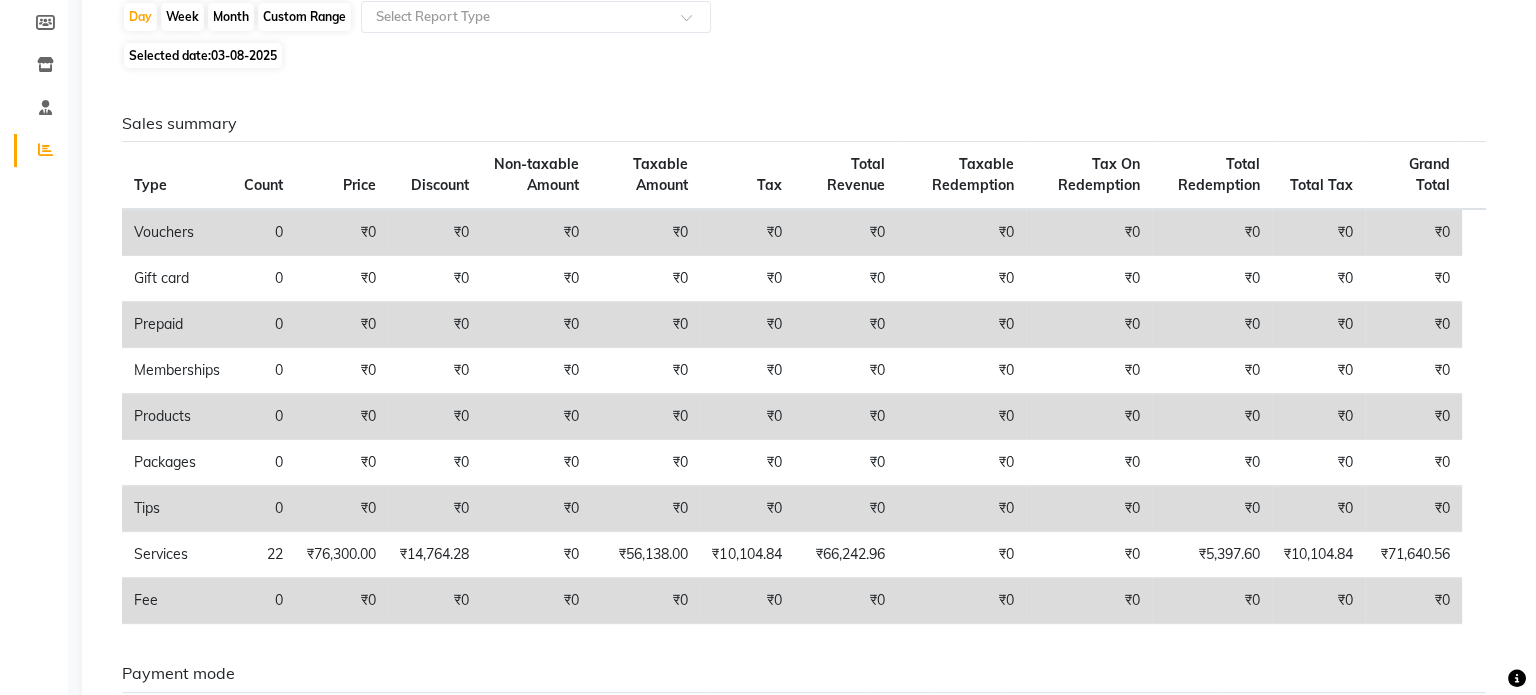 scroll, scrollTop: 0, scrollLeft: 0, axis: both 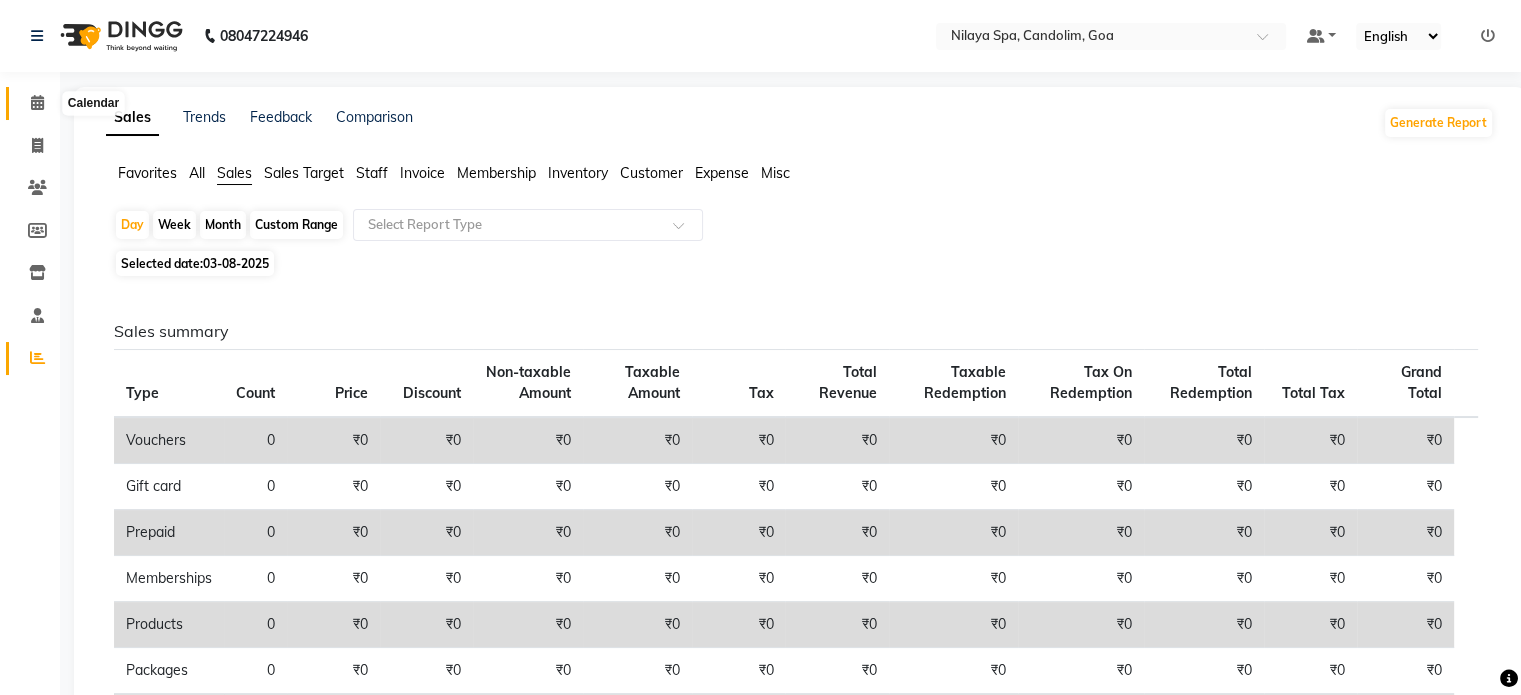 click 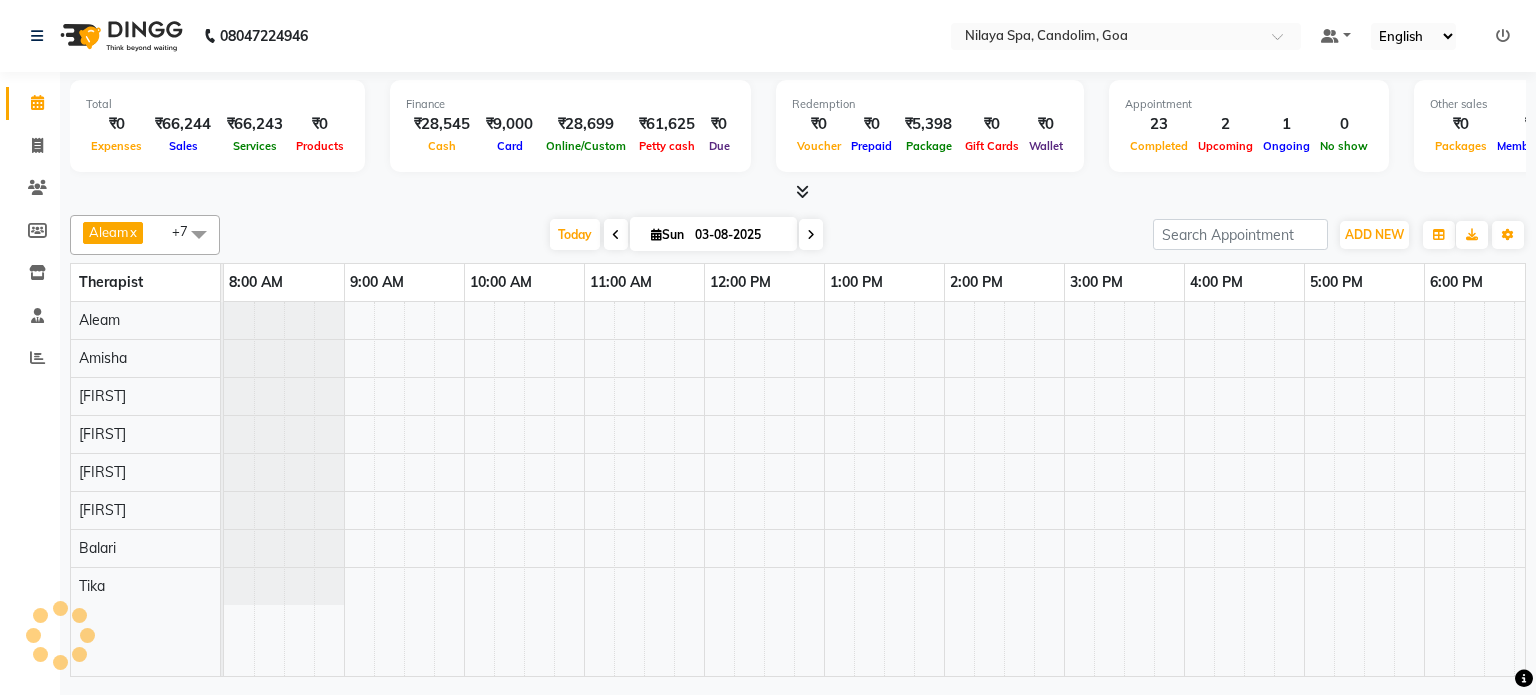 scroll, scrollTop: 0, scrollLeft: 0, axis: both 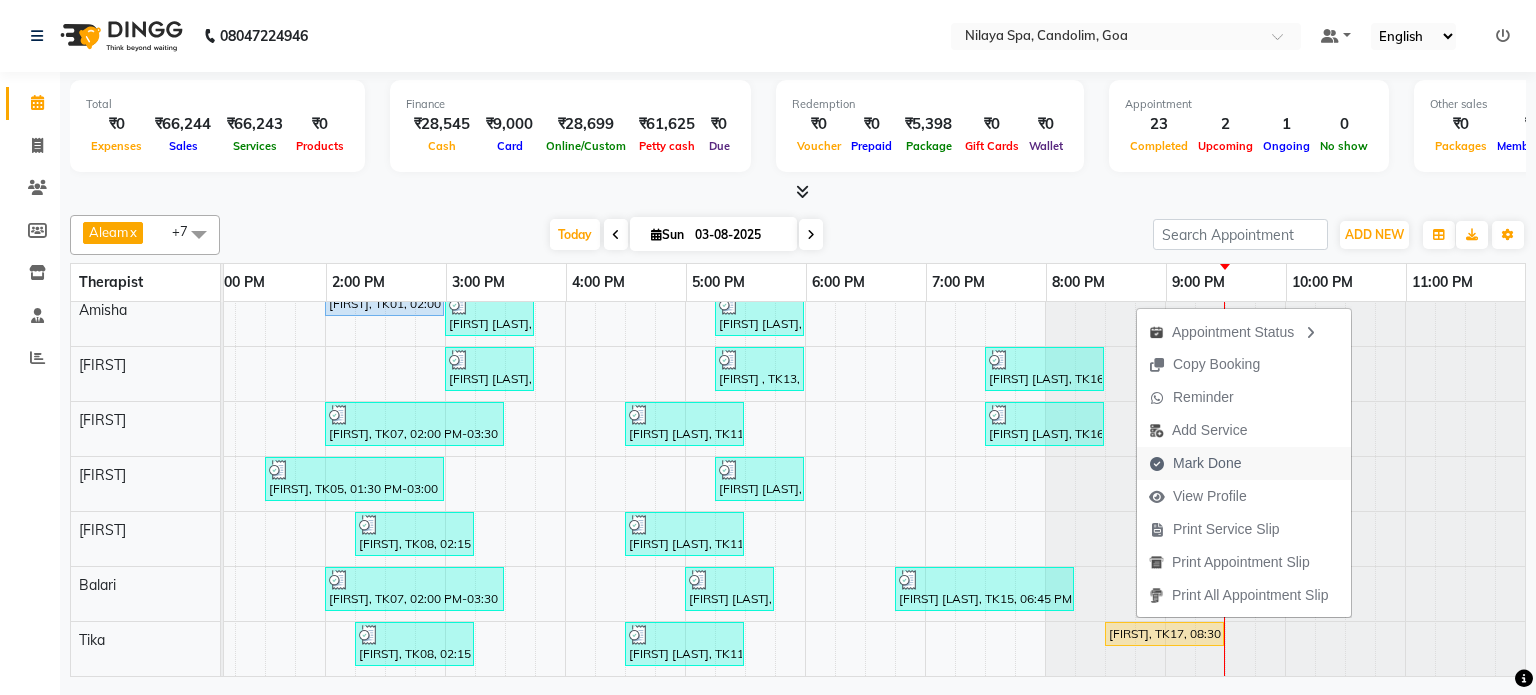 click on "Mark Done" at bounding box center [1207, 463] 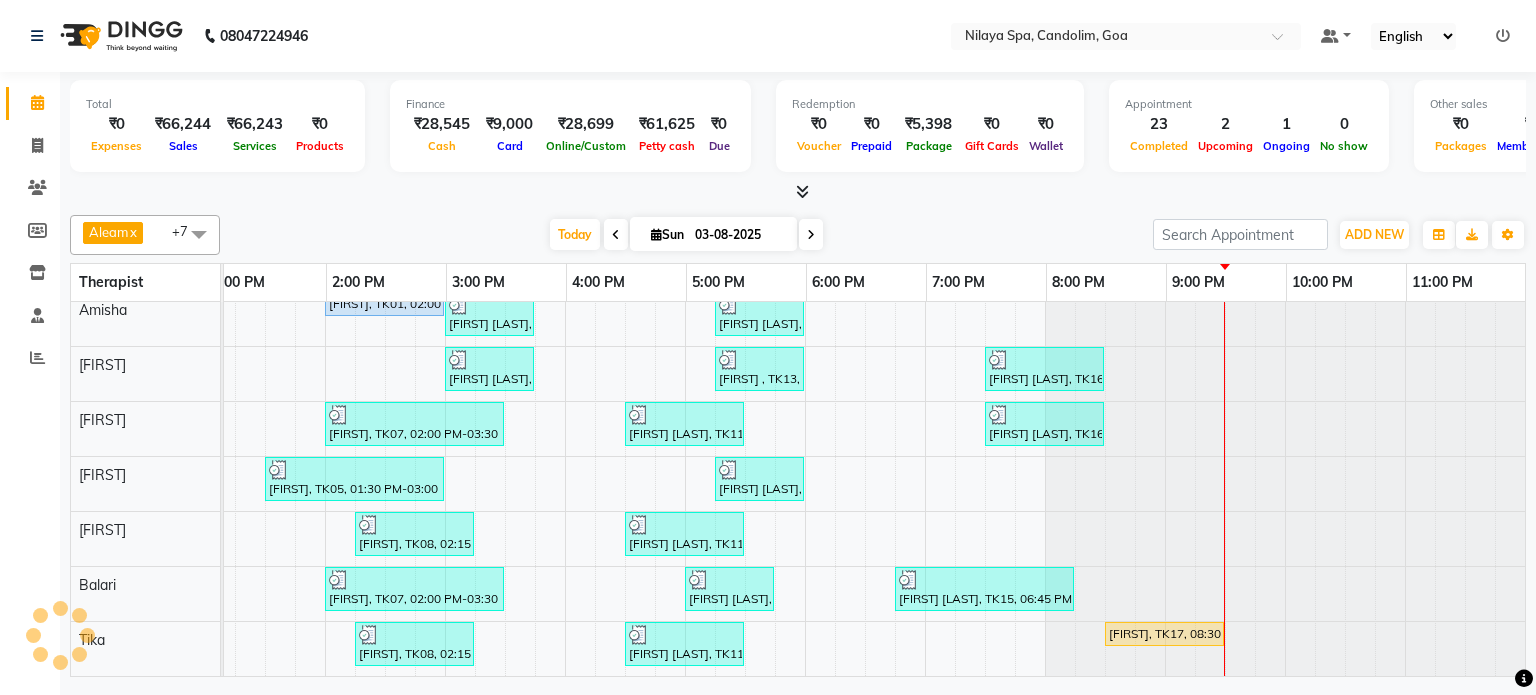 select on "service" 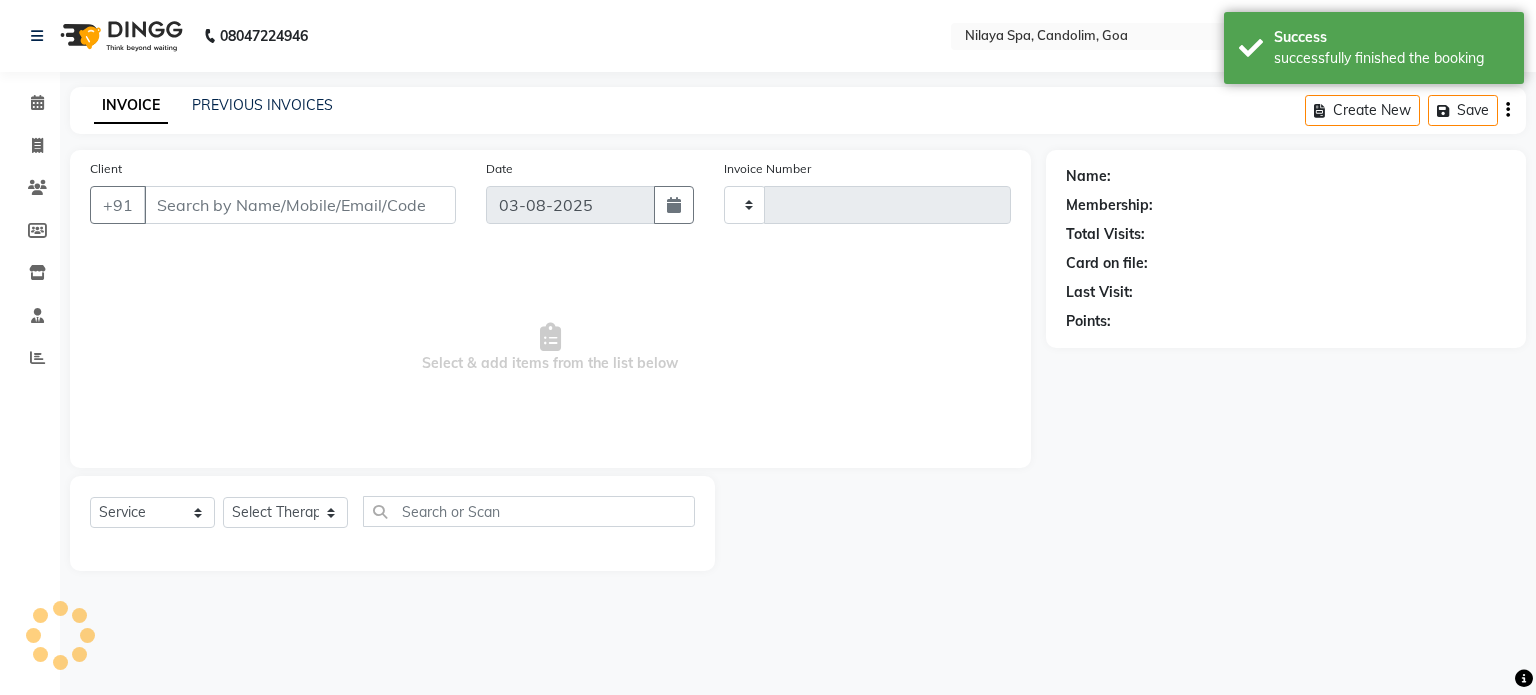 type on "0031" 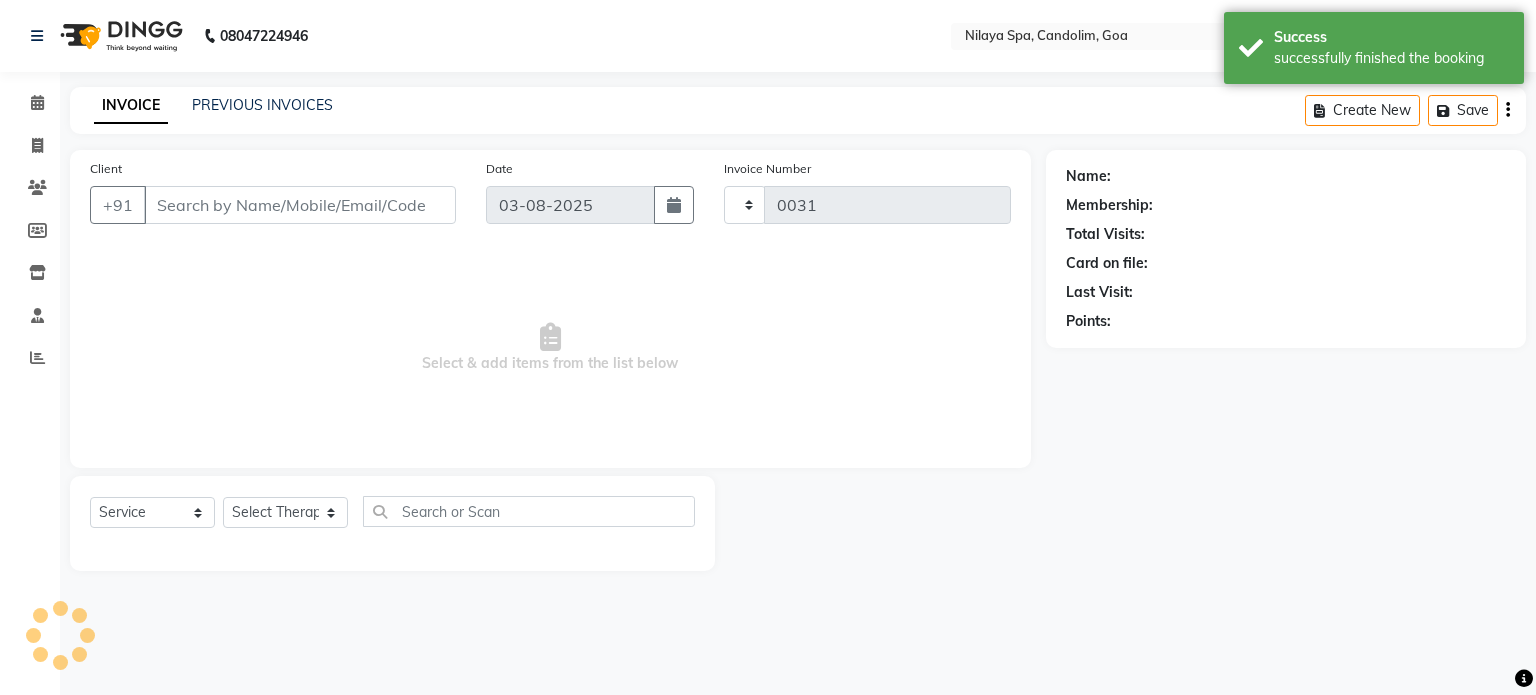select on "8694" 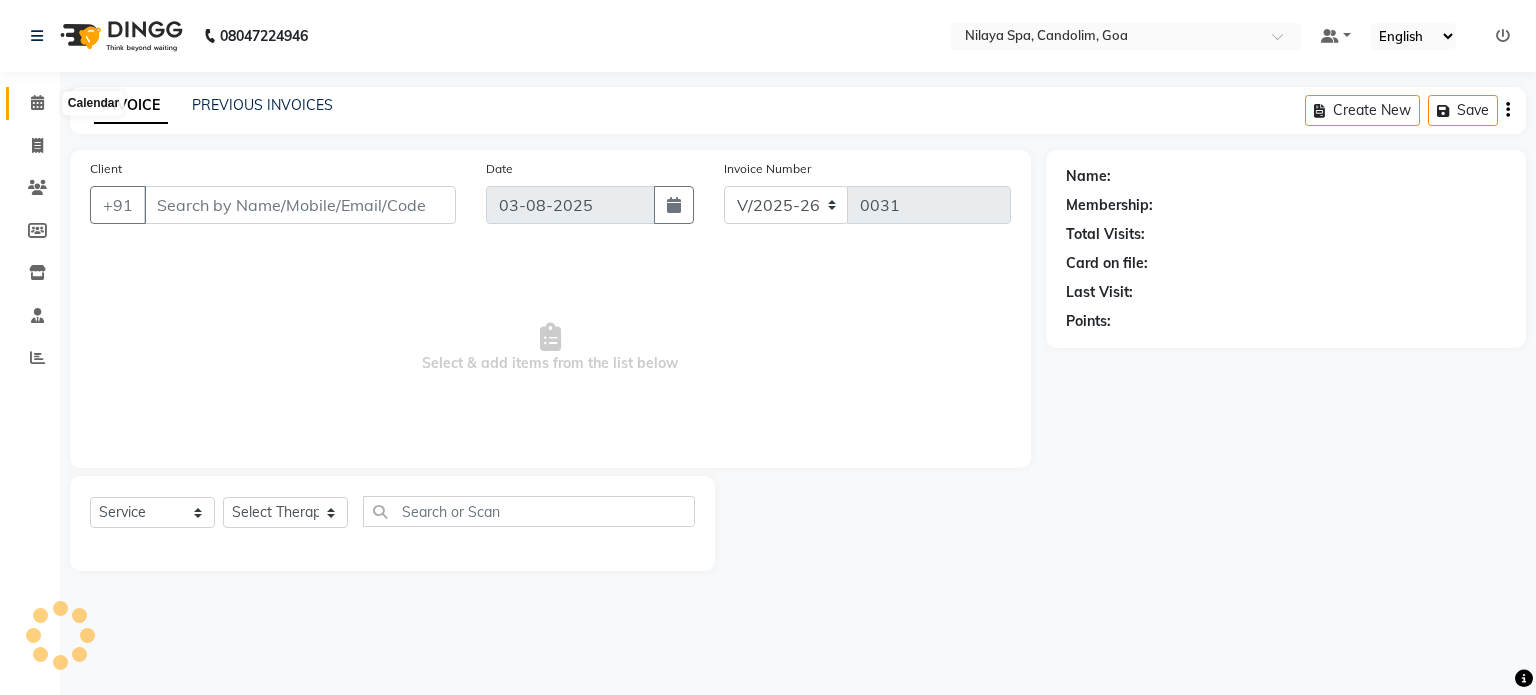 click 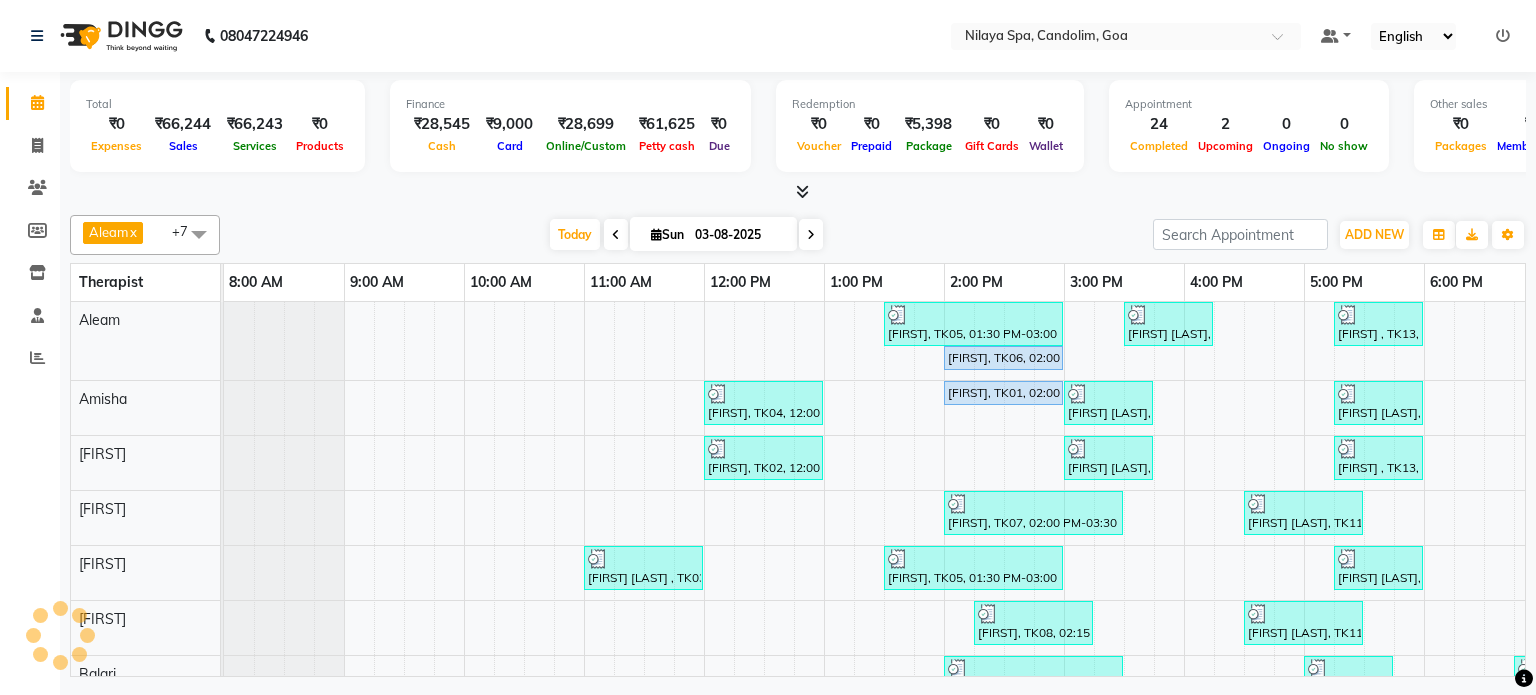 scroll, scrollTop: 0, scrollLeft: 0, axis: both 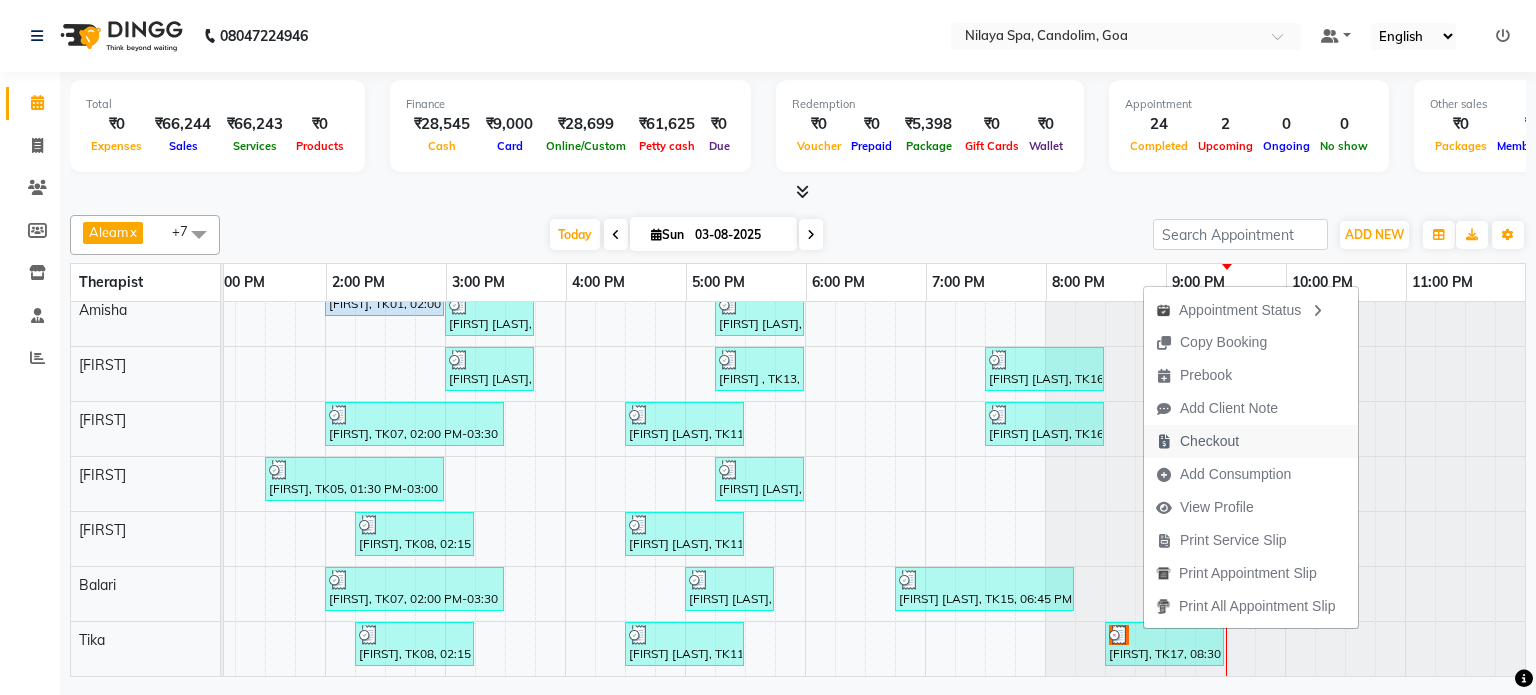 click on "Checkout" at bounding box center [1209, 441] 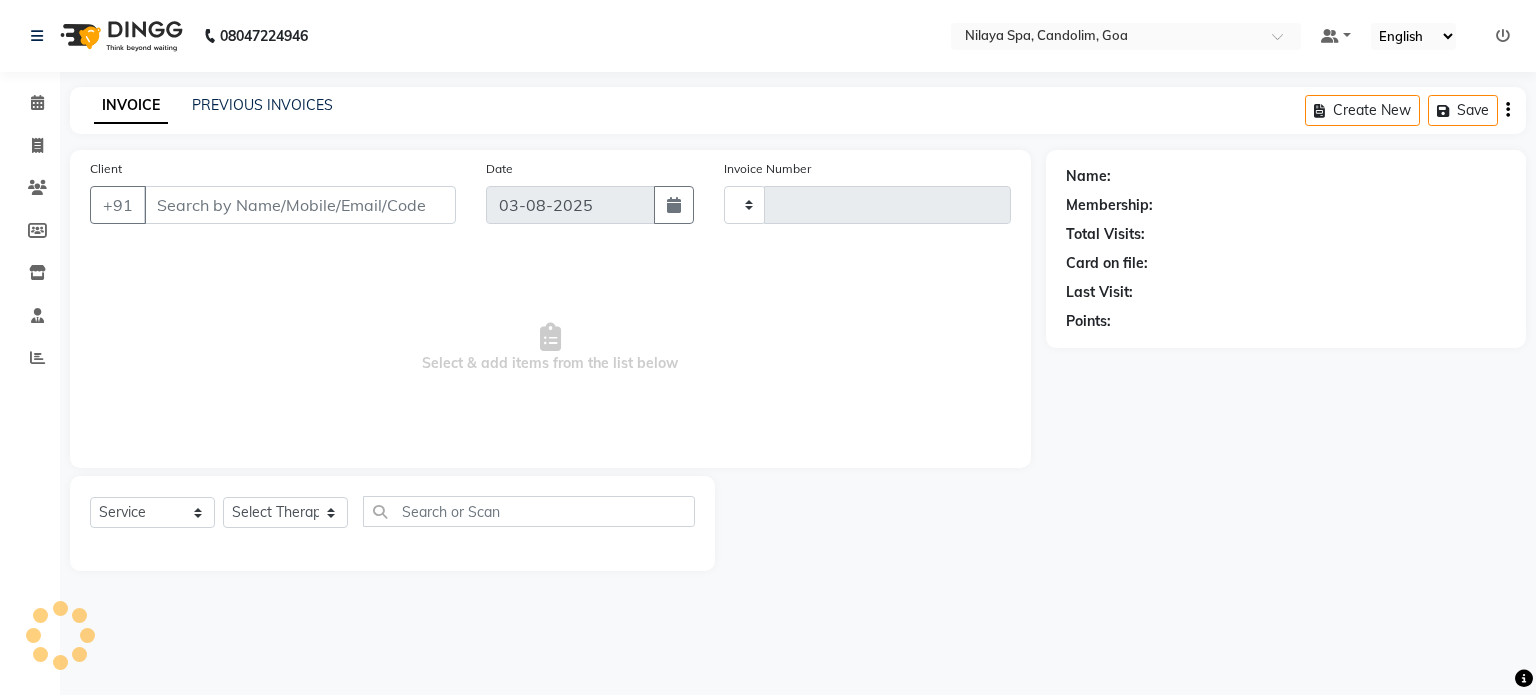 type on "0031" 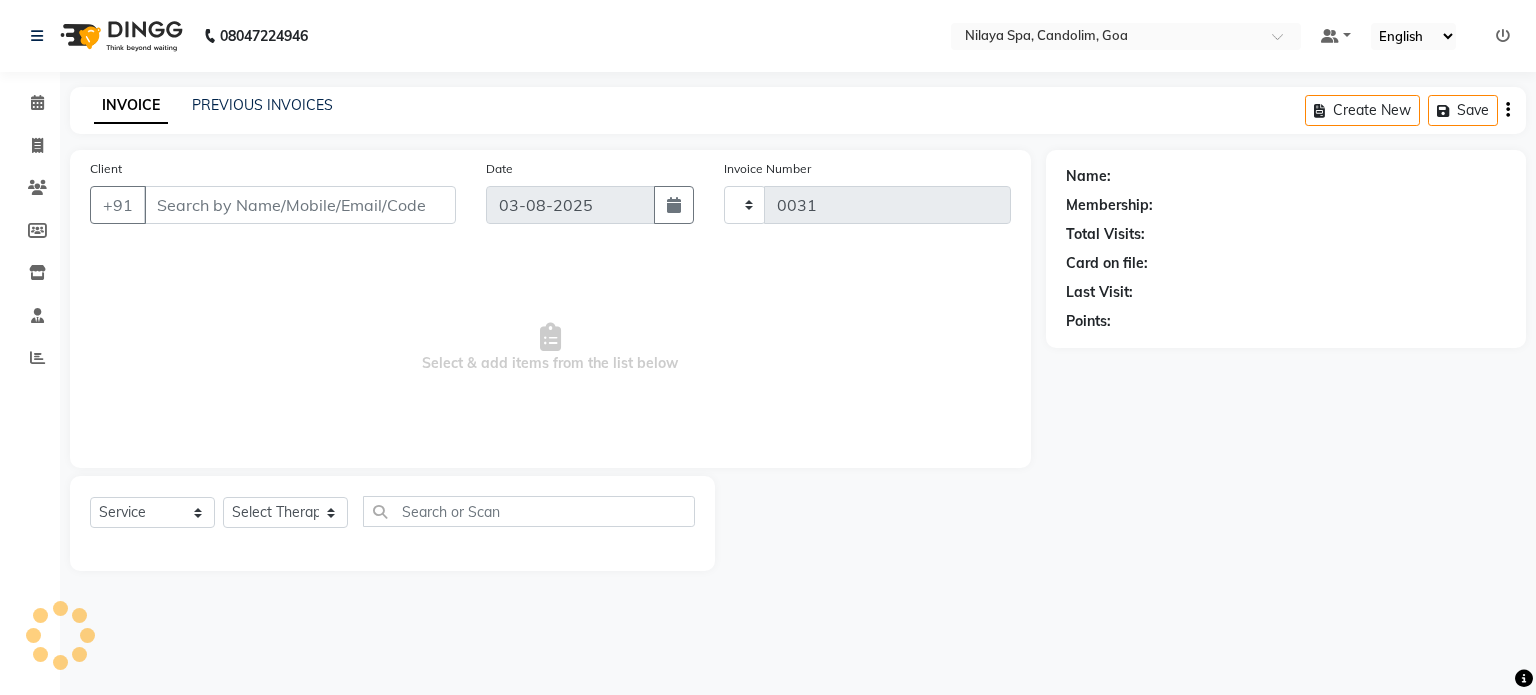 select on "8694" 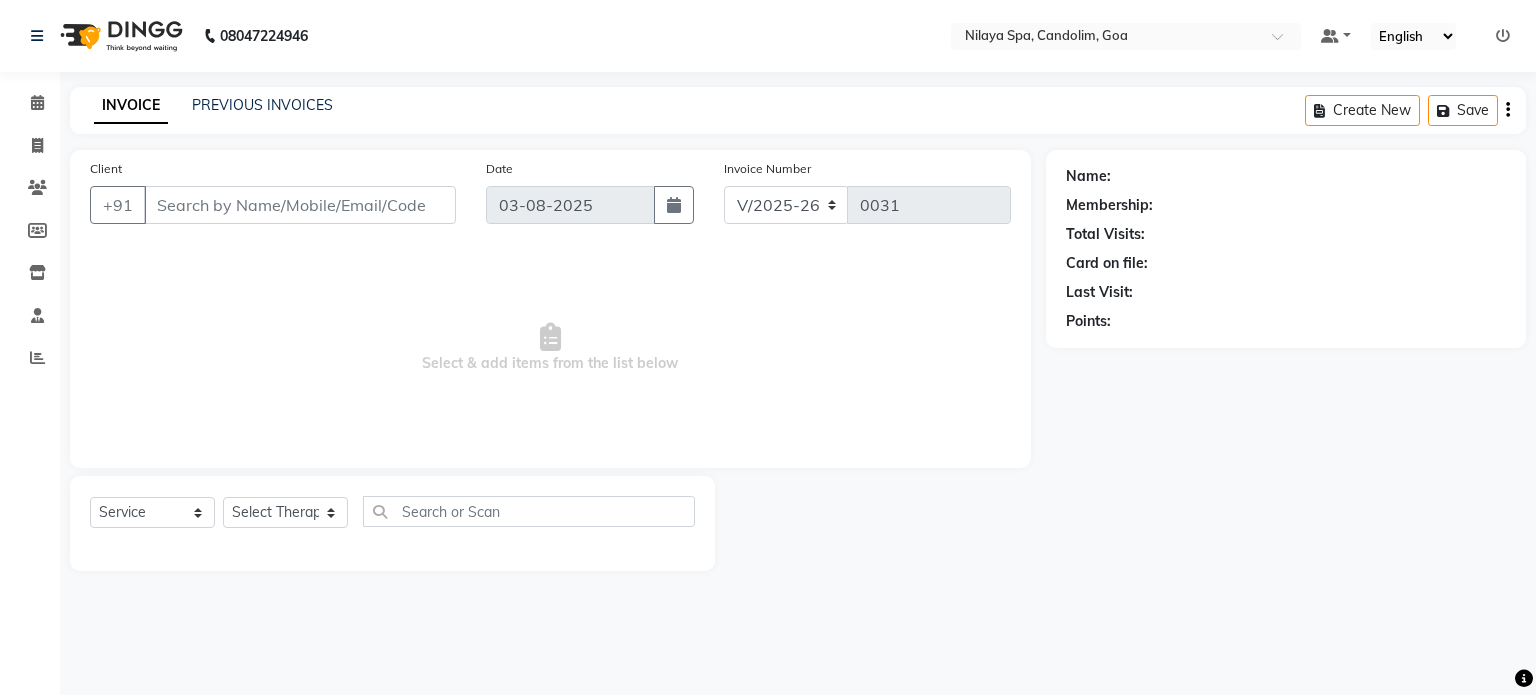 type on "98******58" 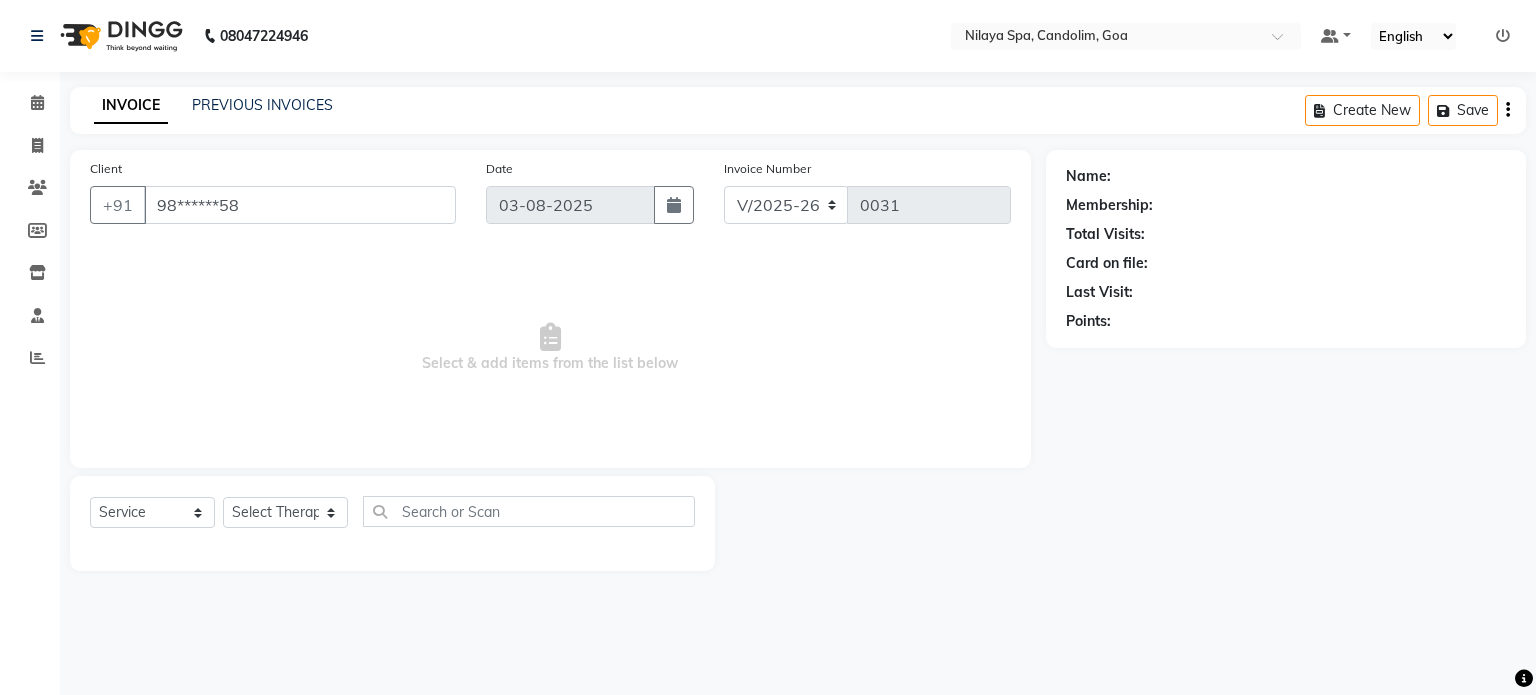 select on "87841" 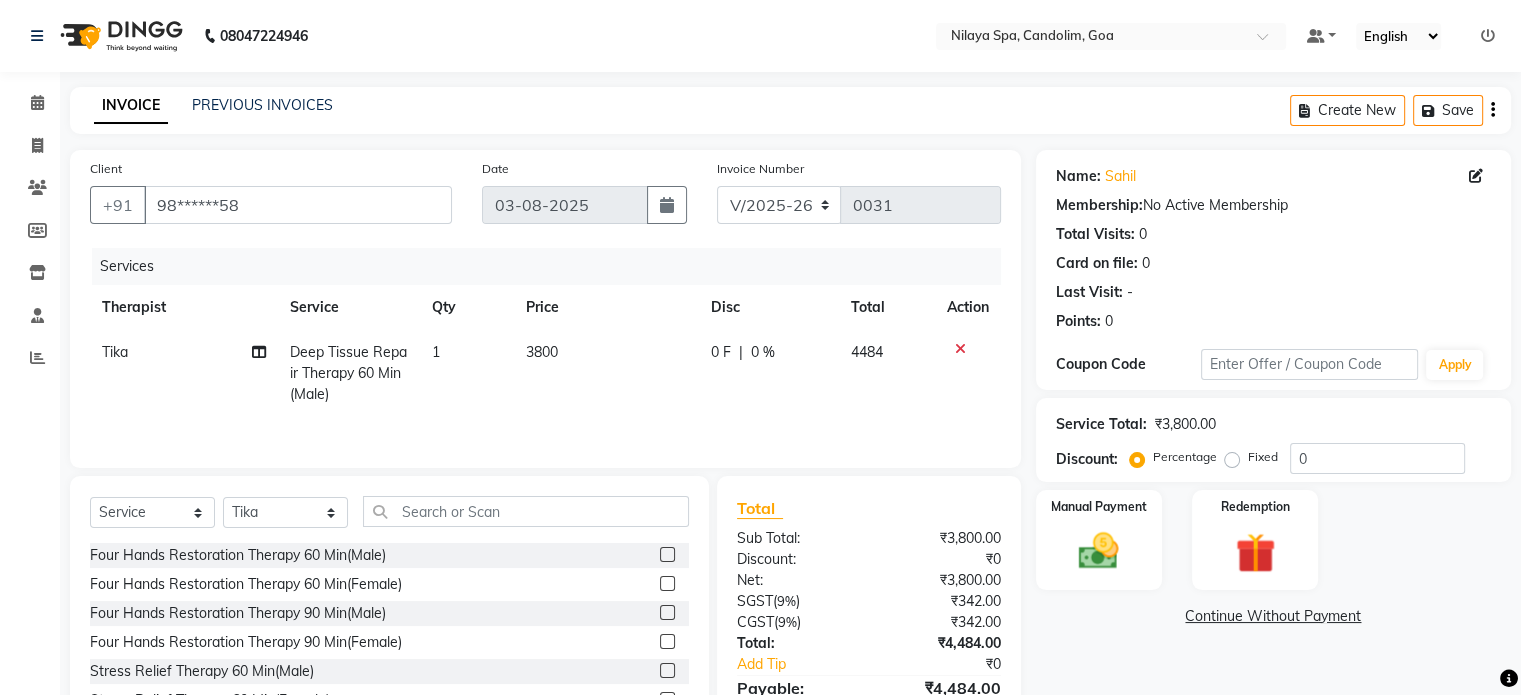click on "0 %" 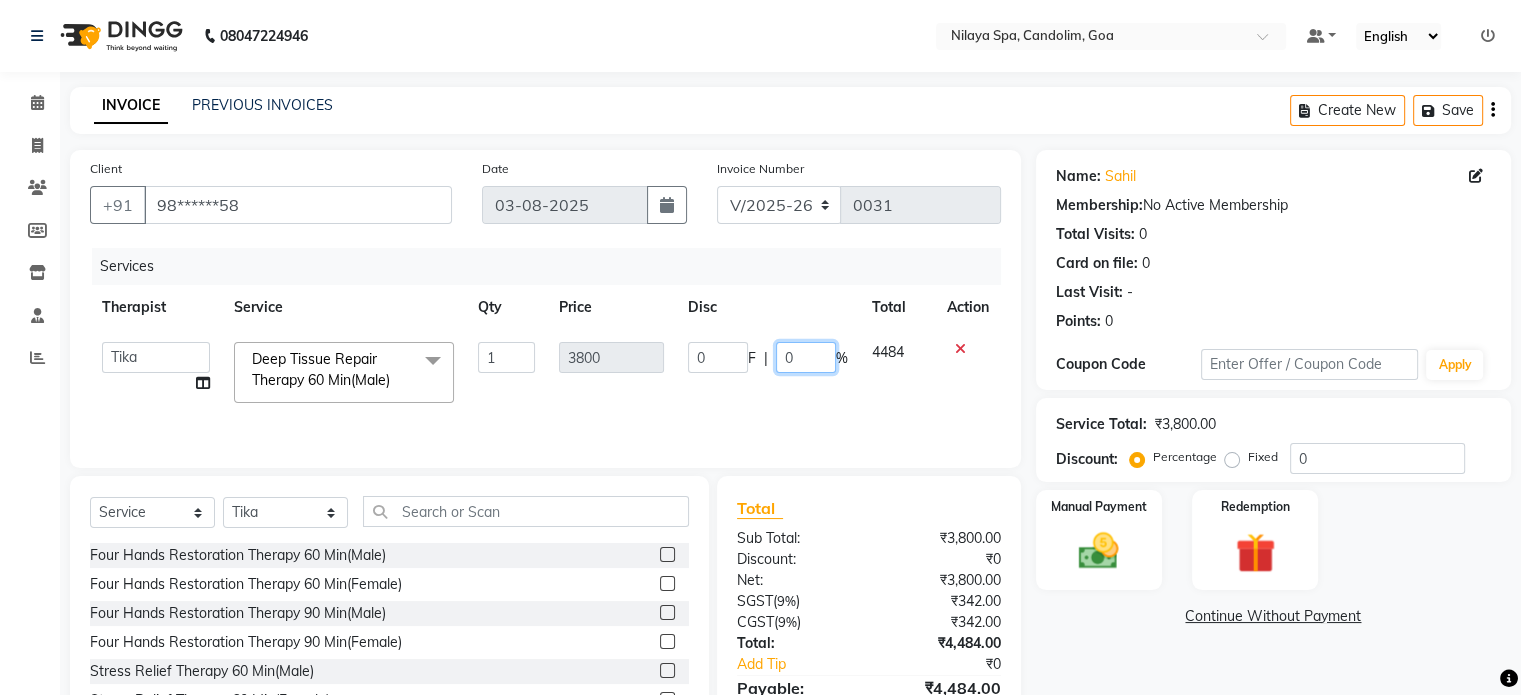 click on "0" 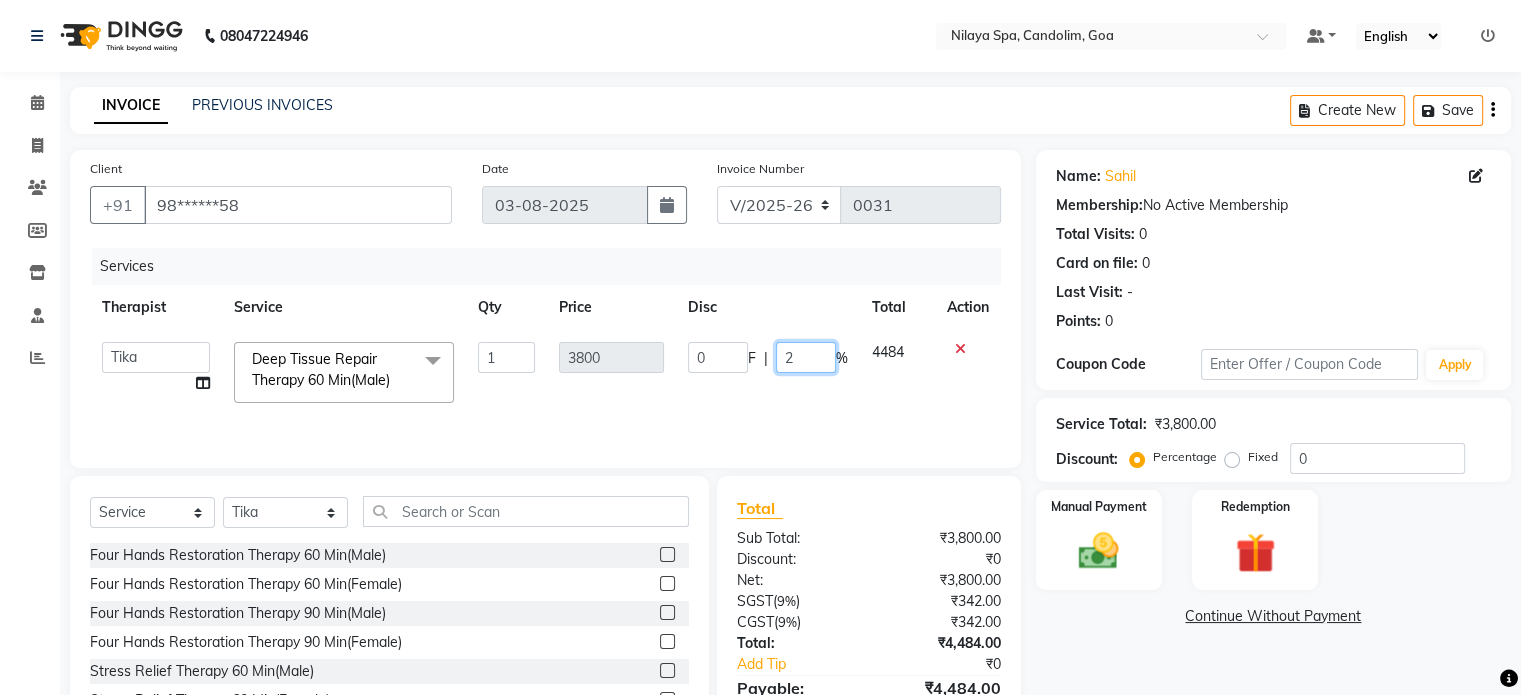 type on "20" 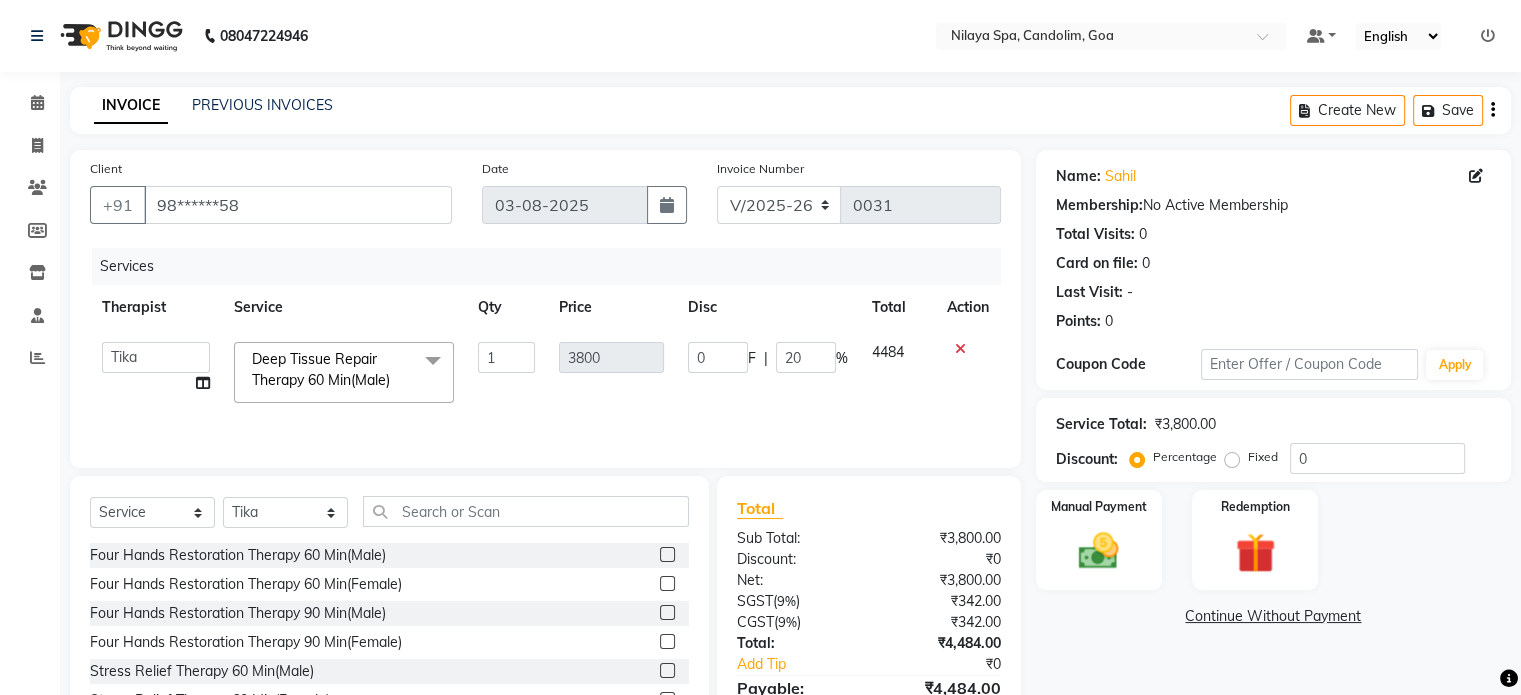 click on "4484" 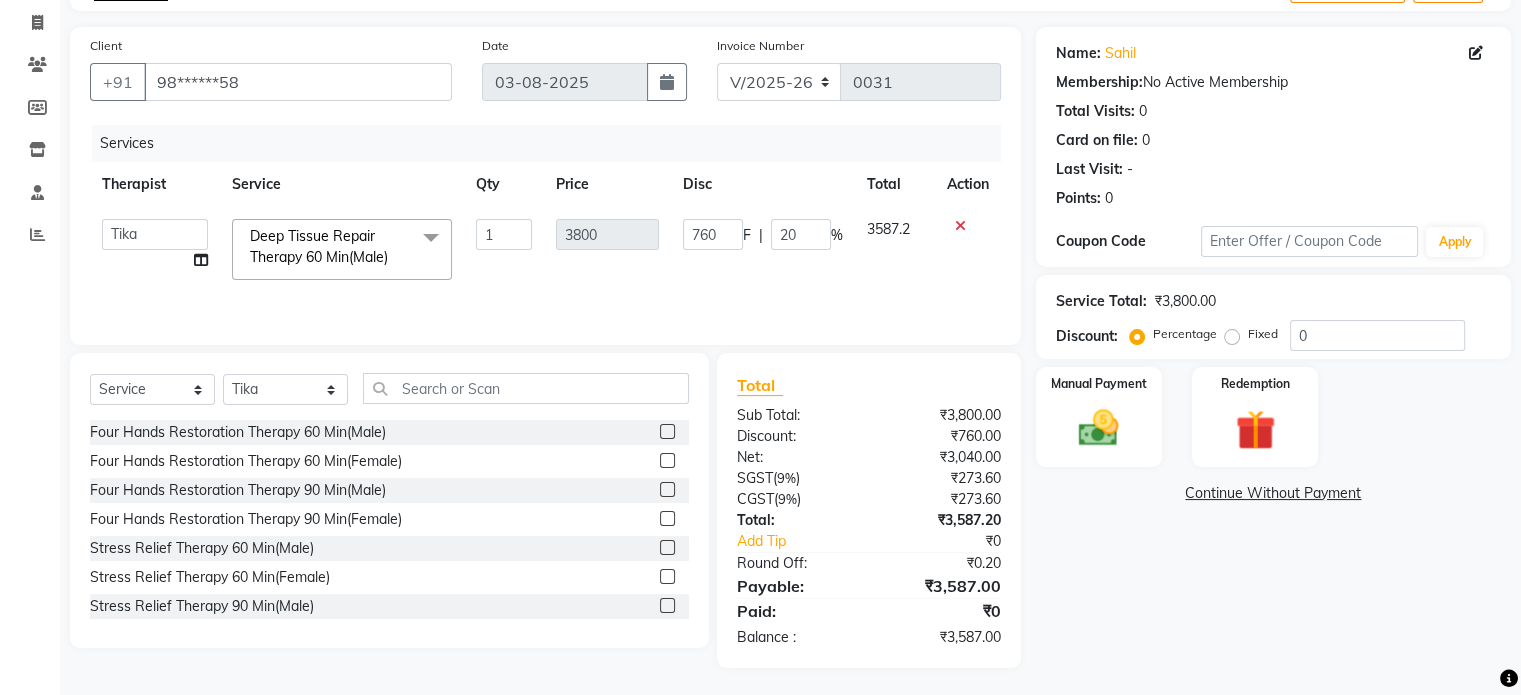 scroll, scrollTop: 126, scrollLeft: 0, axis: vertical 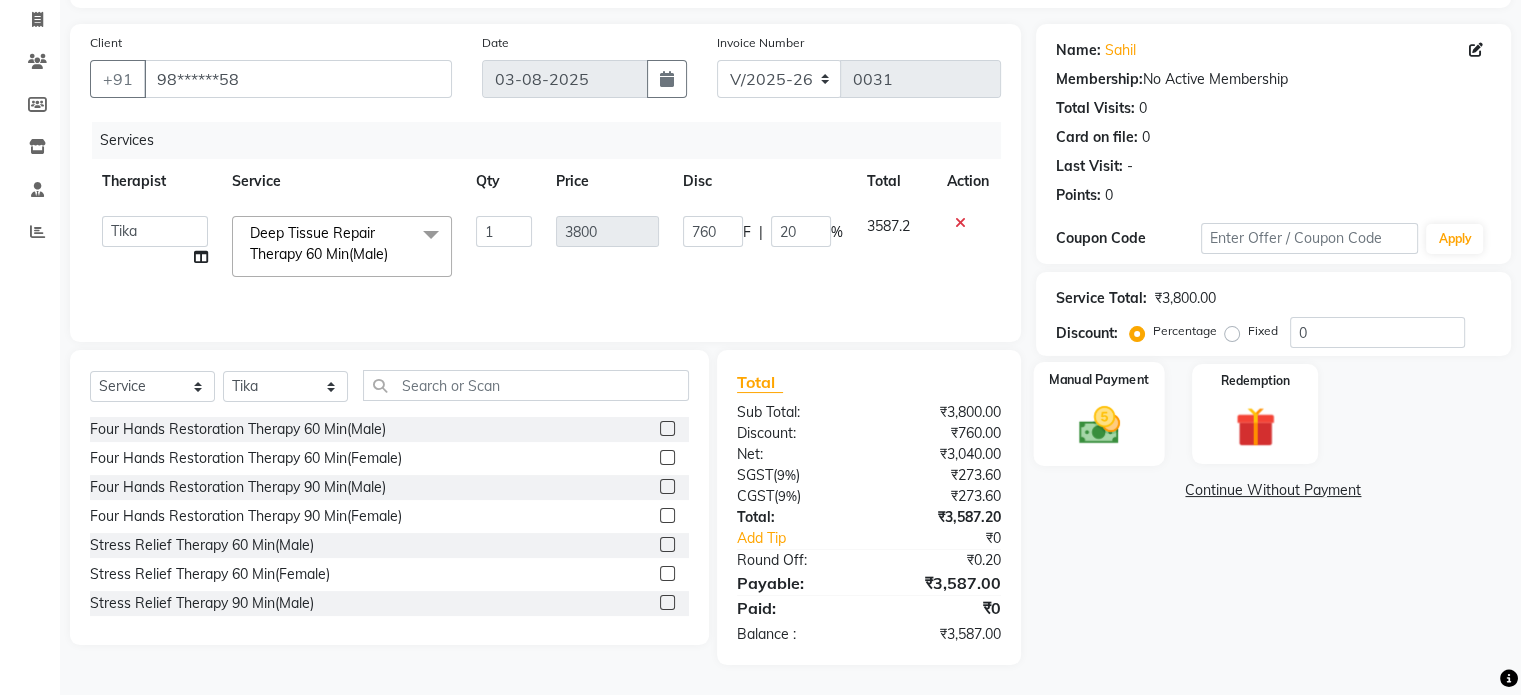 click on "Manual Payment" 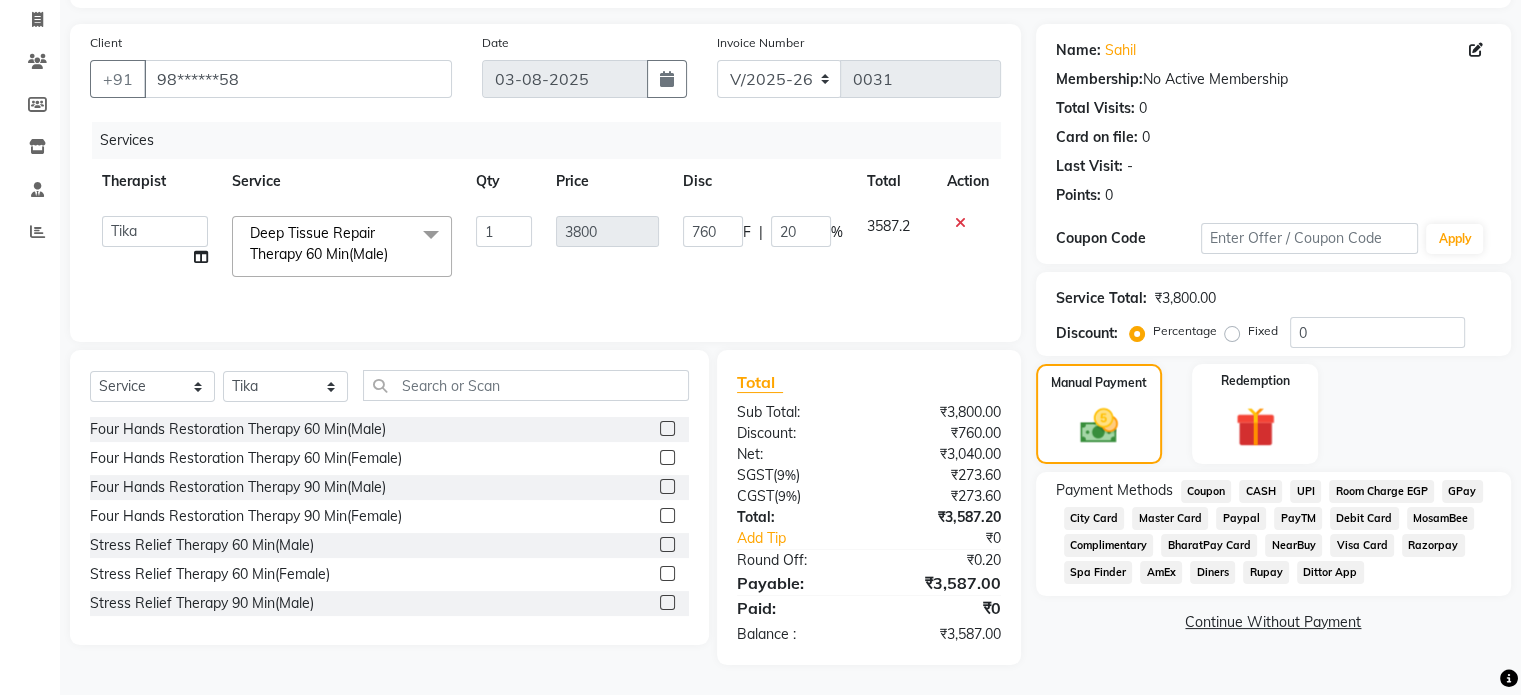 click on "CASH" 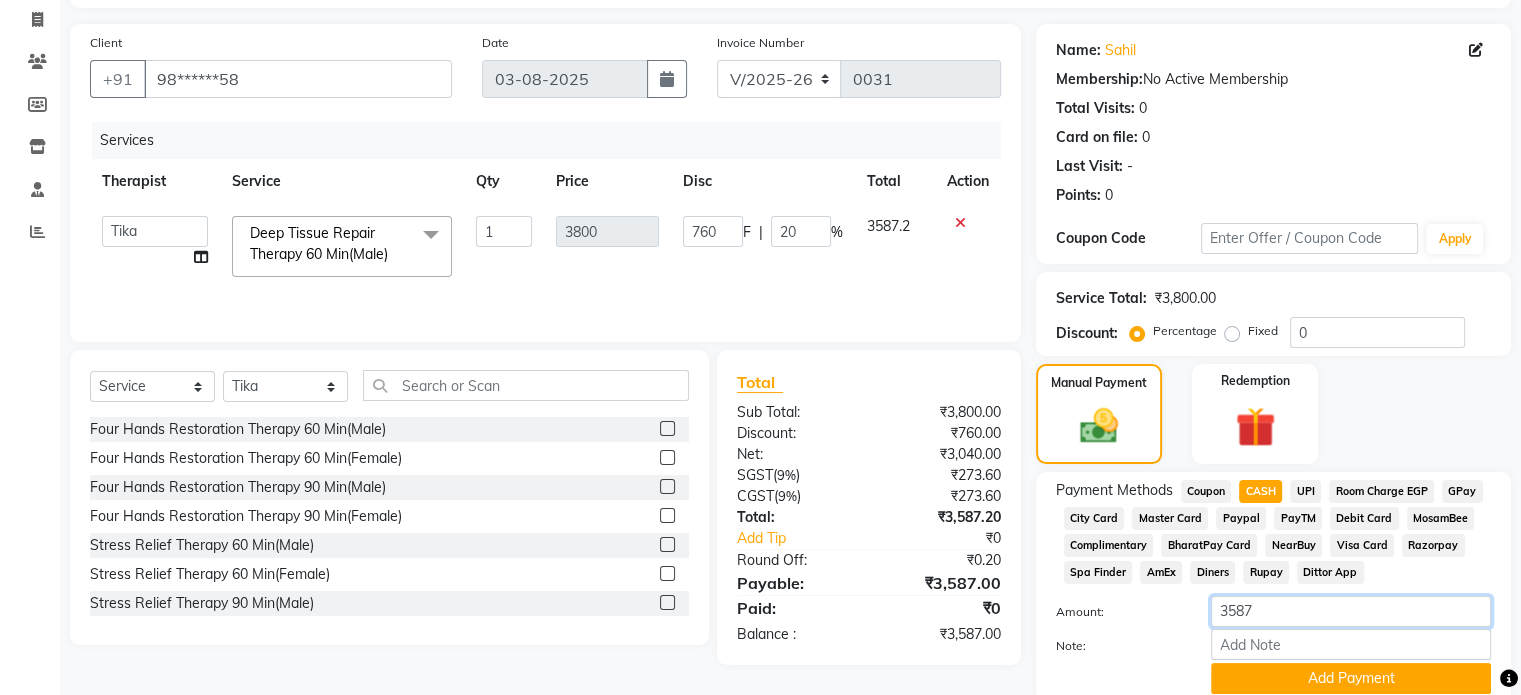 click on "3587" 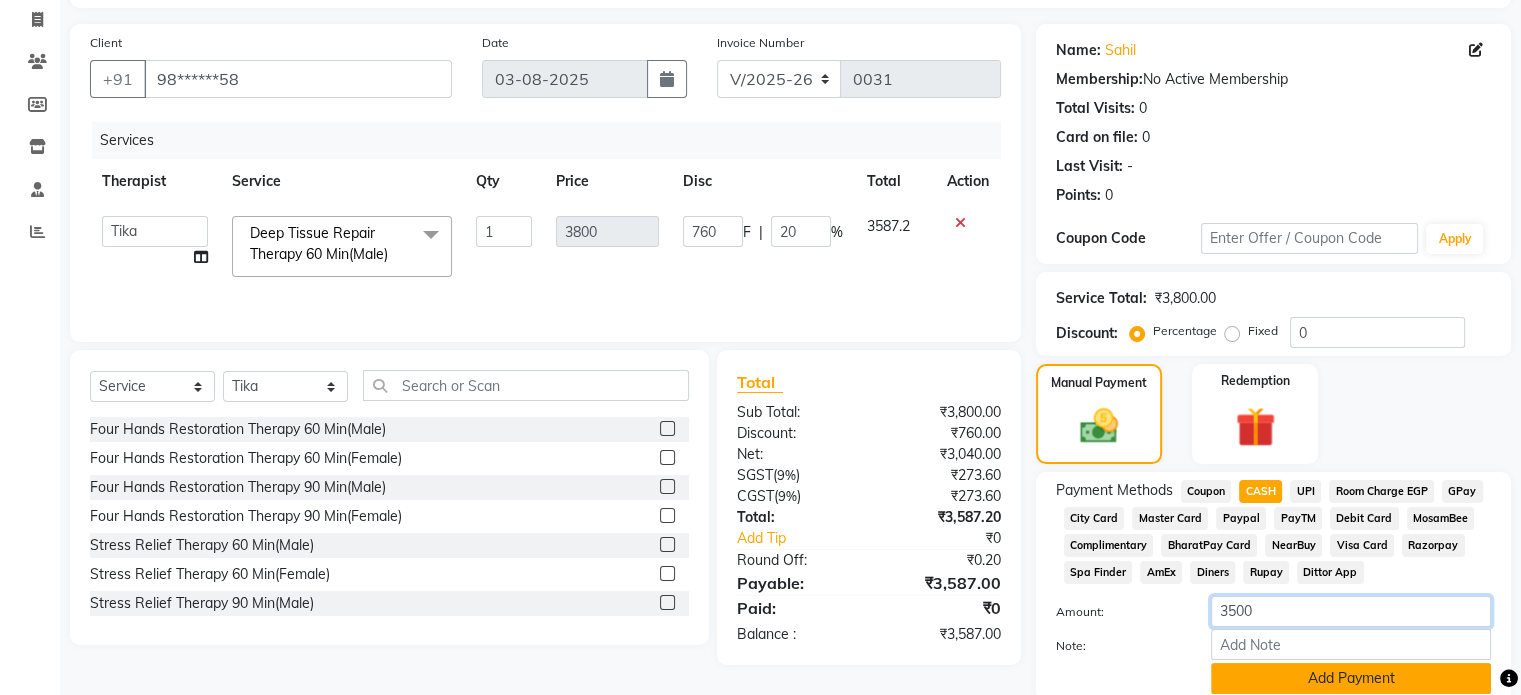 type on "3500" 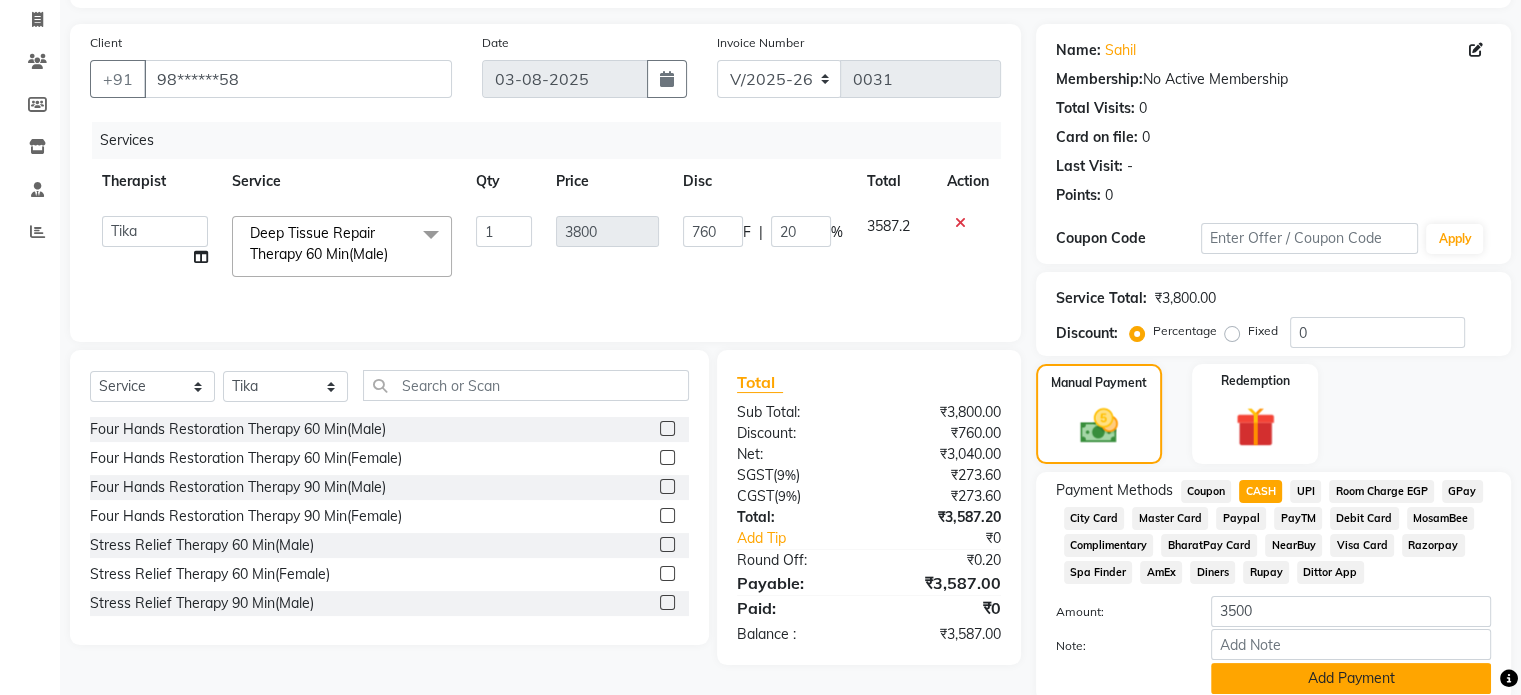 click on "Add Payment" 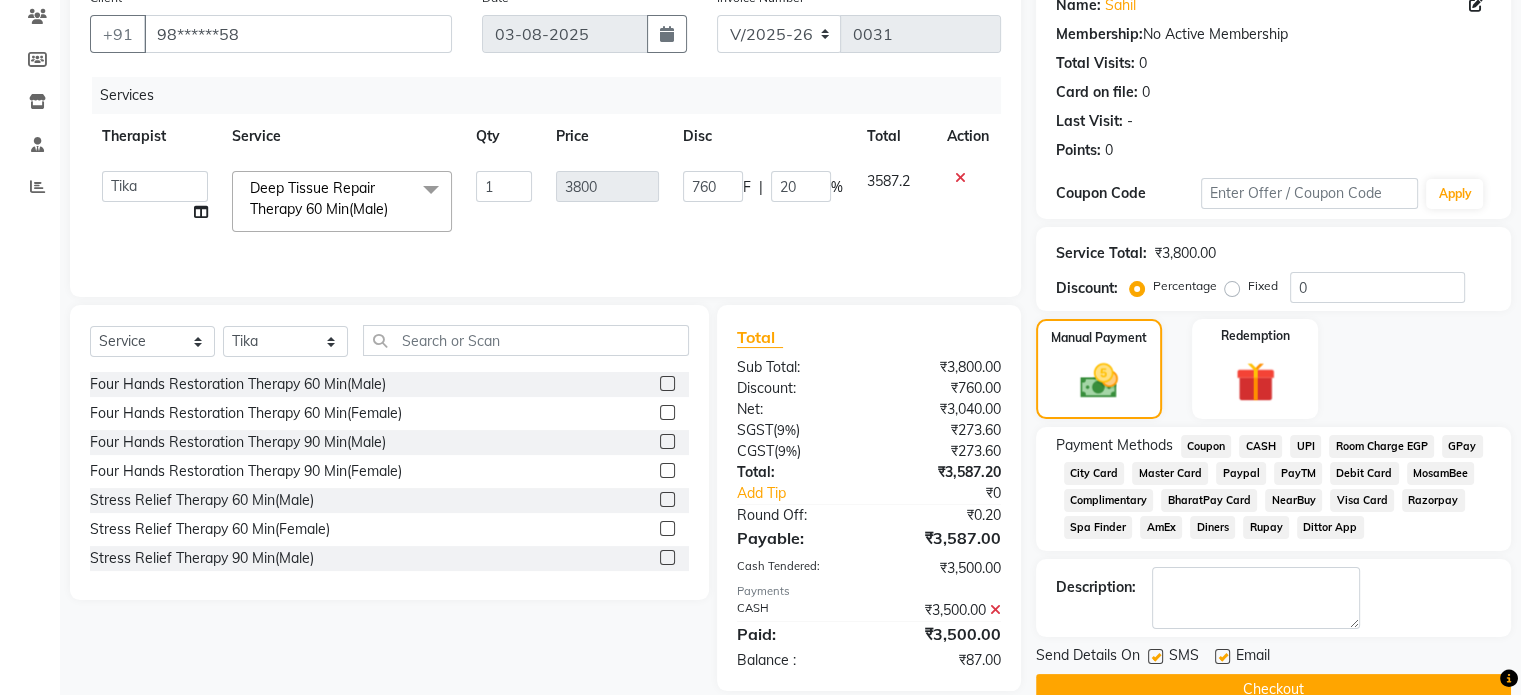 scroll, scrollTop: 212, scrollLeft: 0, axis: vertical 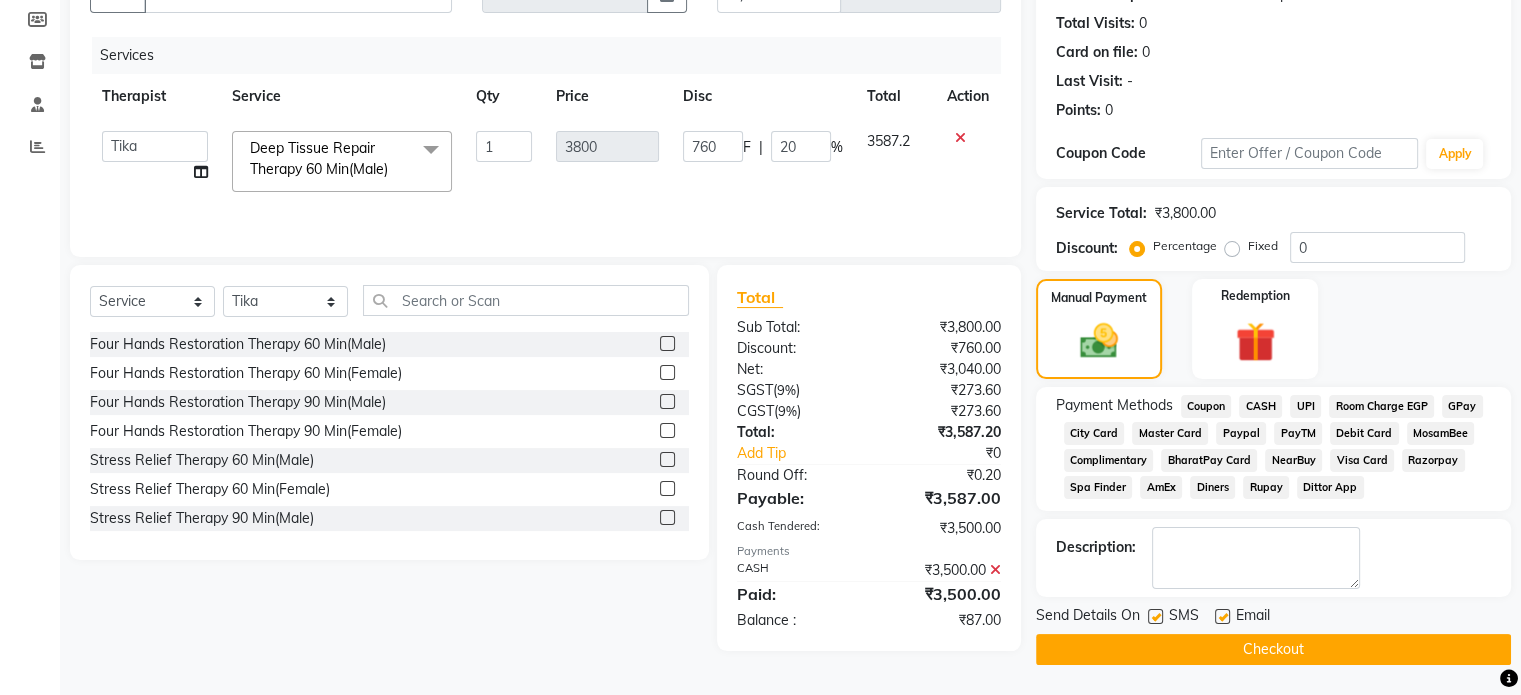 click on "UPI" 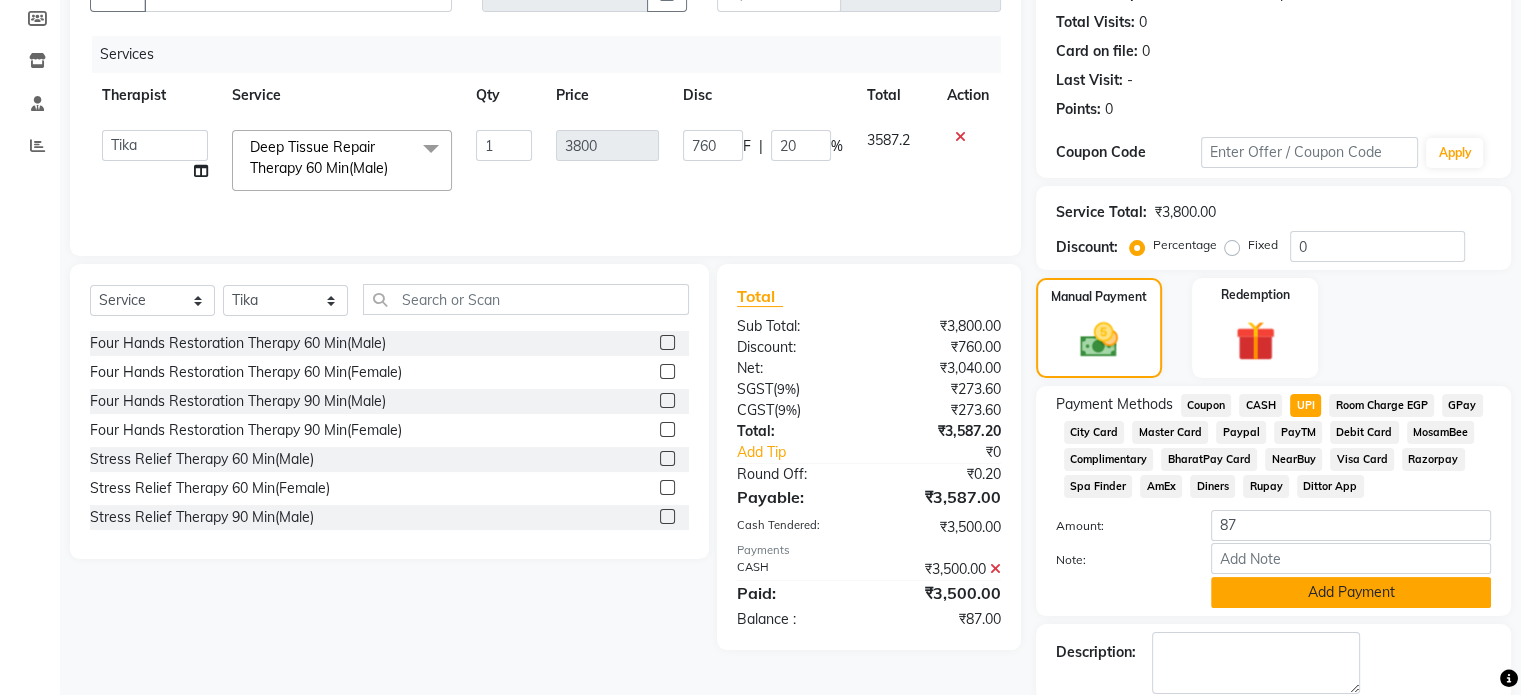 click on "Add Payment" 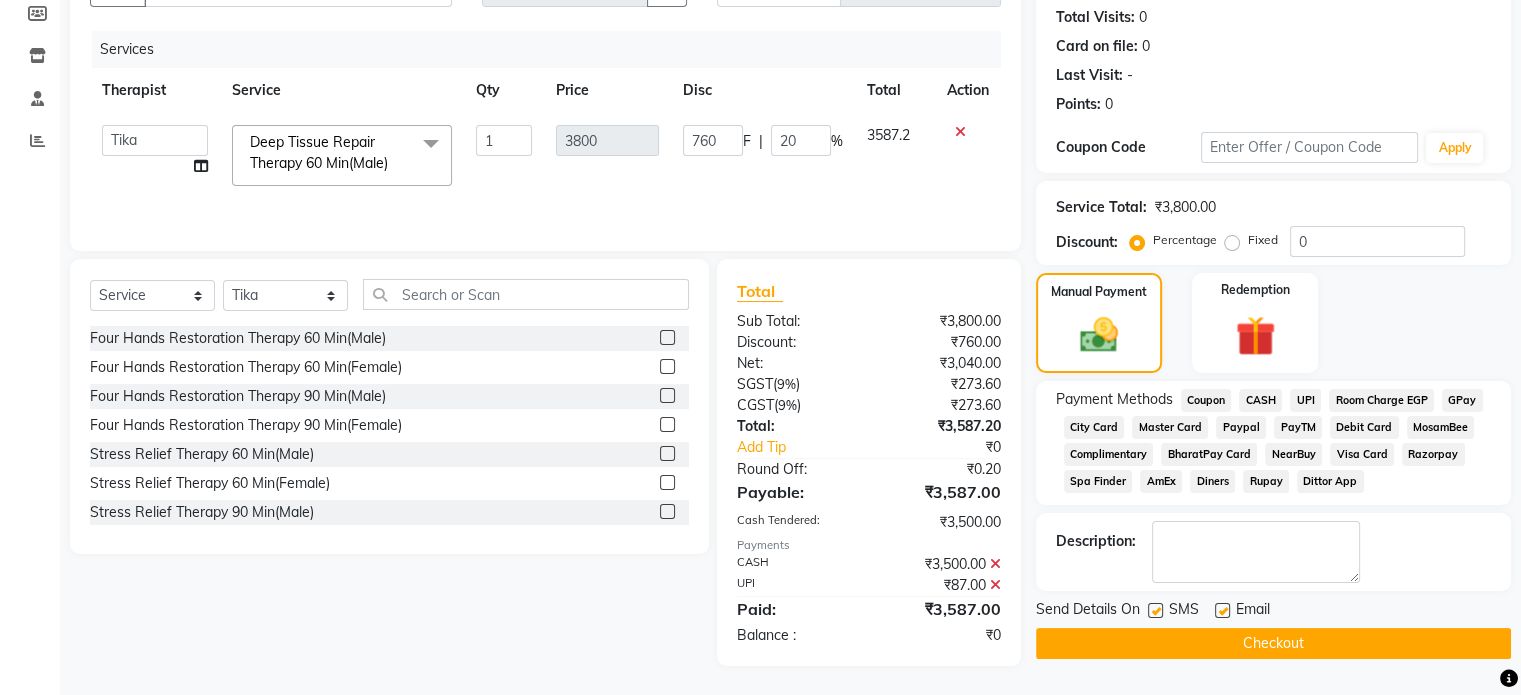 scroll, scrollTop: 218, scrollLeft: 0, axis: vertical 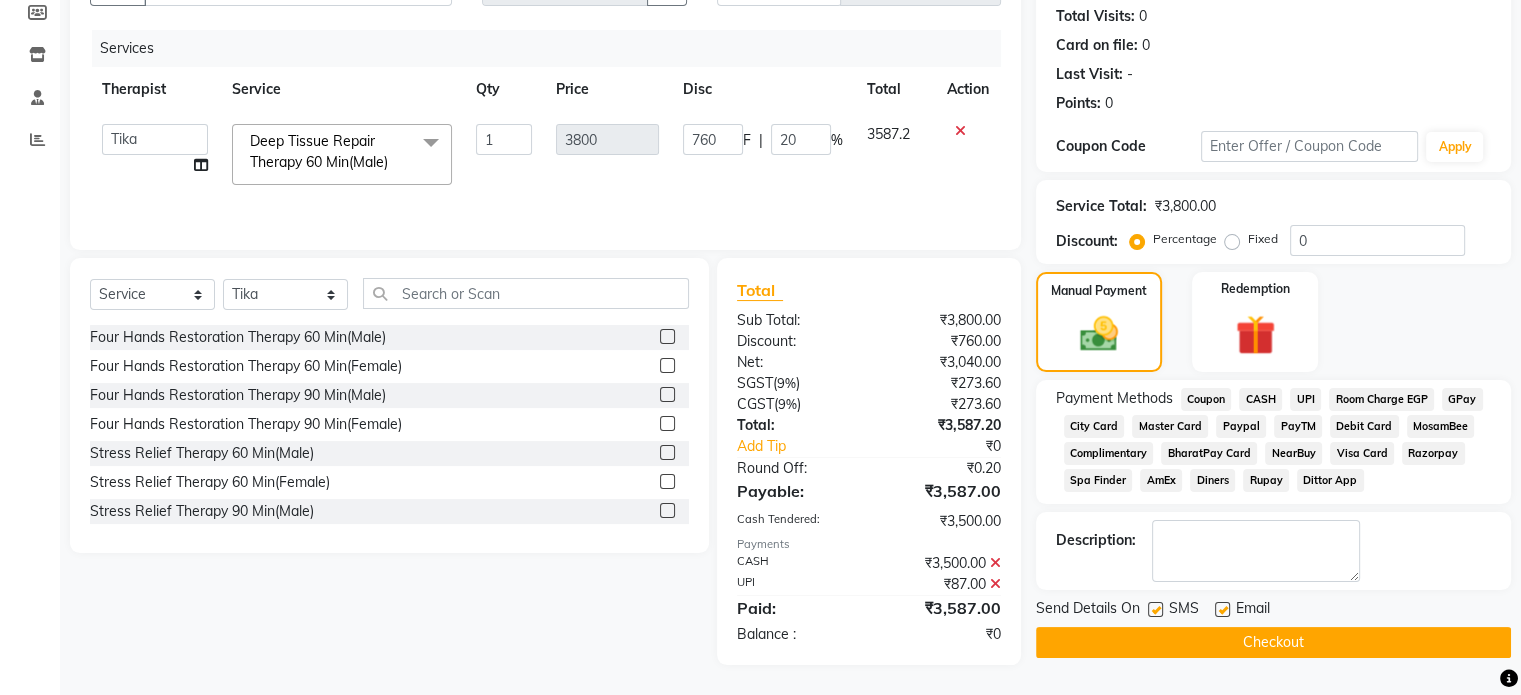 click on "Checkout" 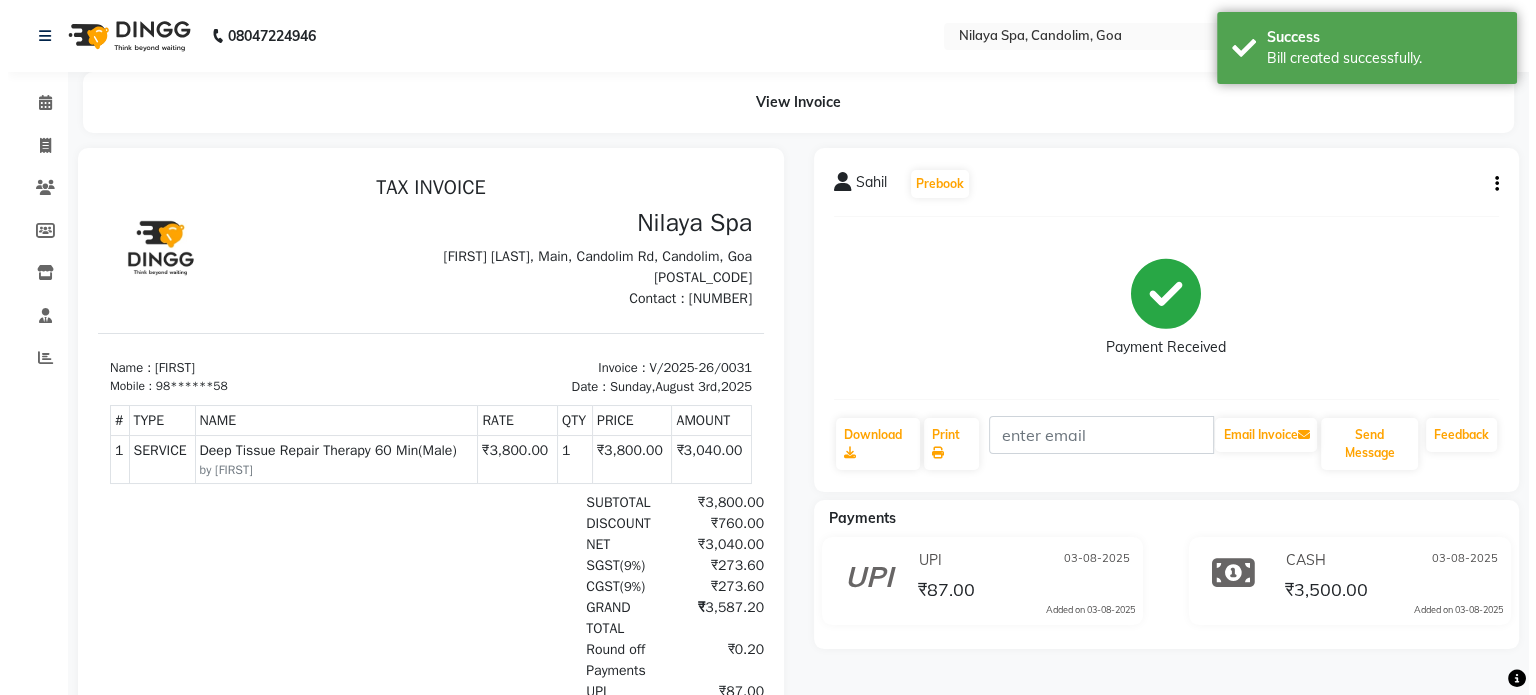 scroll, scrollTop: 0, scrollLeft: 0, axis: both 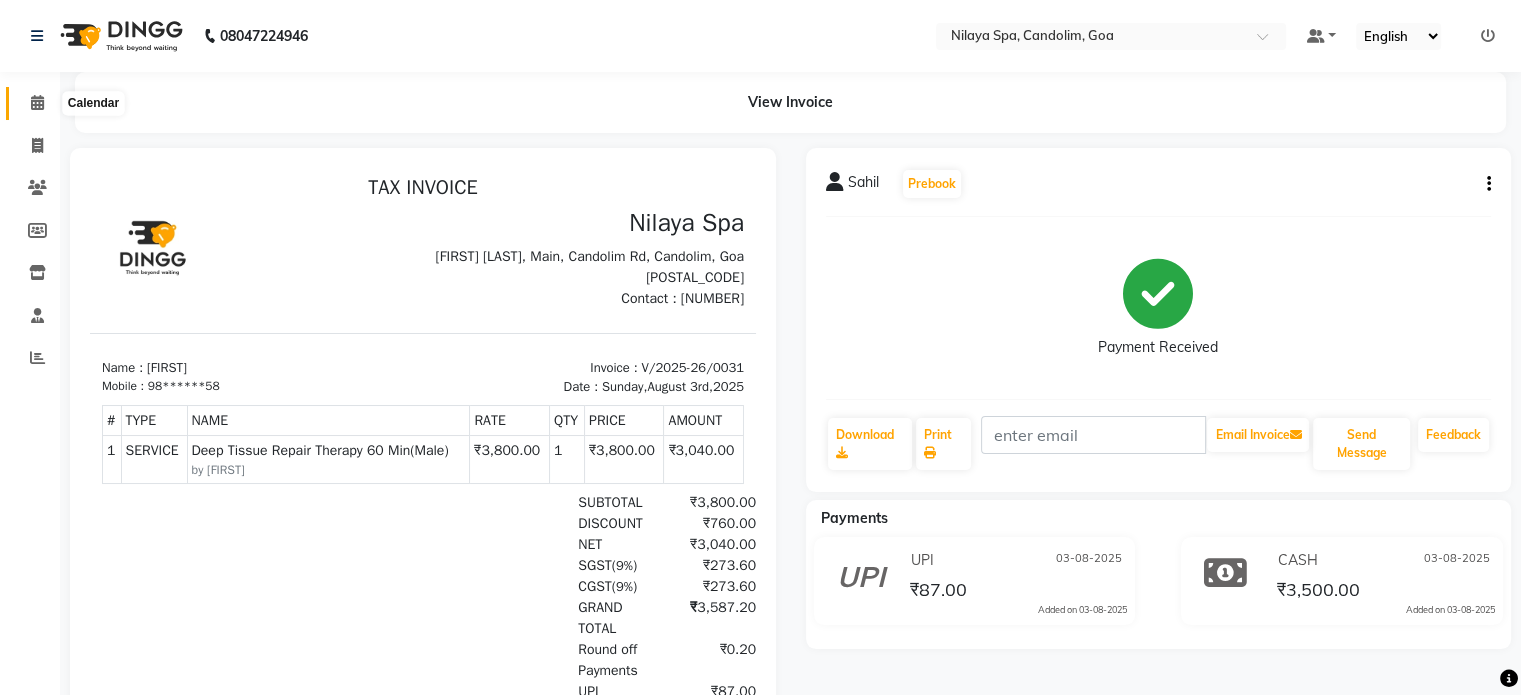 click 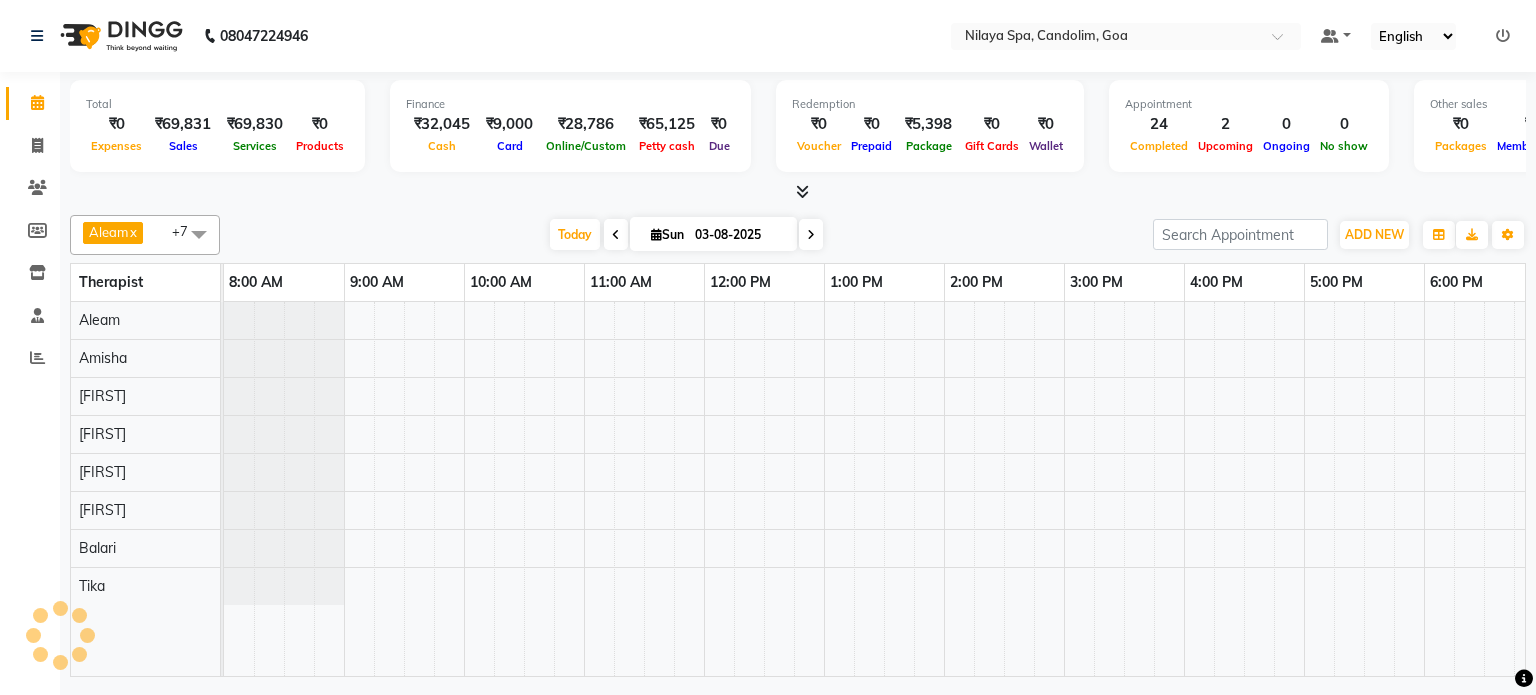 scroll, scrollTop: 0, scrollLeft: 0, axis: both 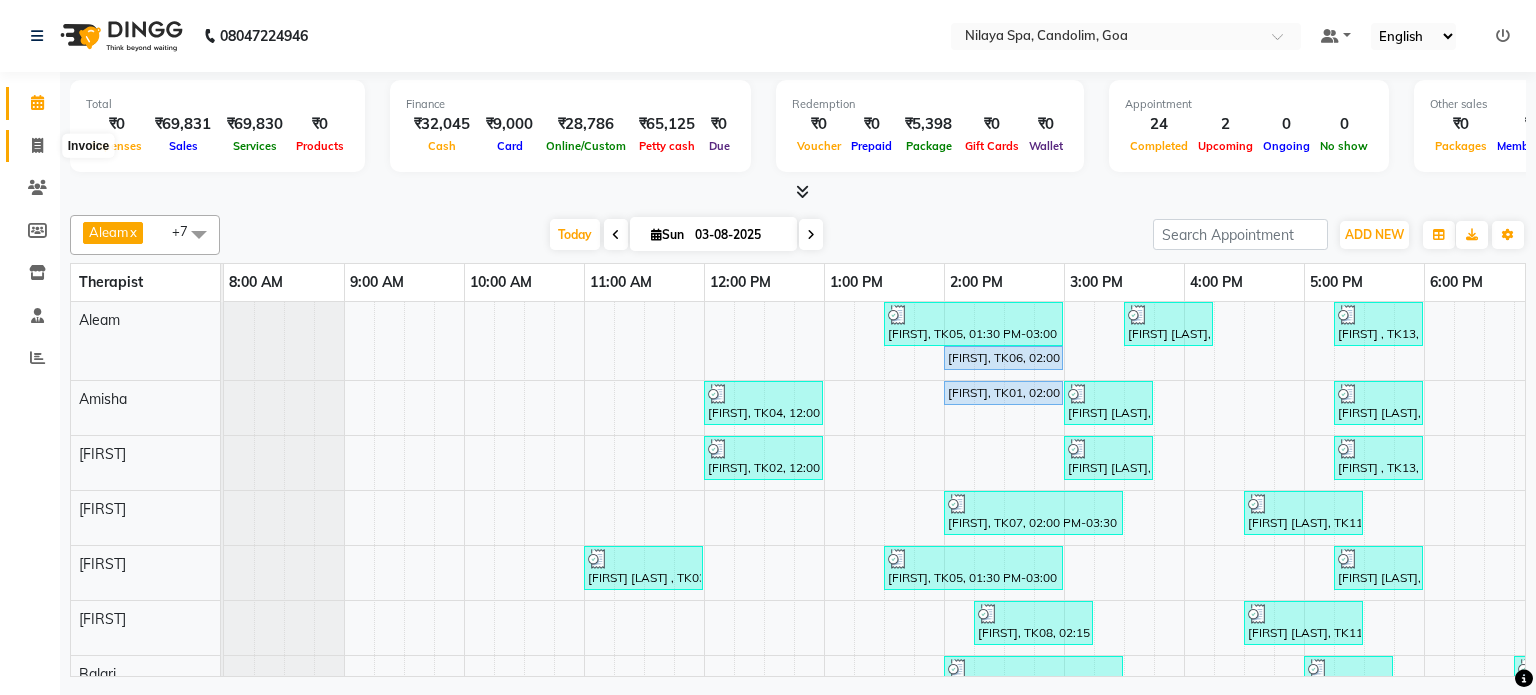 click 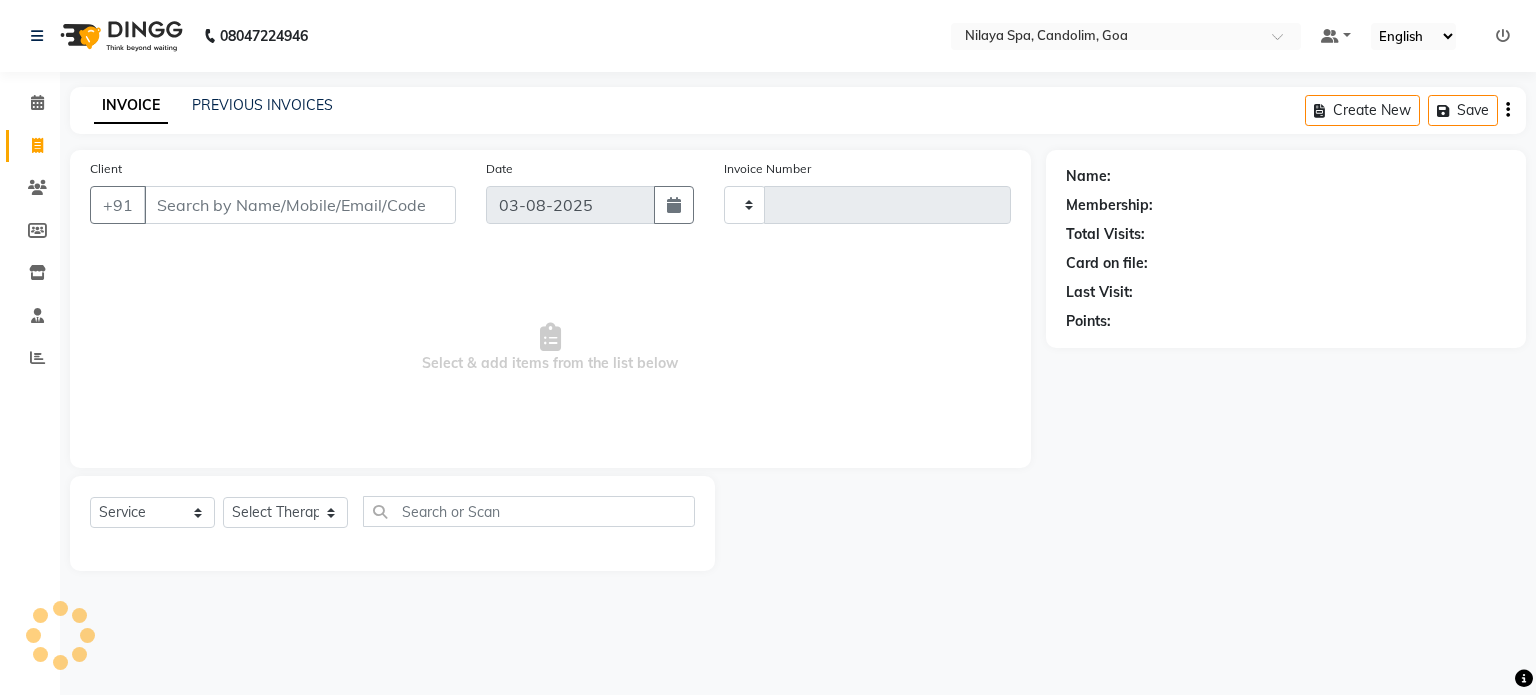type on "0032" 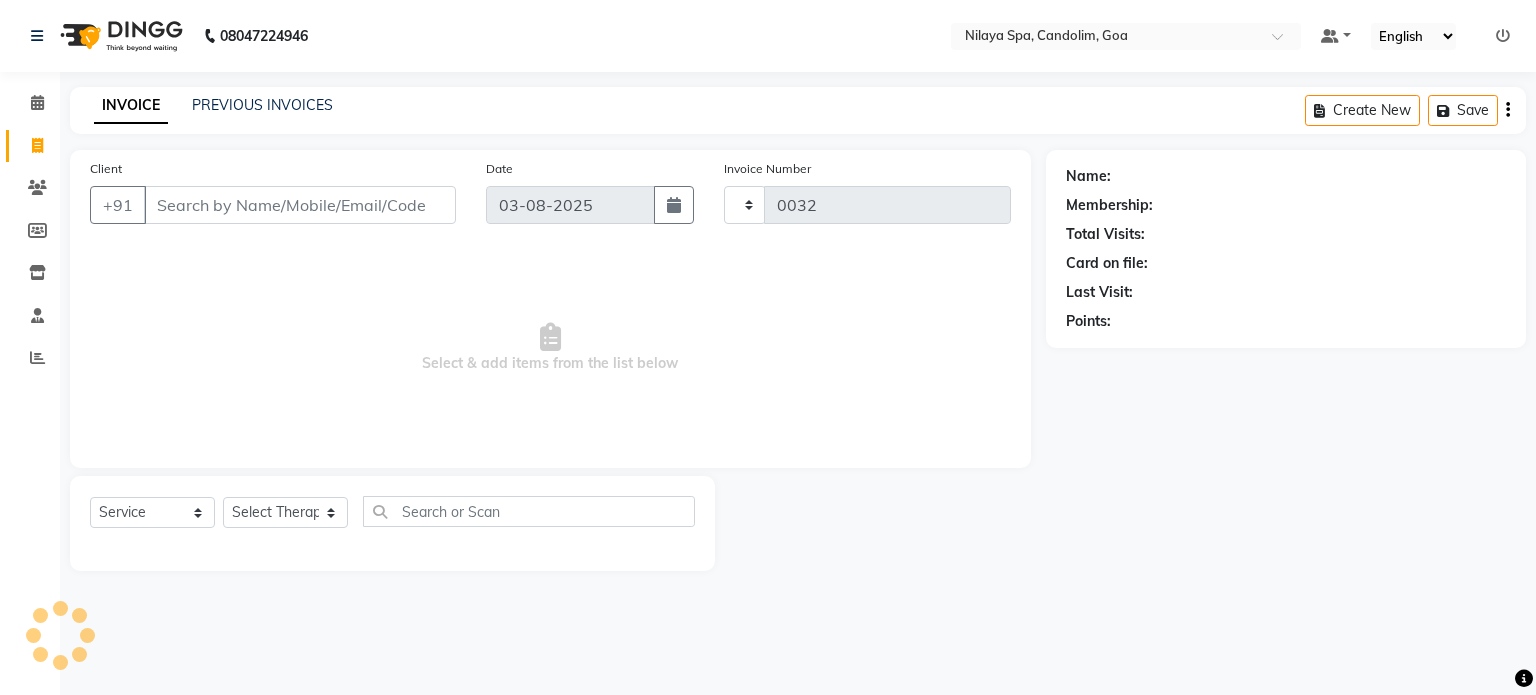 select on "8694" 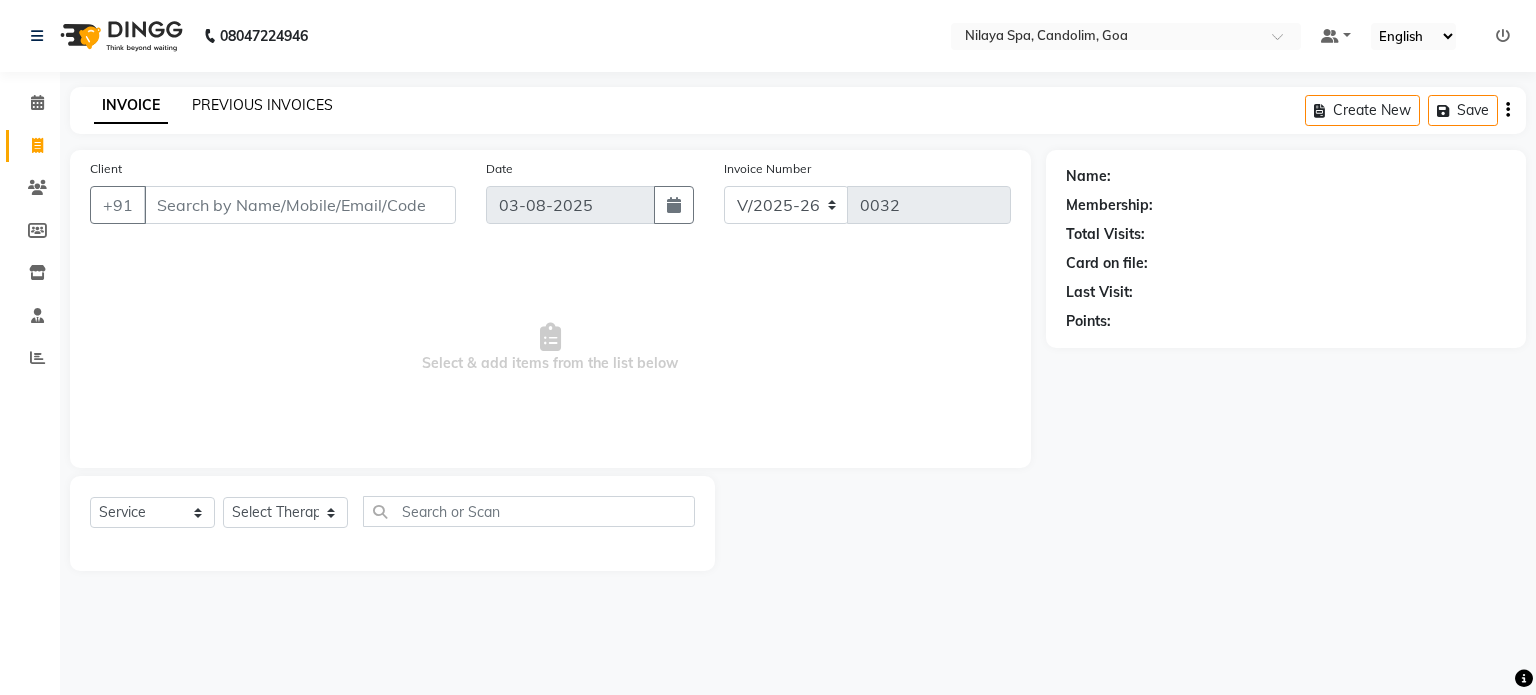 click on "PREVIOUS INVOICES" 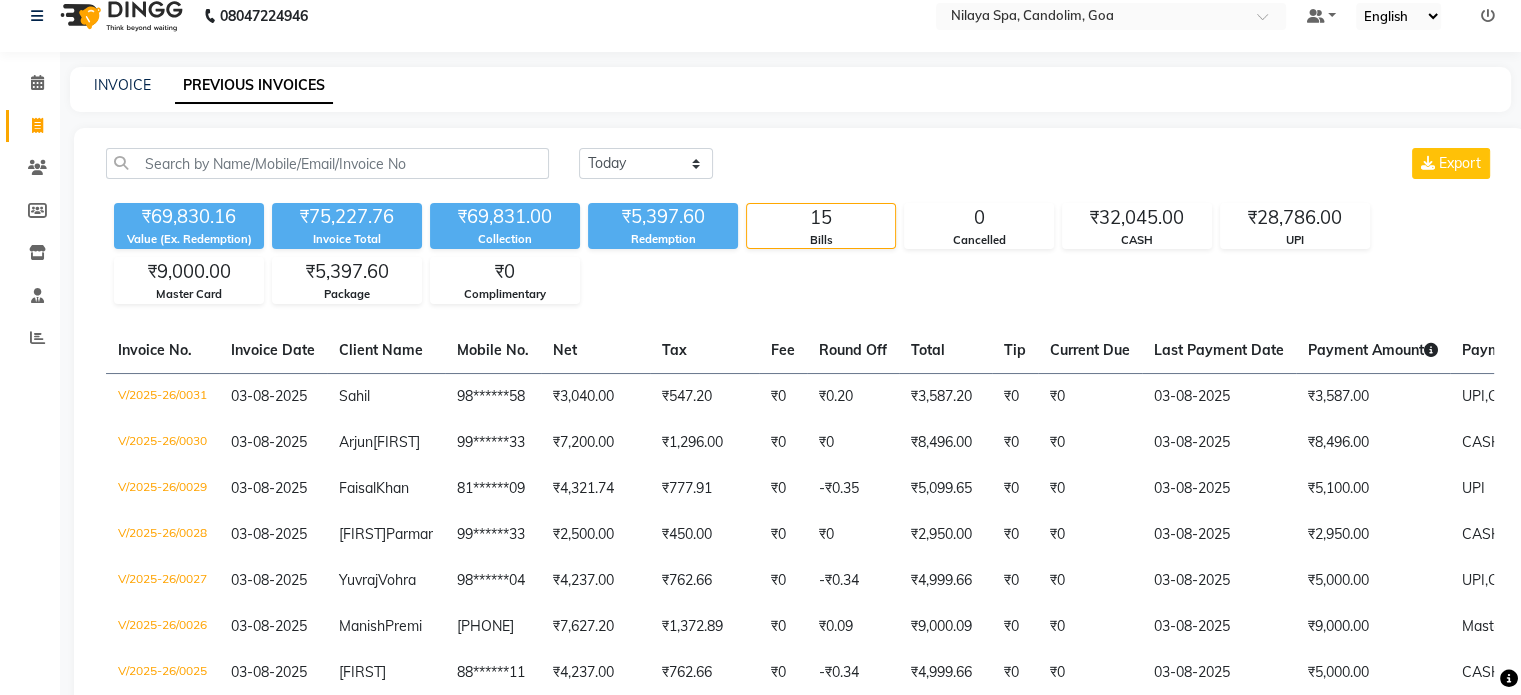 scroll, scrollTop: 0, scrollLeft: 0, axis: both 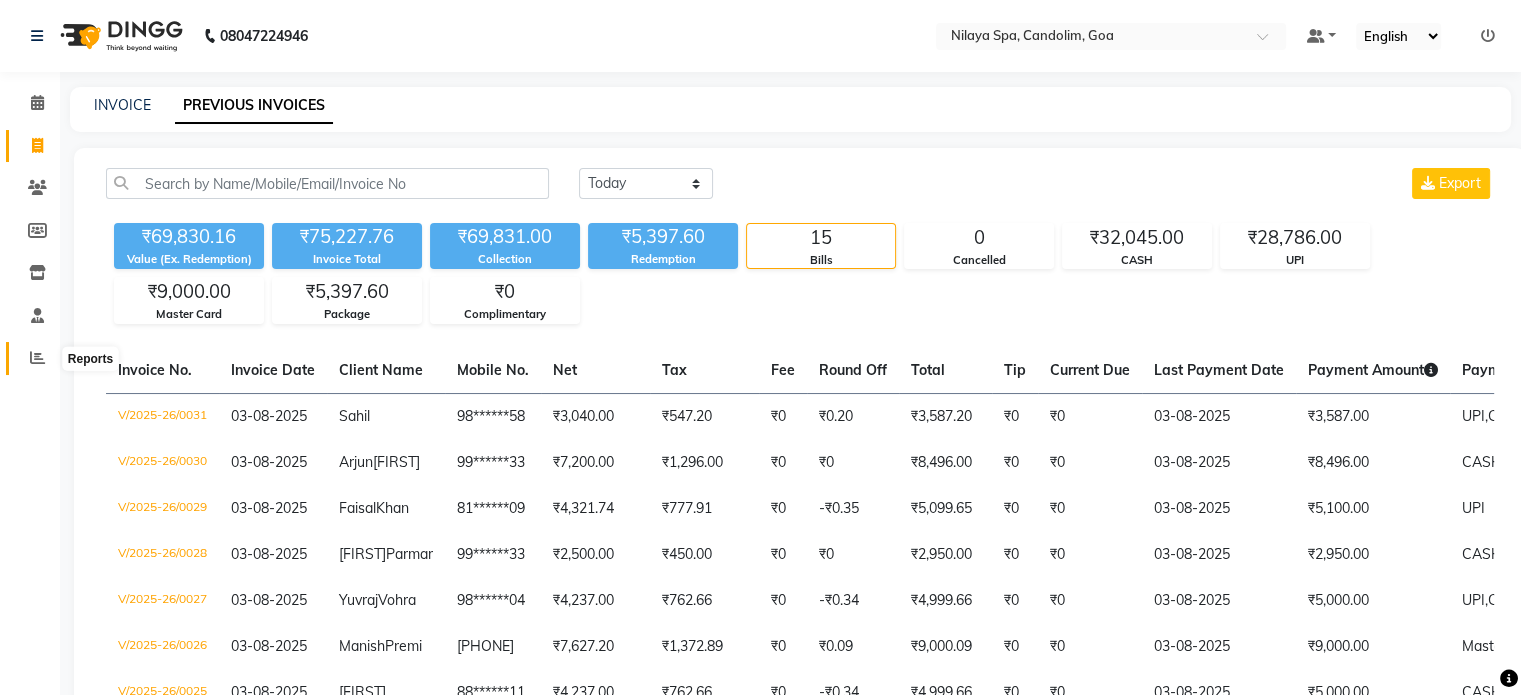 click 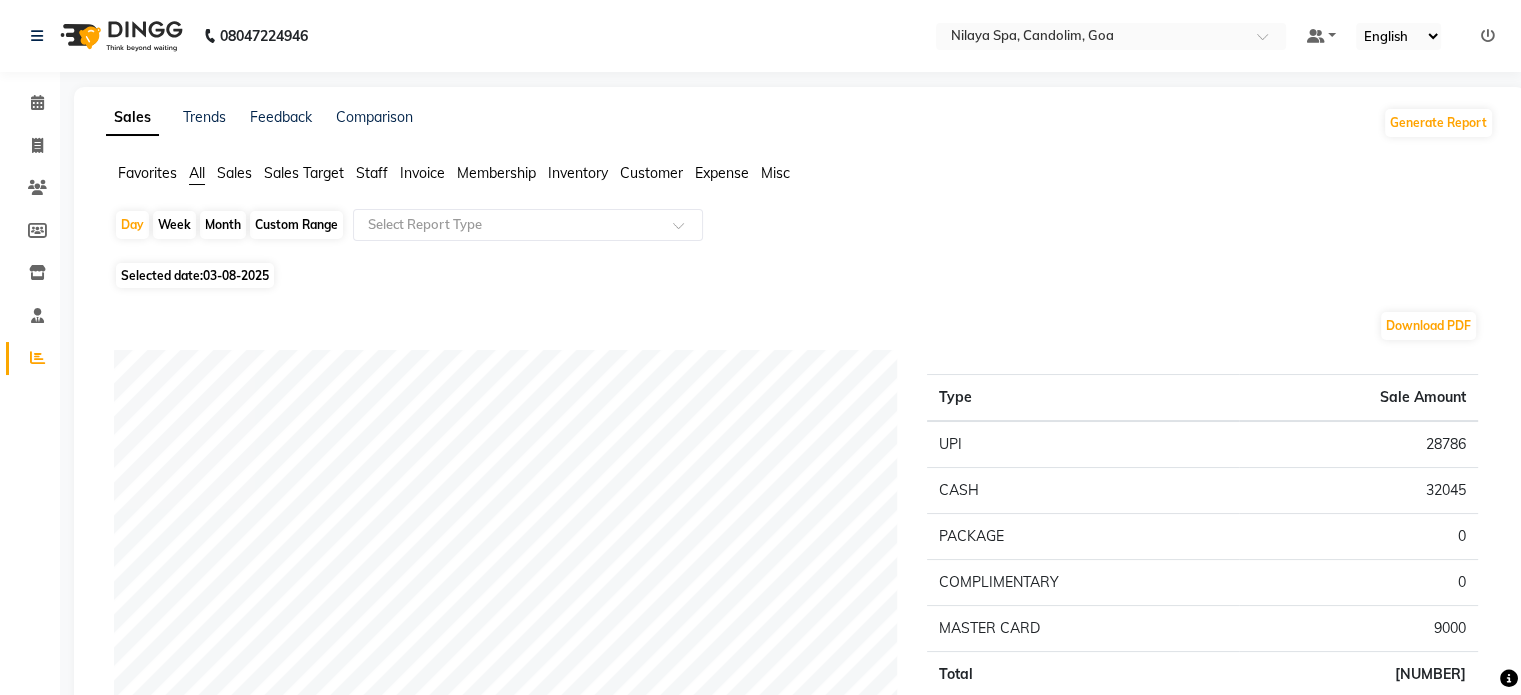 click on "Sales Target" 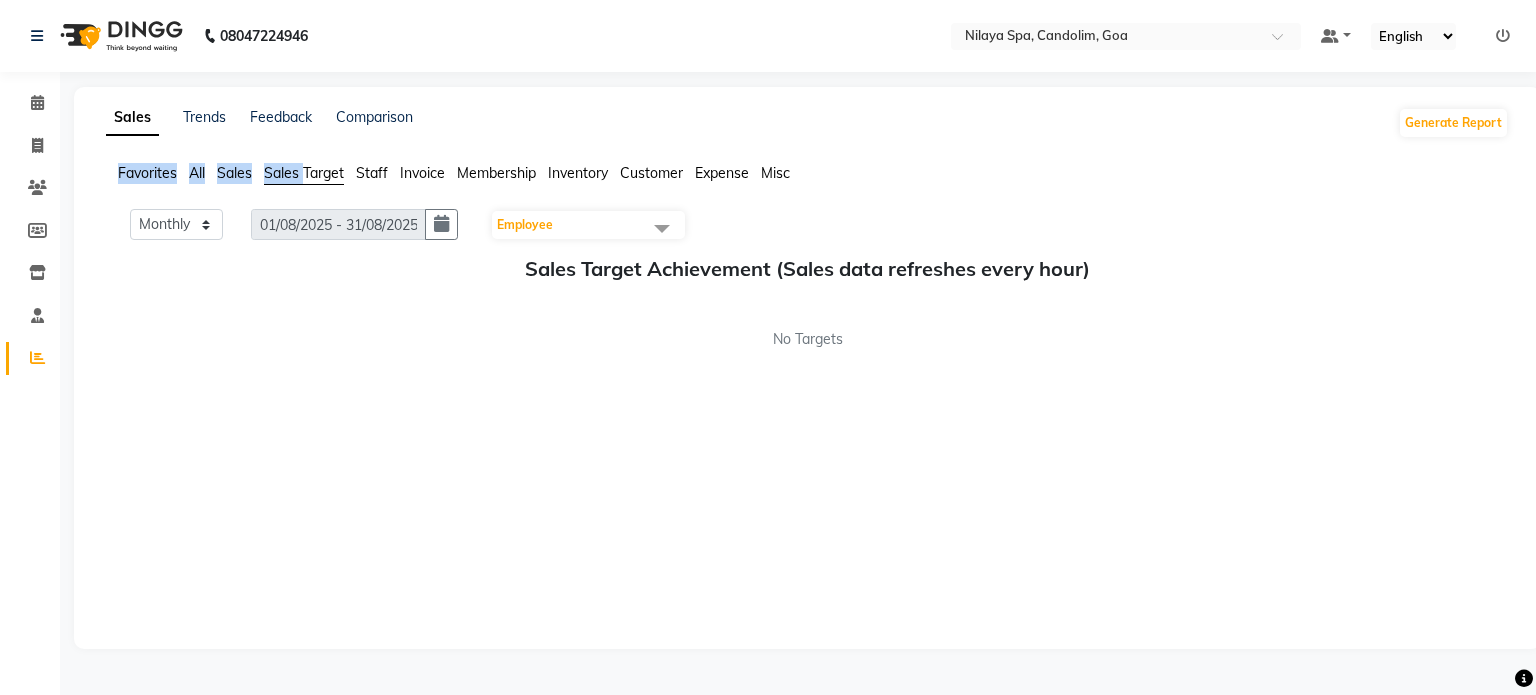 click on "Sales" 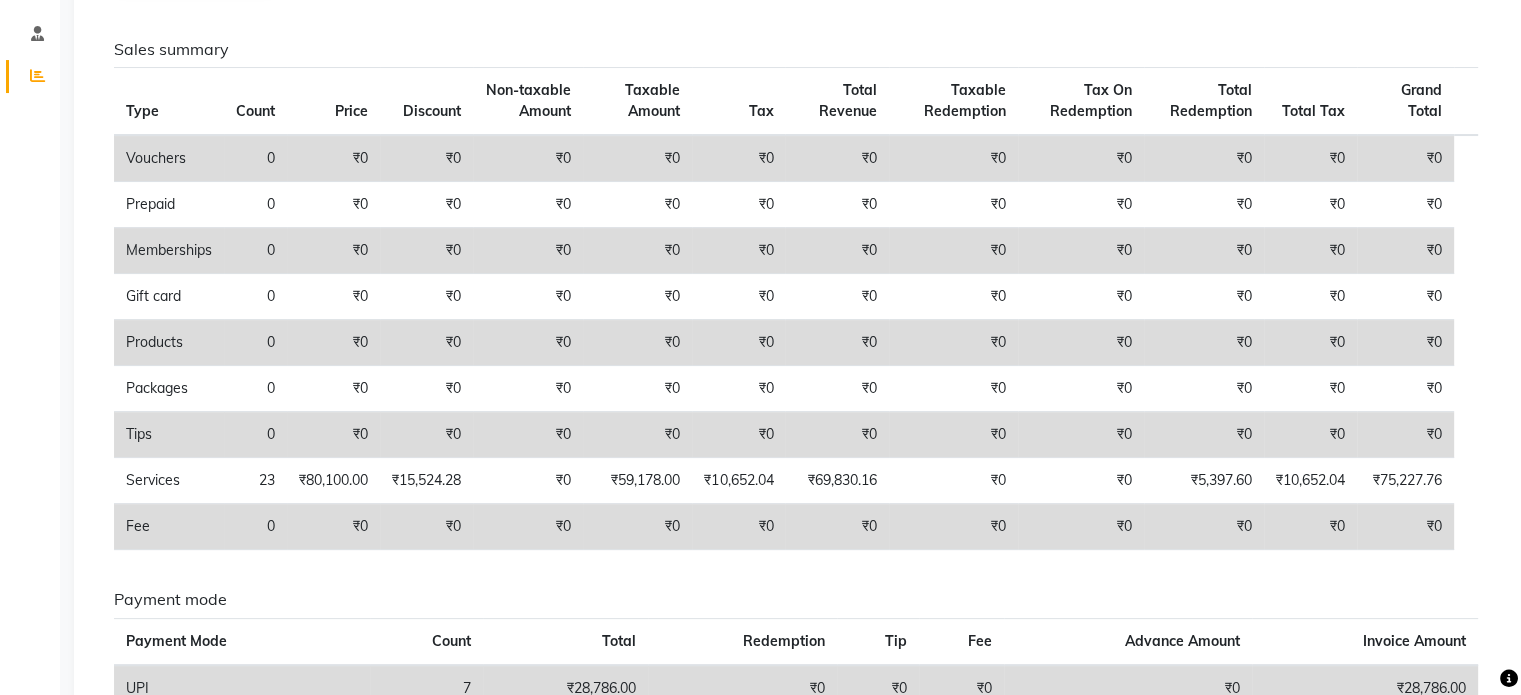 scroll, scrollTop: 400, scrollLeft: 0, axis: vertical 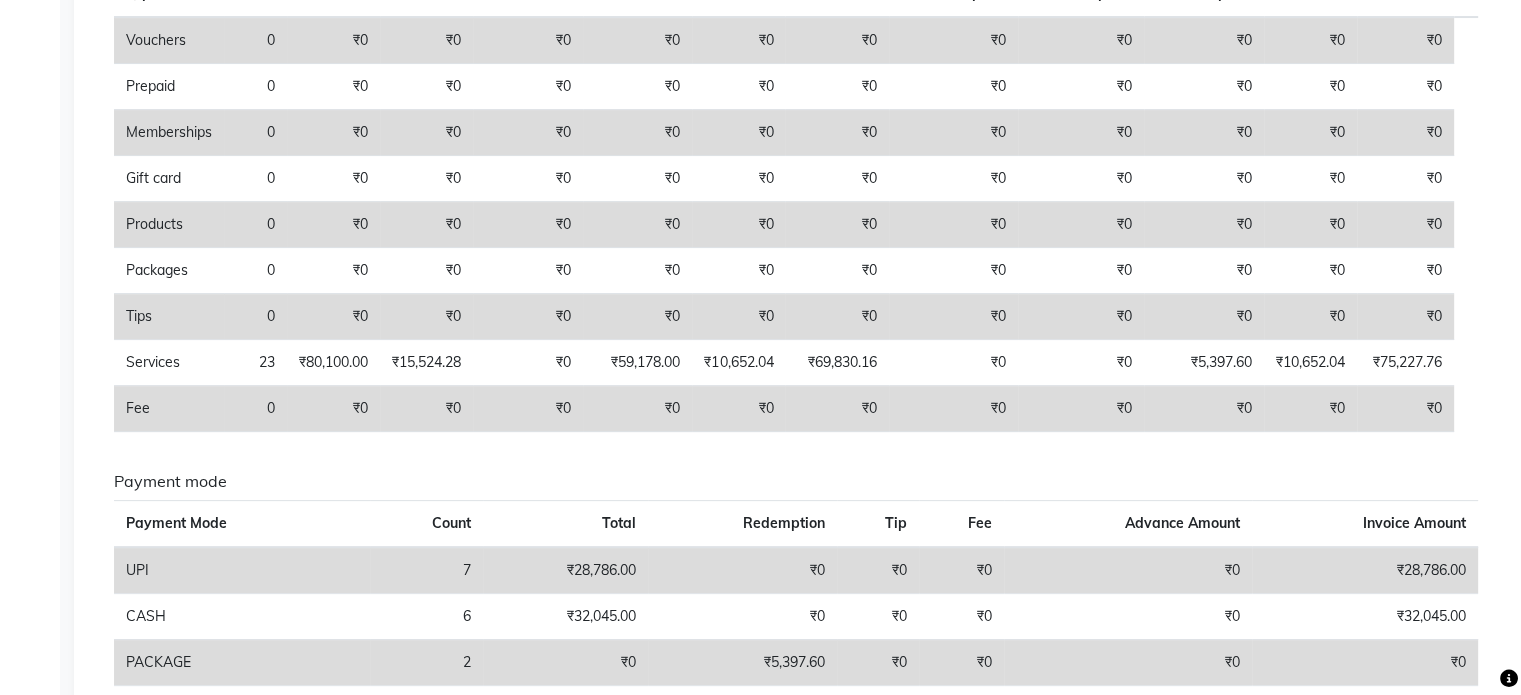 click on "Sales summary Type Count Price Discount Non-taxable Amount Taxable Amount Tax Total Revenue Taxable Redemption Tax On Redemption Total Redemption Total Tax Grand Total  Vouchers 0 ₹0 ₹0 ₹0 ₹0 ₹0 ₹0 ₹0 ₹0 ₹0 ₹0 ₹0  Prepaid 0 ₹0 ₹0 ₹0 ₹0 ₹0 ₹0 ₹0 ₹0 ₹0 ₹0 ₹0  Memberships 0 ₹0 ₹0 ₹0 ₹0 ₹0 ₹0 ₹0 ₹0 ₹0 ₹0 ₹0  Gift card 0 ₹0 ₹0 ₹0 ₹0 ₹0 ₹0 ₹0 ₹0 ₹0 ₹0 ₹0  Products 0 ₹0 ₹0 ₹0 ₹0 ₹0 ₹0 ₹0 ₹0 ₹0 ₹0 ₹0  Packages 0 ₹0 ₹0 ₹0 ₹0 ₹0 ₹0 ₹0 ₹0 ₹0 ₹0 ₹0  Tips 0 ₹0 ₹0 ₹0 ₹0 ₹0 ₹0 ₹0 ₹0 ₹0 ₹0 ₹0  Services 23 ₹80,100.00 ₹15,524.28 ₹0 ₹59,178.00 ₹10,652.04 ₹69,830.16 ₹0 ₹0 ₹5,397.60 ₹10,652.04 ₹75,227.76  Fee 0 ₹0 ₹0 ₹0 ₹0 ₹0 ₹0 ₹0 ₹0 ₹0 ₹0 ₹0 Payment mode Payment Mode Count Total Redemption Tip Fee Advance Amount Invoice Amount  UPI 7 ₹28,786.00 ₹0 ₹0 ₹0 ₹0 ₹28,786.00  CASH 6 ₹32,045.00 ₹0 ₹0 ₹0 ₹0 ₹32,045.00 2" 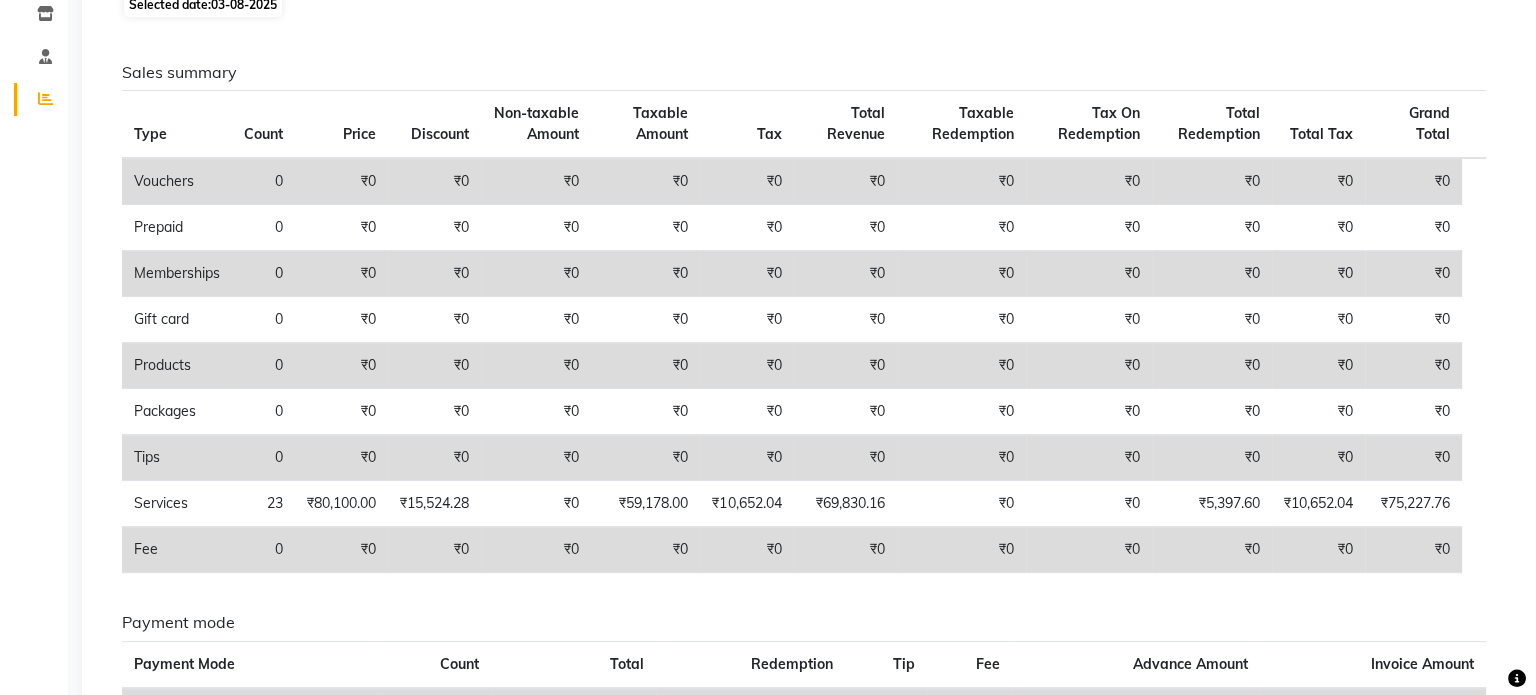scroll, scrollTop: 0, scrollLeft: 0, axis: both 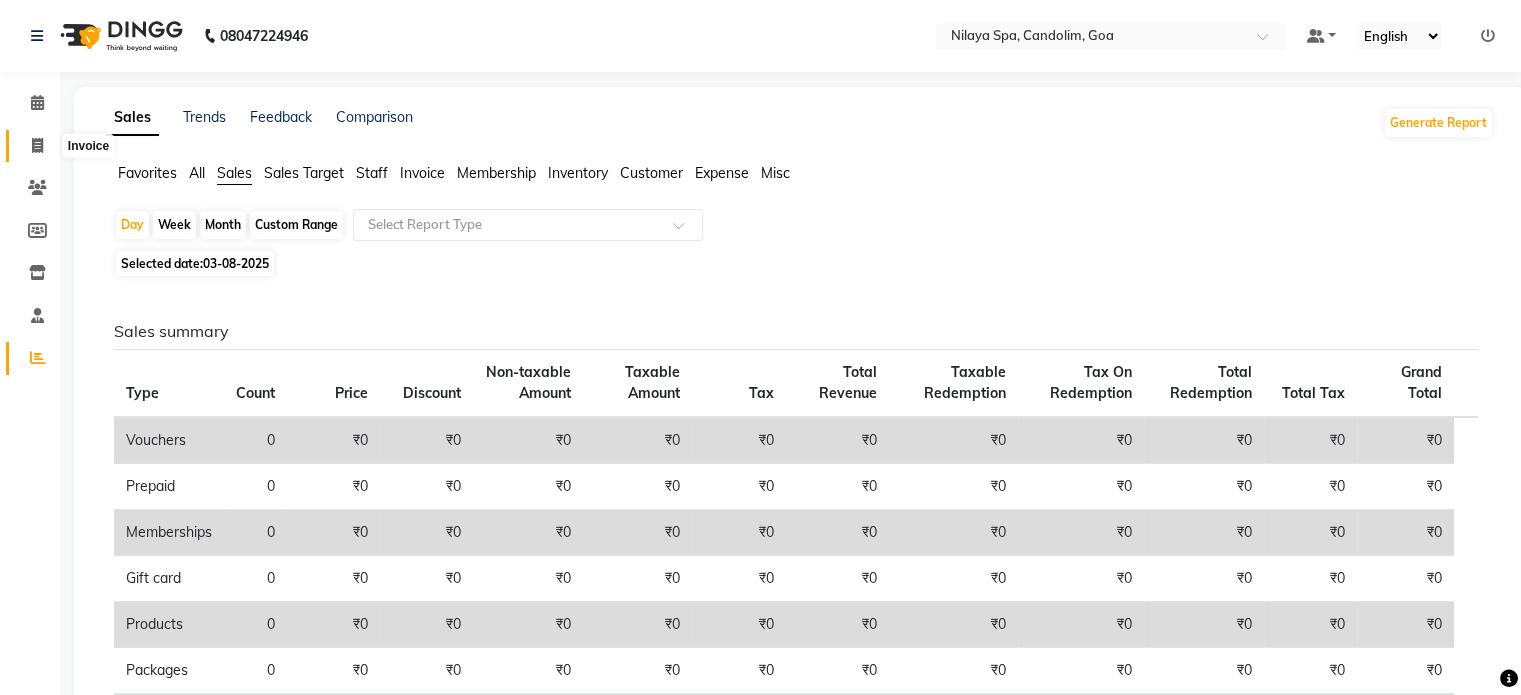 click 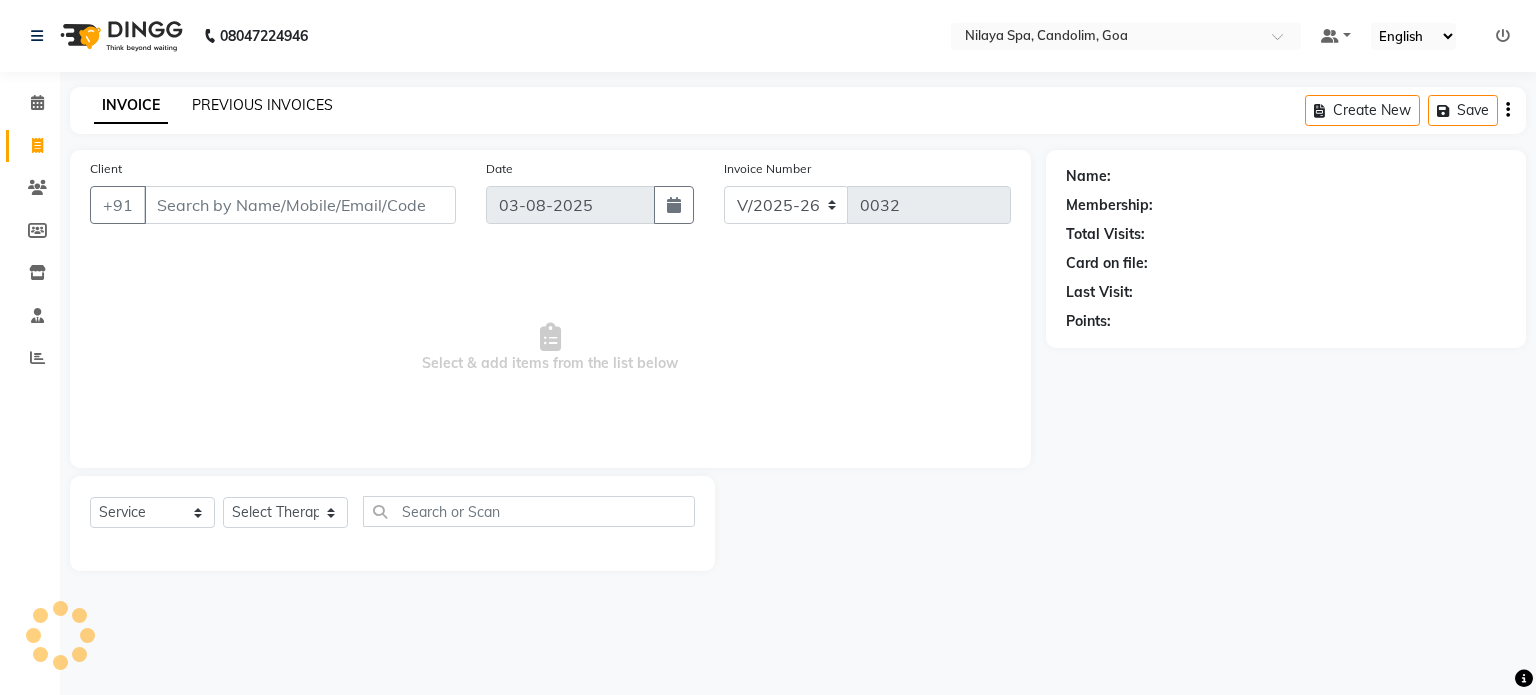 click on "PREVIOUS INVOICES" 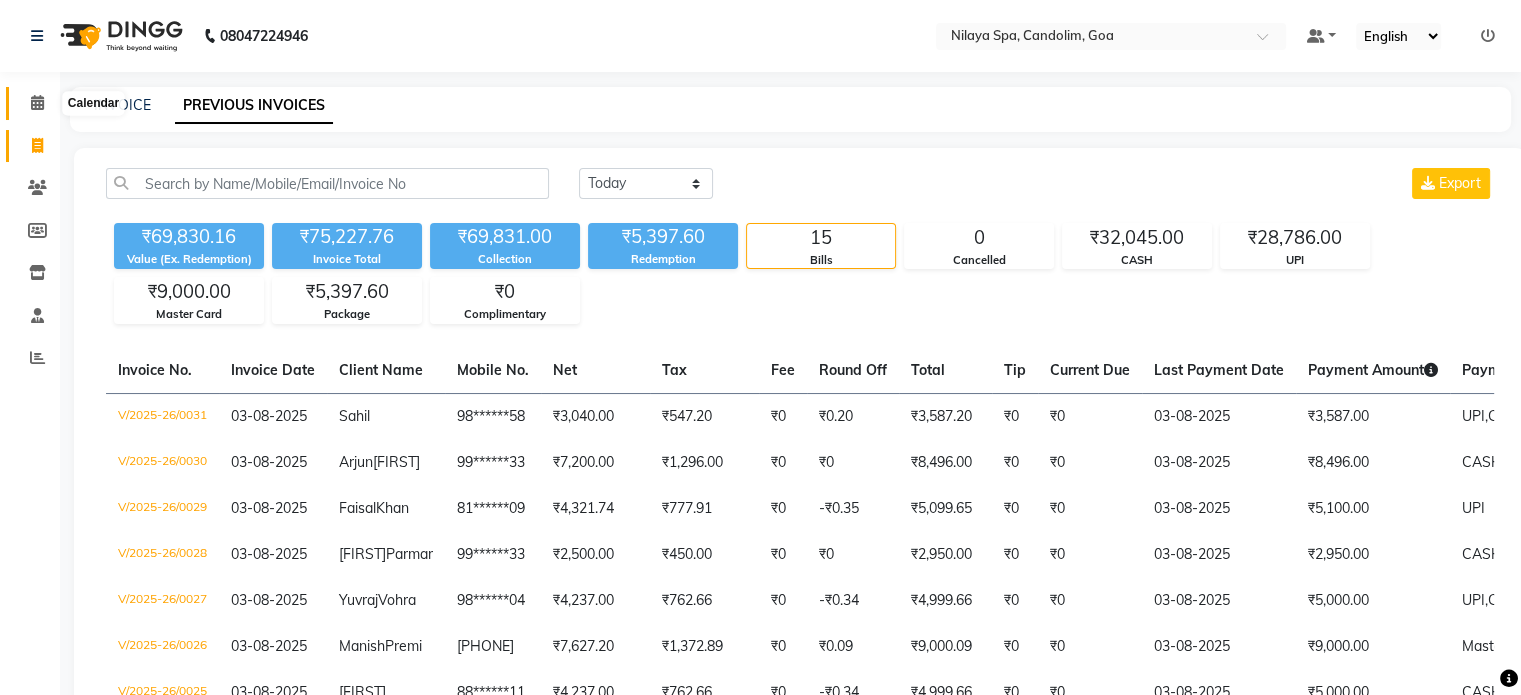 click 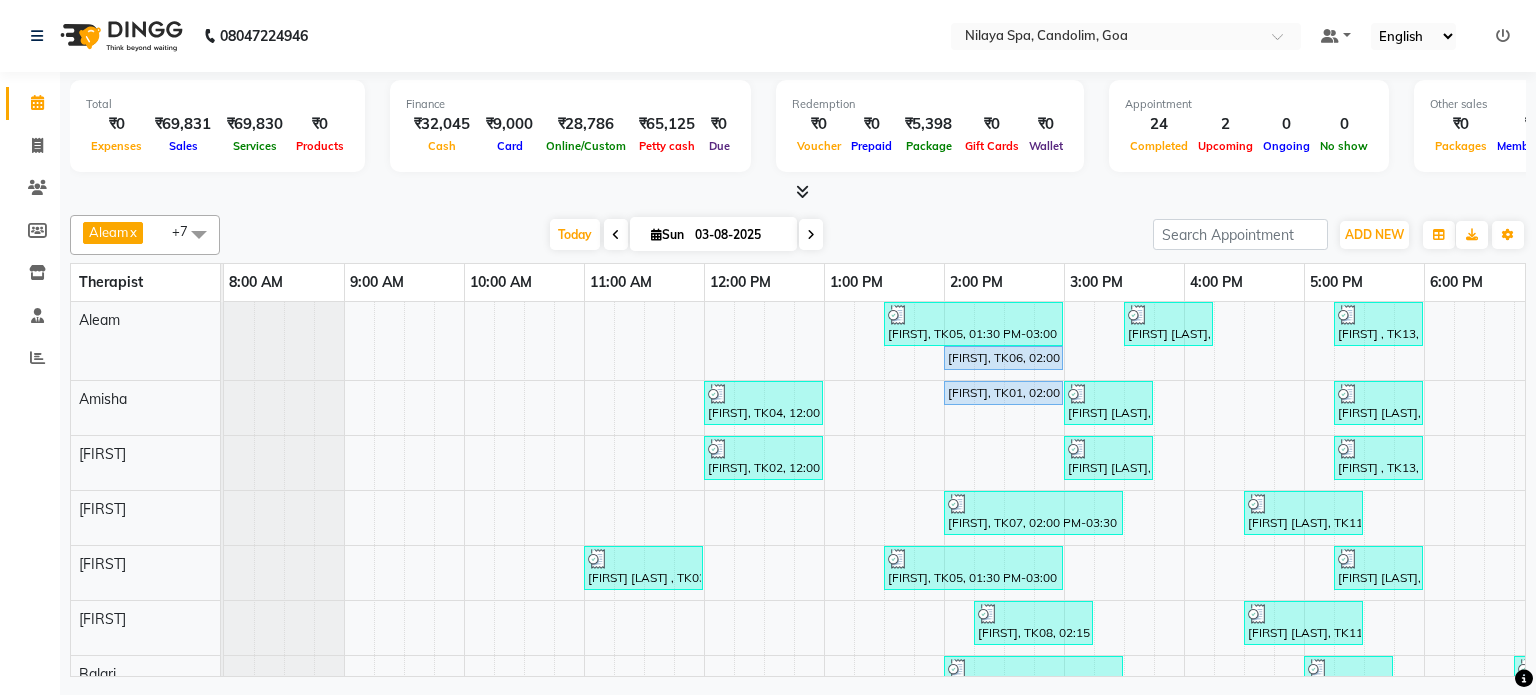 scroll, scrollTop: 0, scrollLeft: 617, axis: horizontal 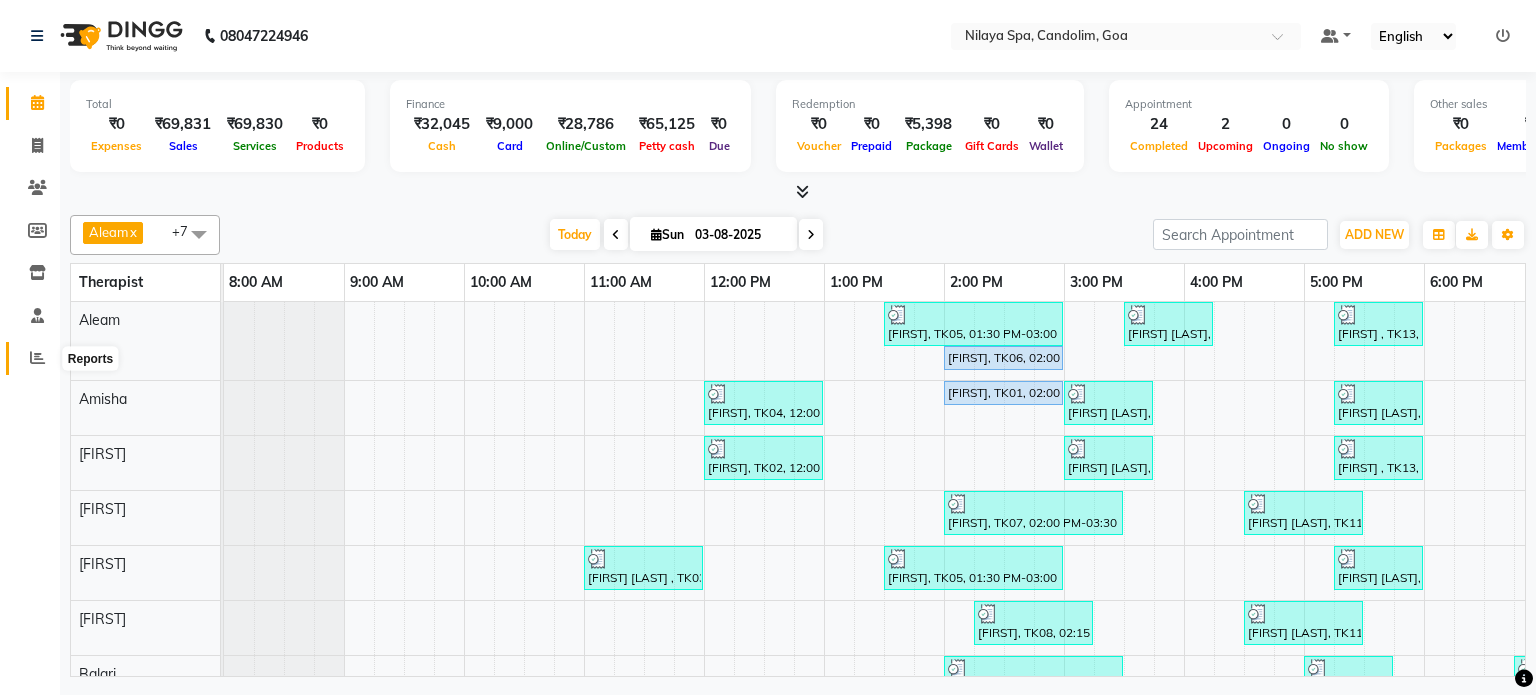 click 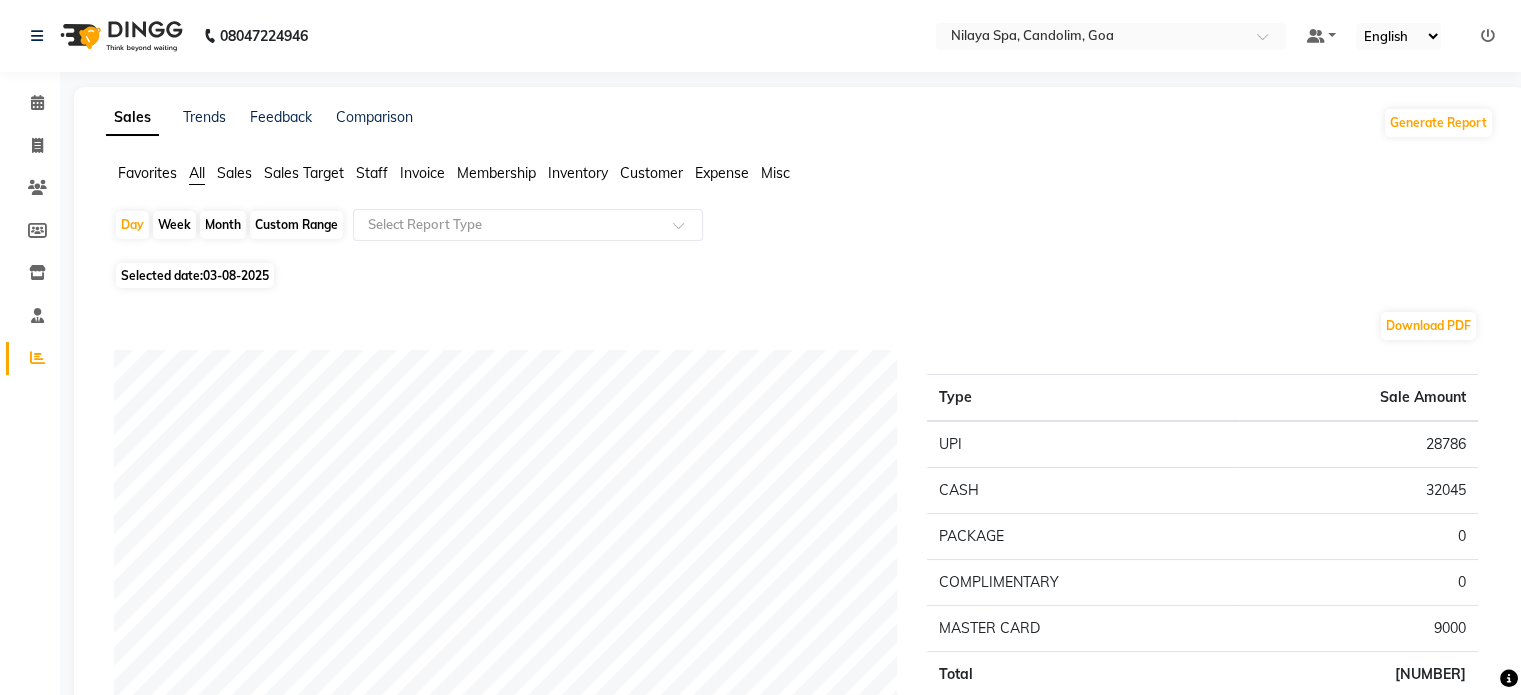 click on "Staff" 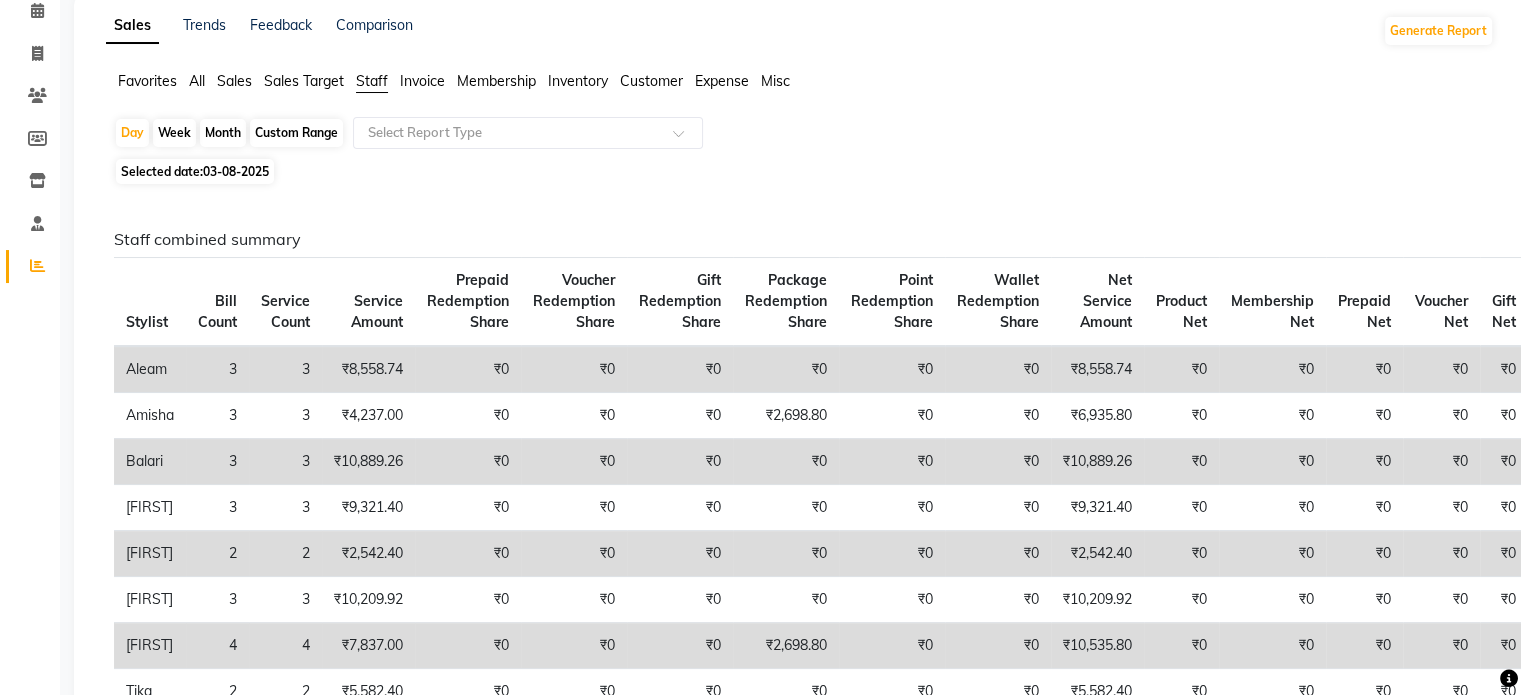 scroll, scrollTop: 0, scrollLeft: 0, axis: both 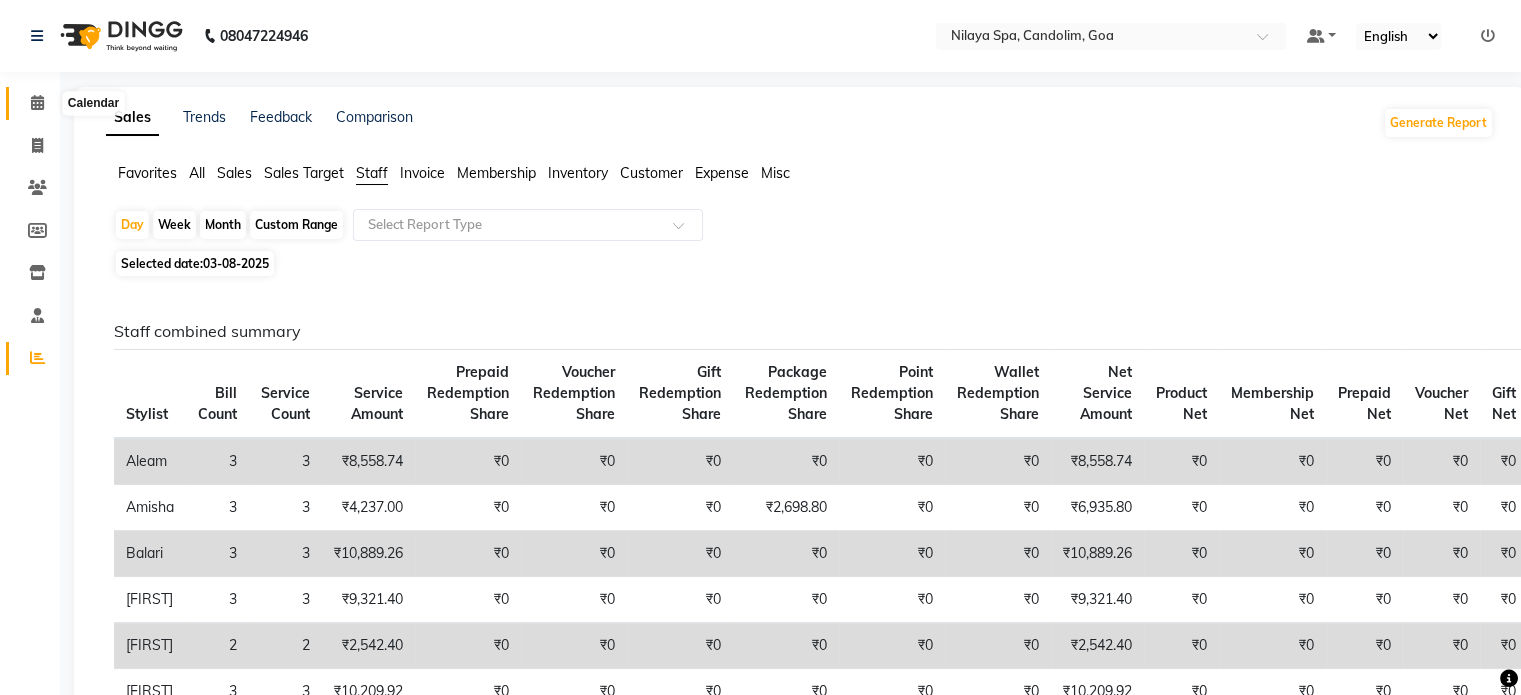 click 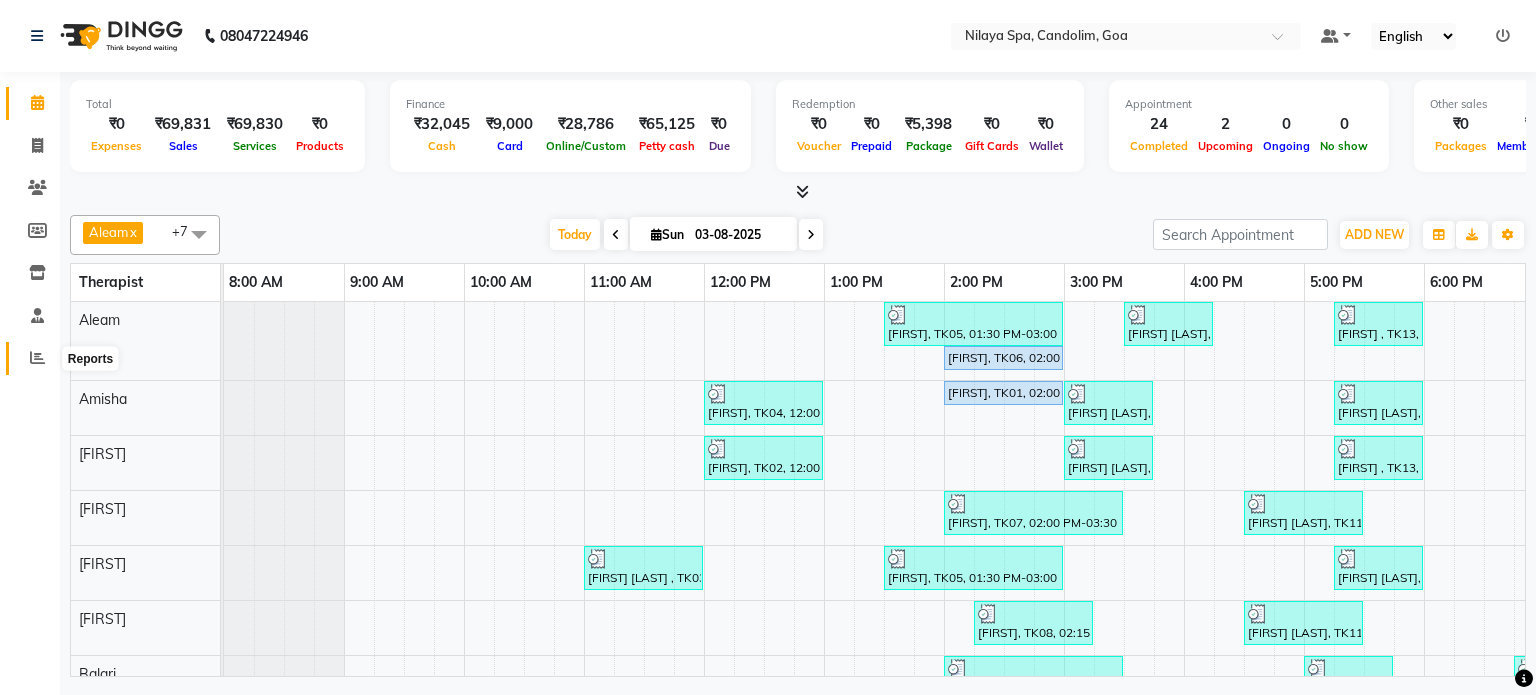 click 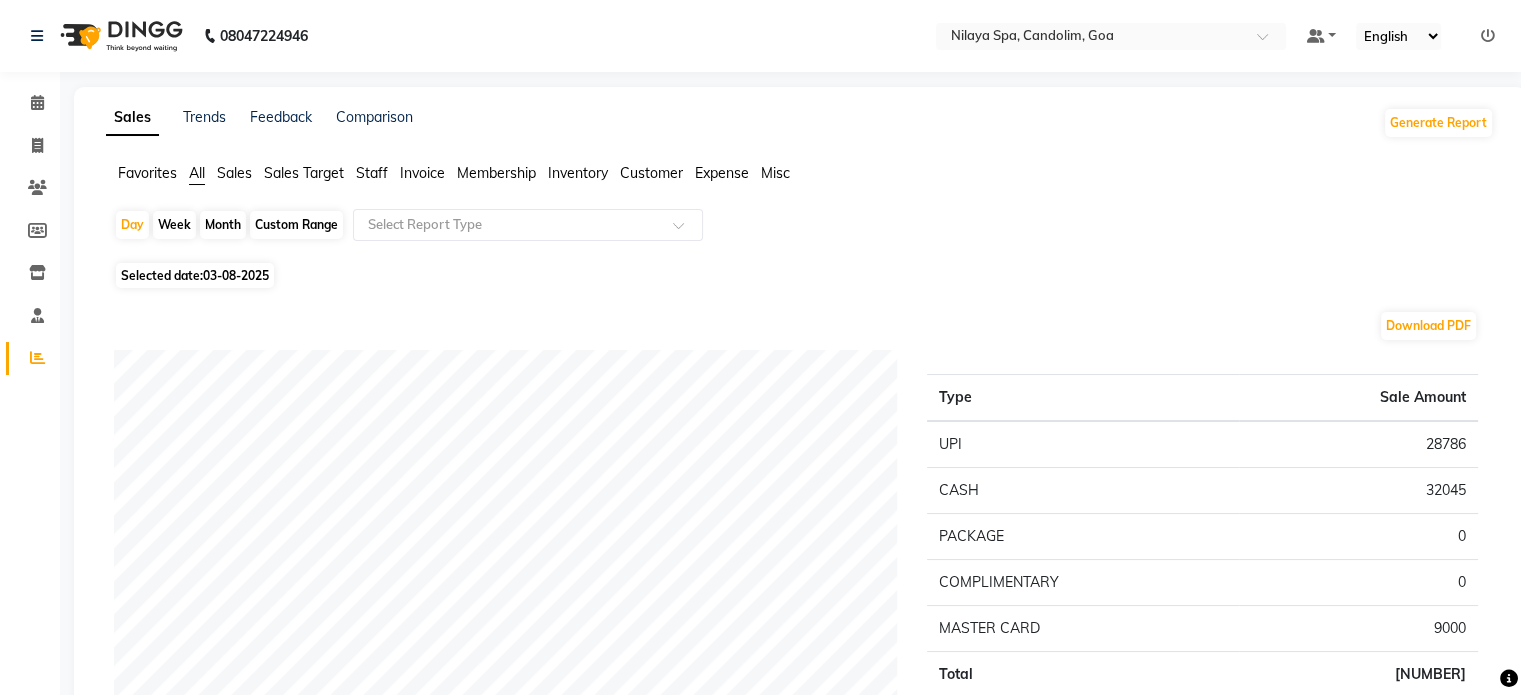 click on "Sales" 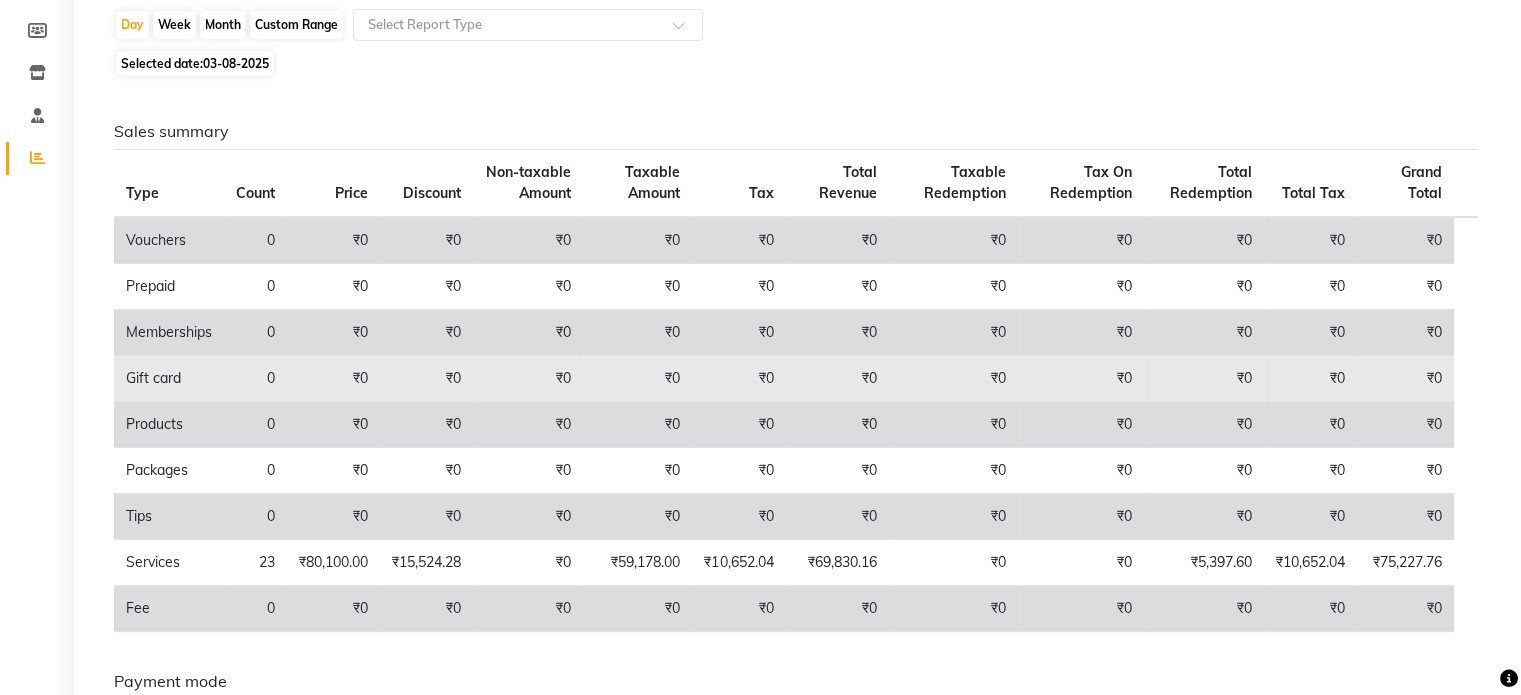 scroll, scrollTop: 0, scrollLeft: 0, axis: both 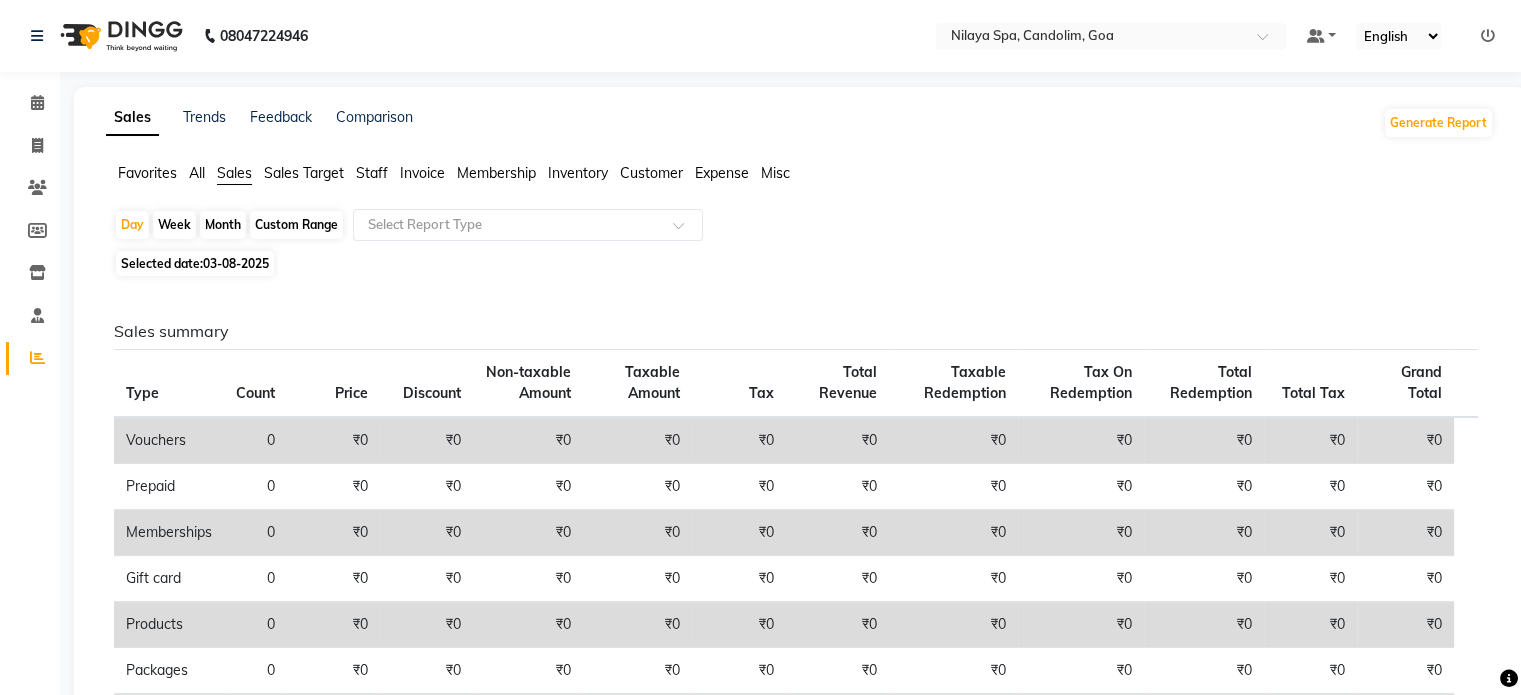 click on "Staff" 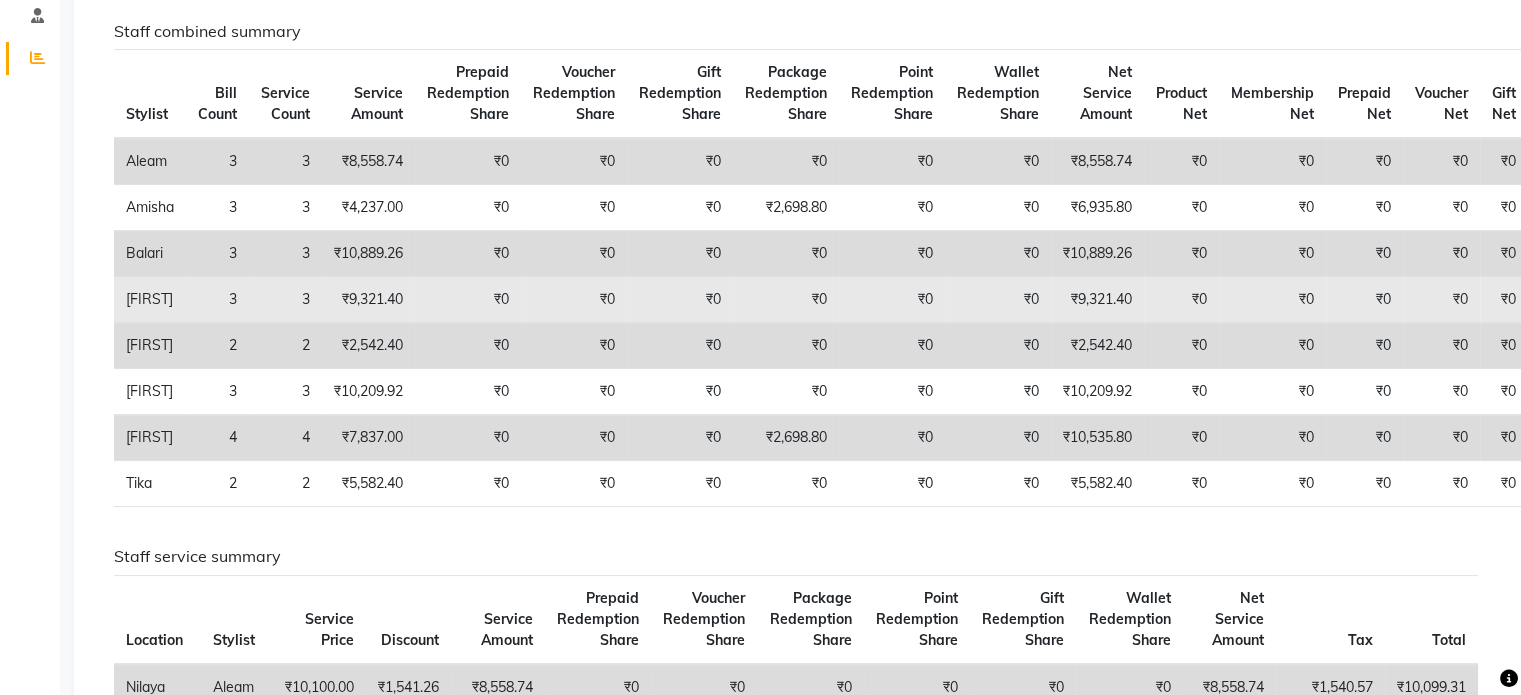 scroll, scrollTop: 0, scrollLeft: 0, axis: both 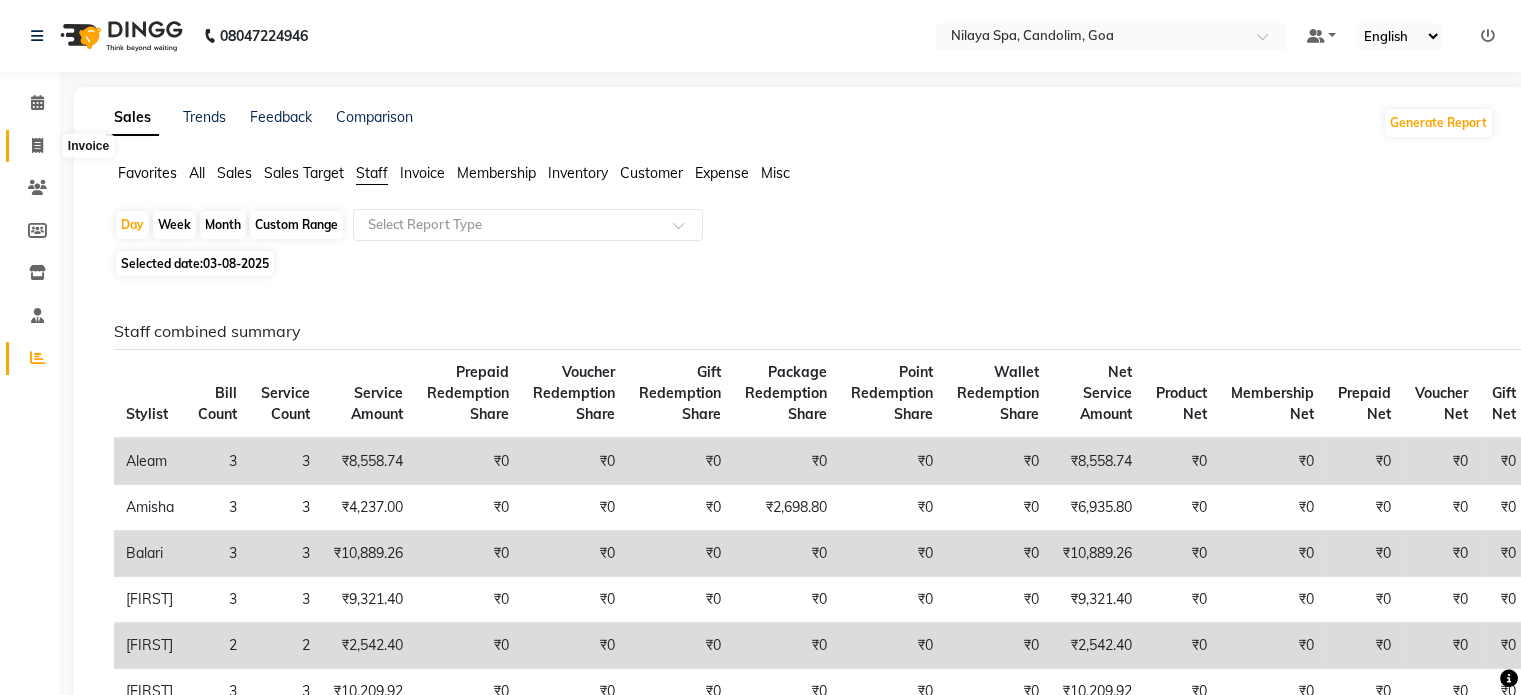 click 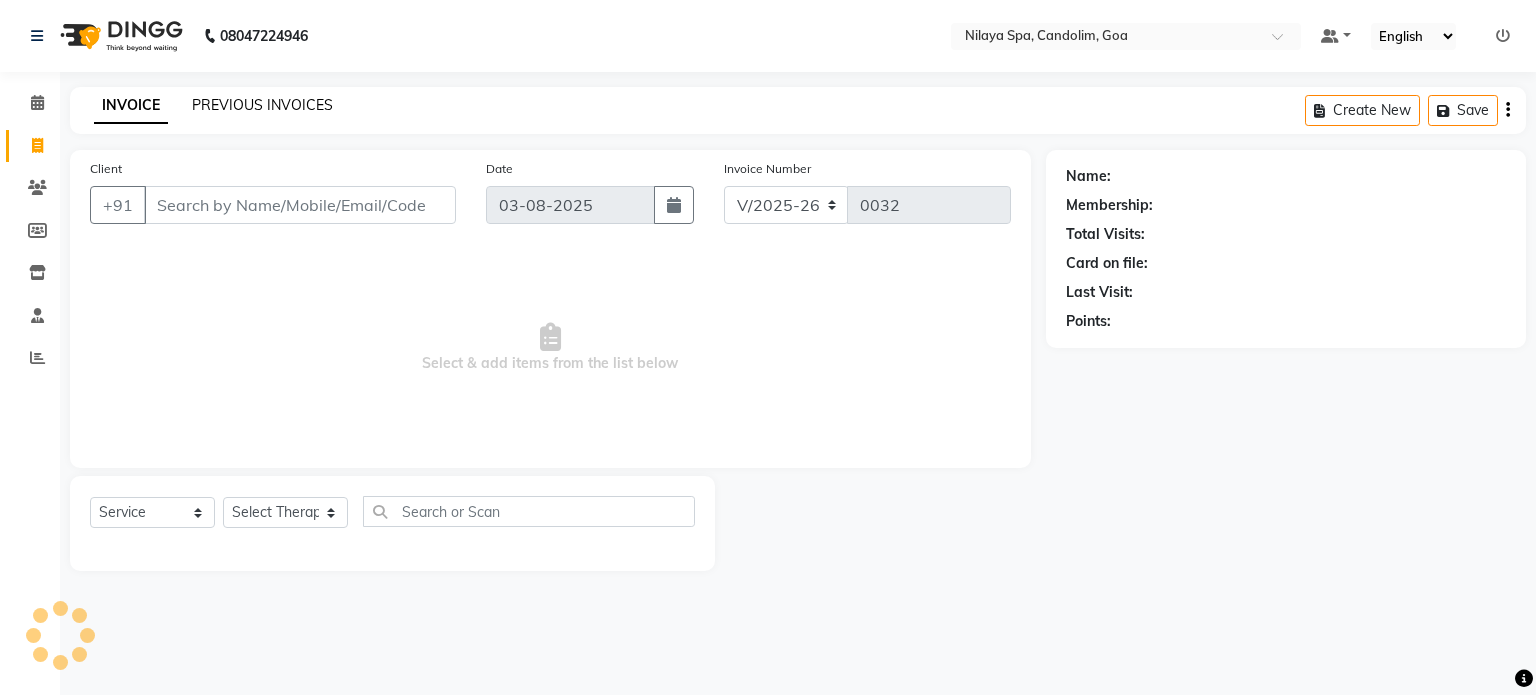 click on "PREVIOUS INVOICES" 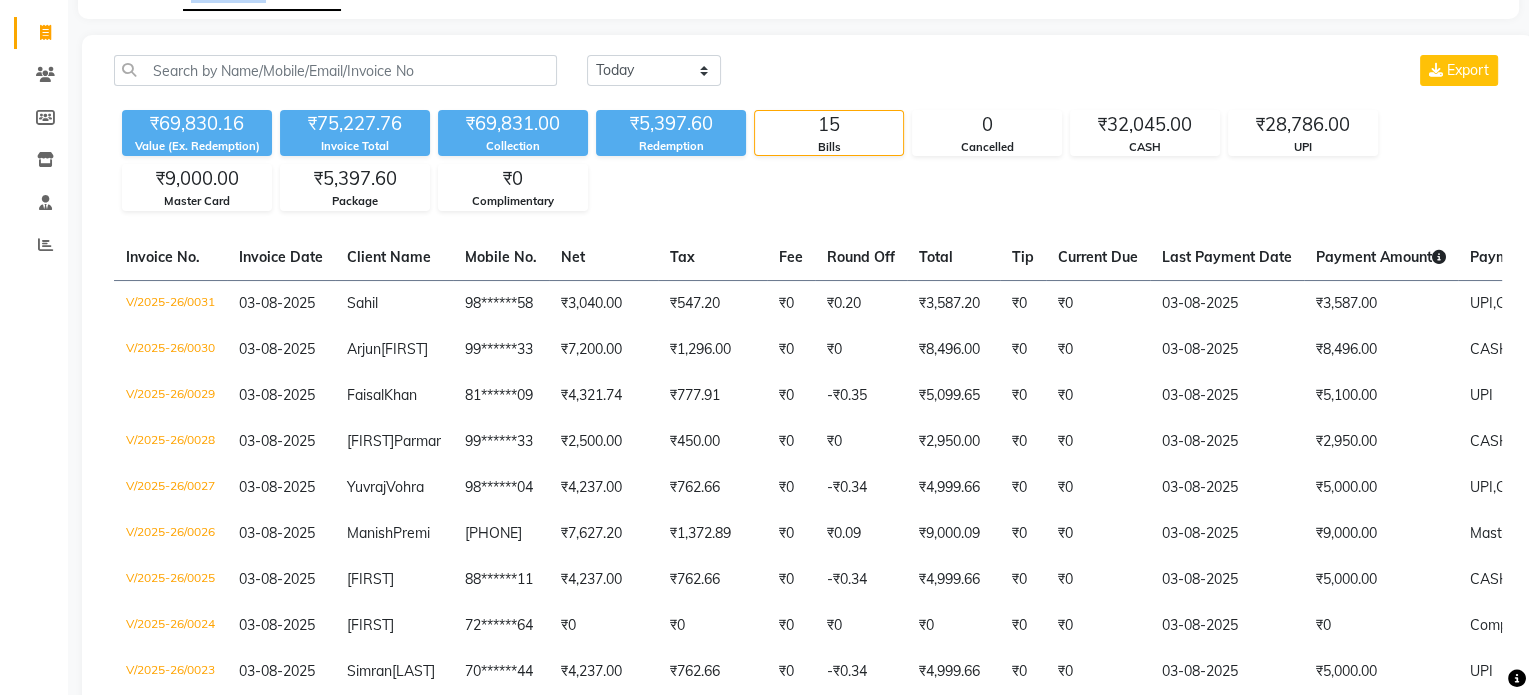 scroll, scrollTop: 0, scrollLeft: 0, axis: both 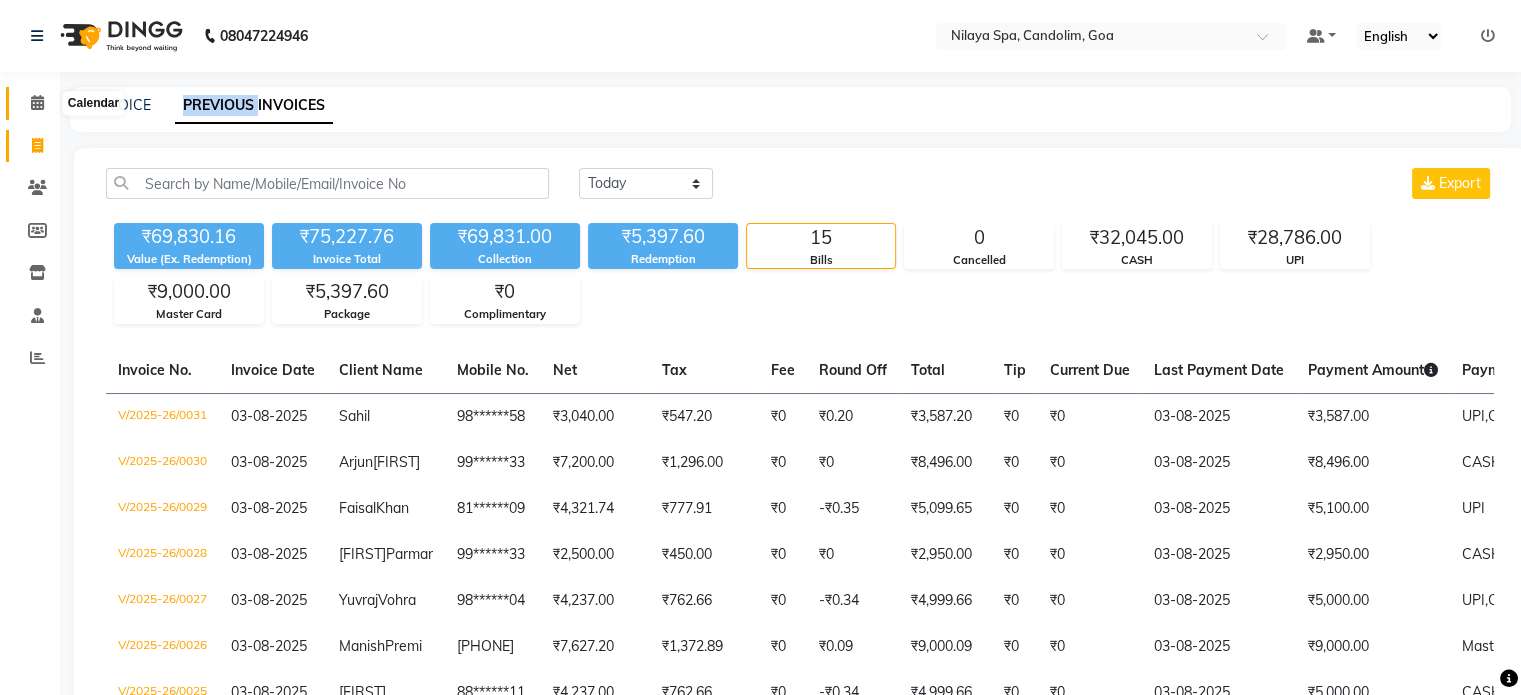 click 